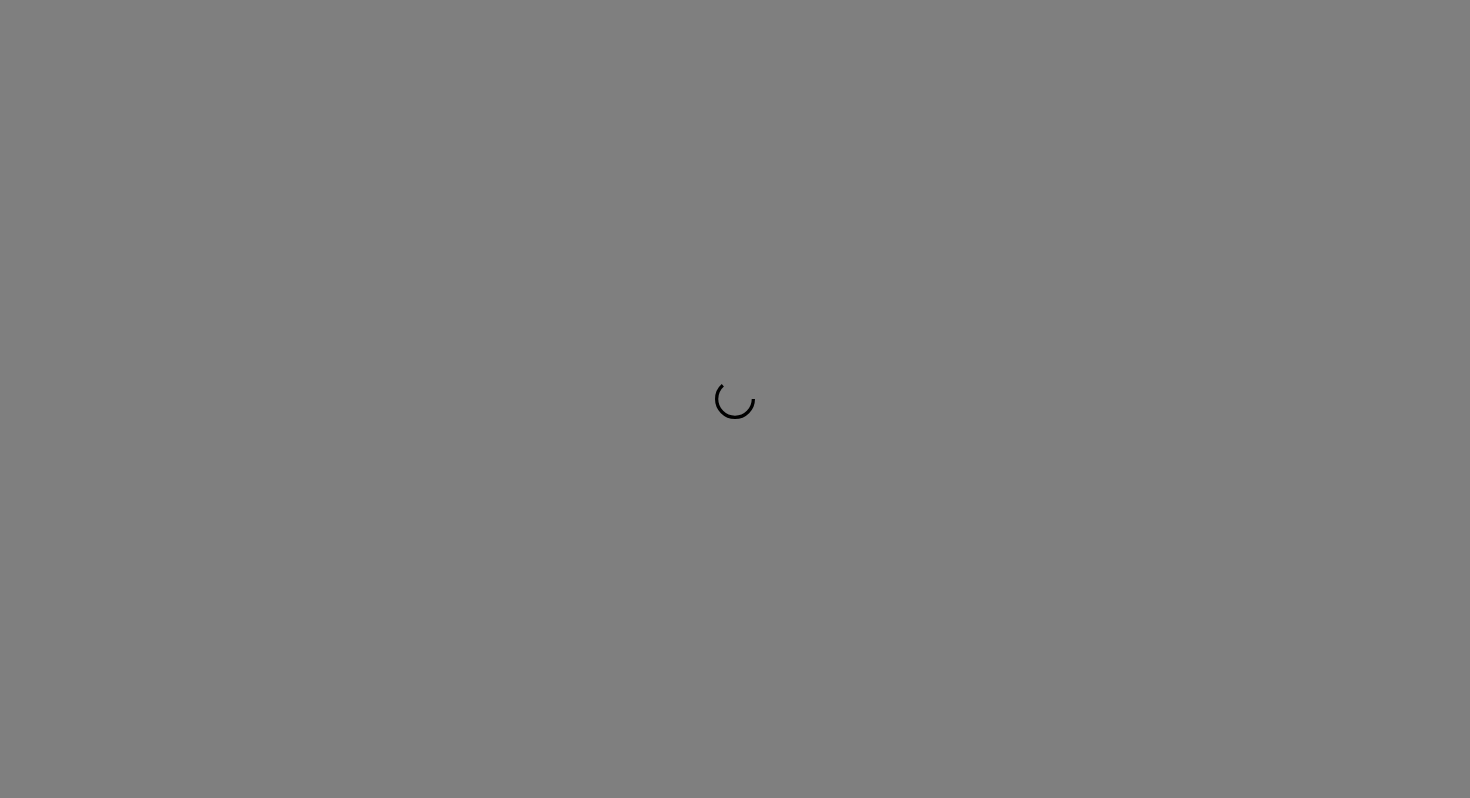 scroll, scrollTop: 0, scrollLeft: 0, axis: both 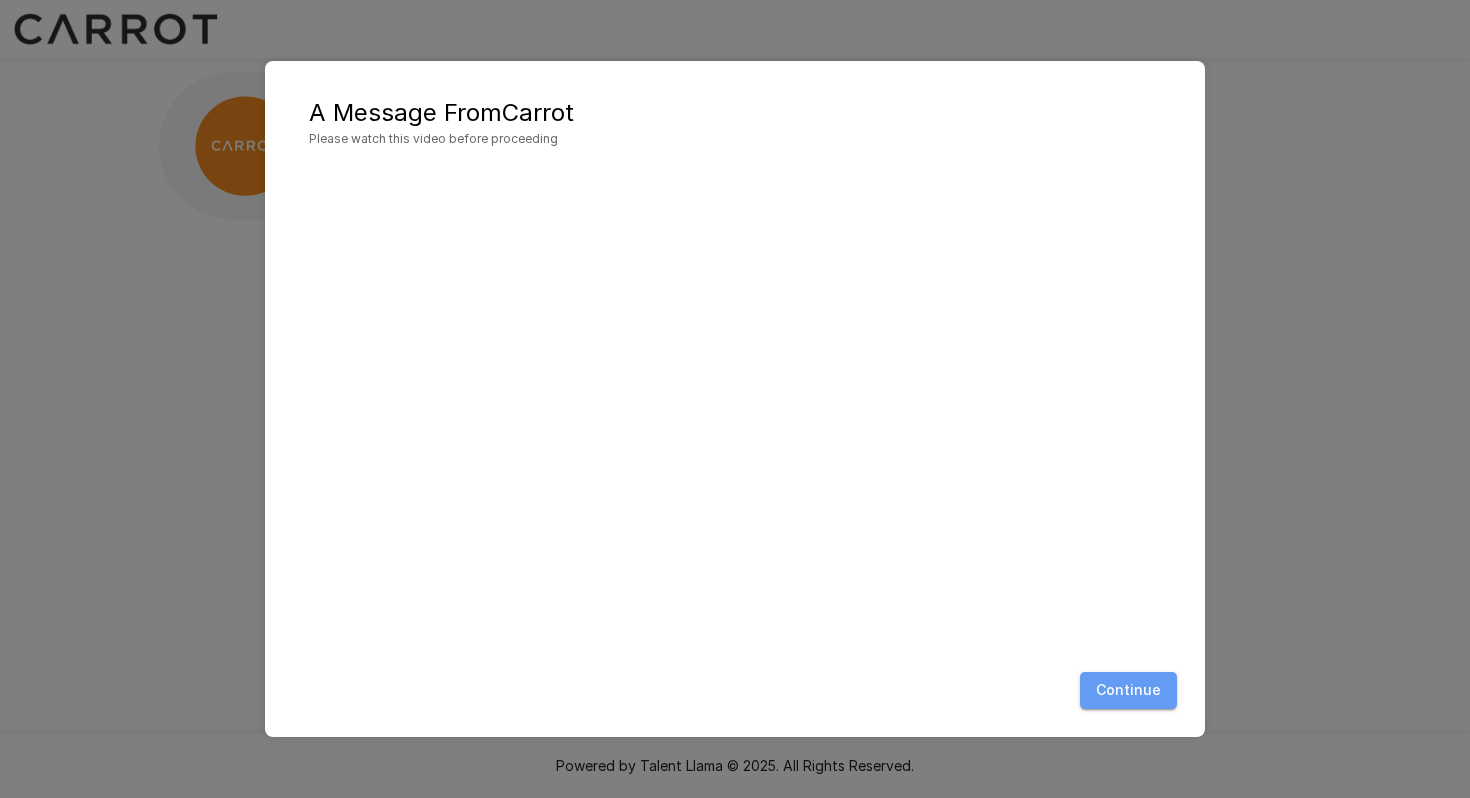 click on "Continue" at bounding box center (1128, 690) 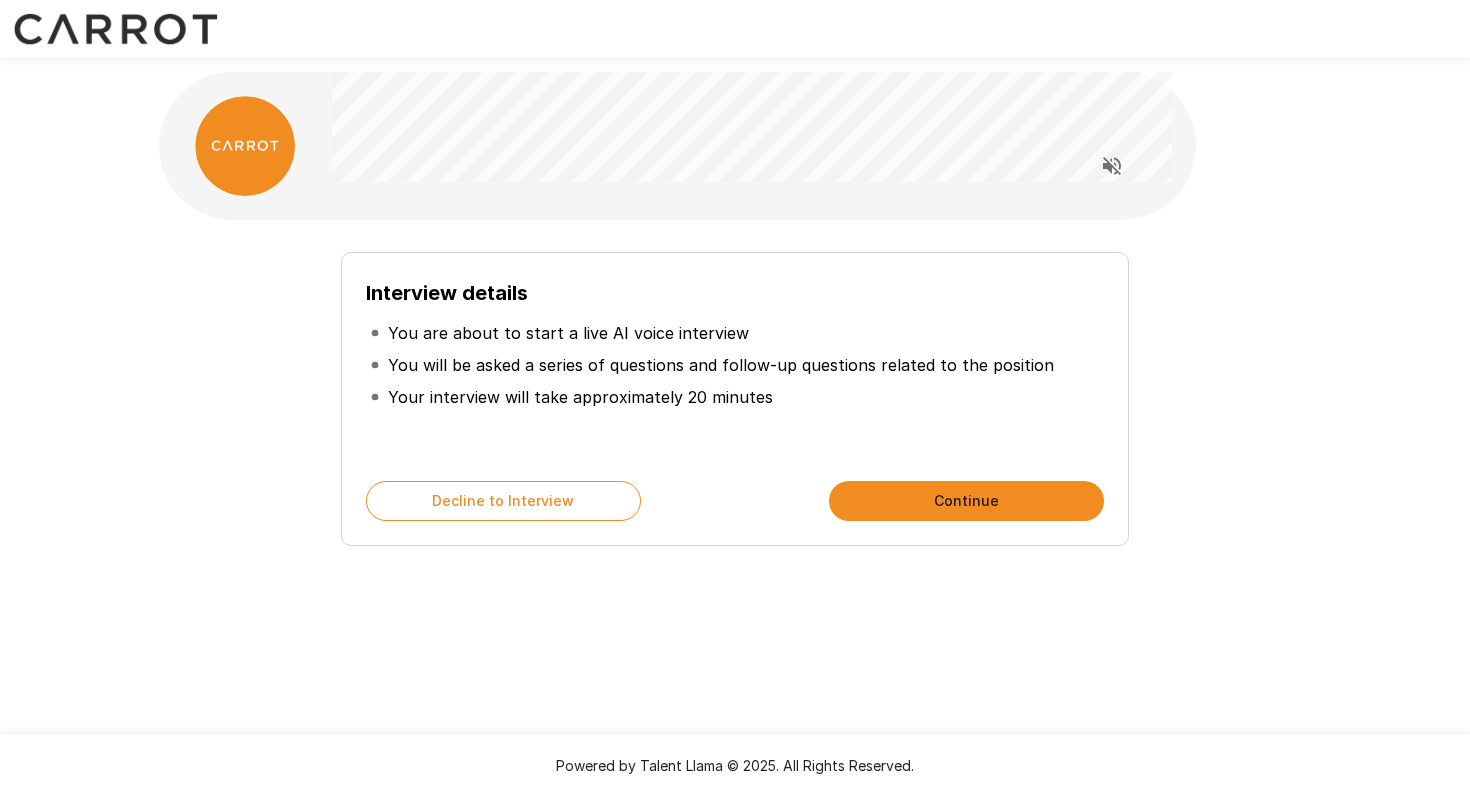 click on "Continue" at bounding box center [966, 501] 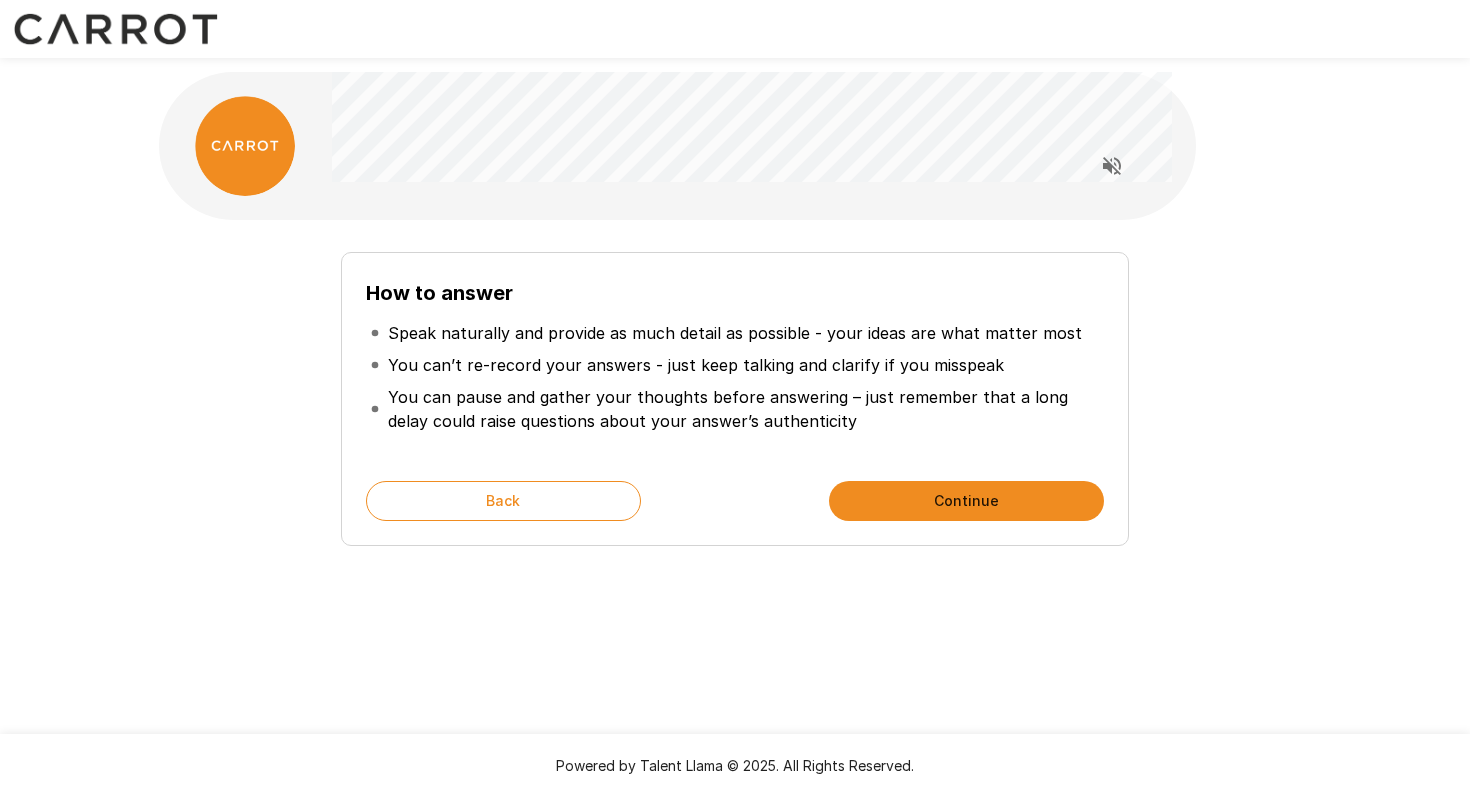 click on "Continue" at bounding box center (966, 501) 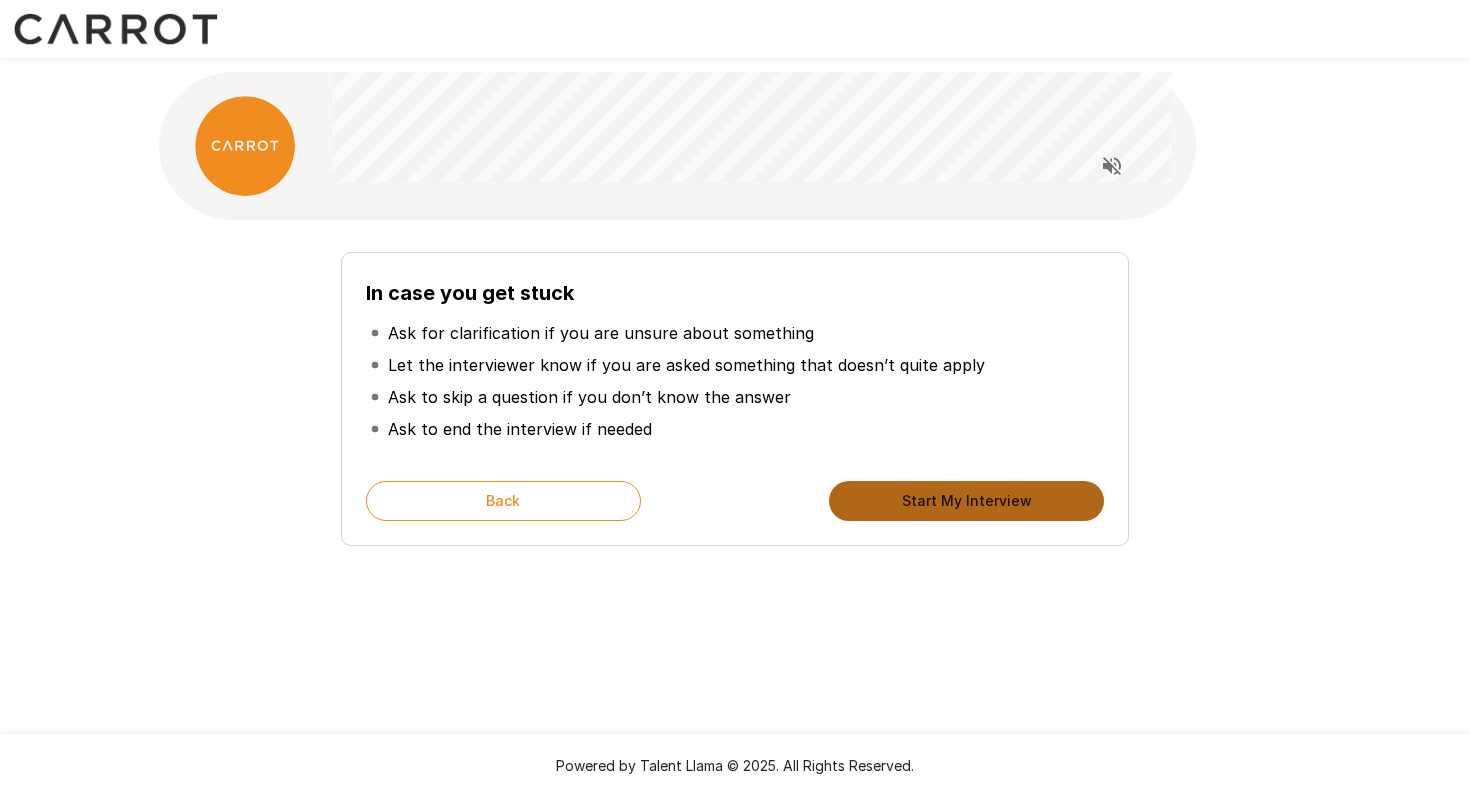 click on "Start My Interview" at bounding box center (966, 501) 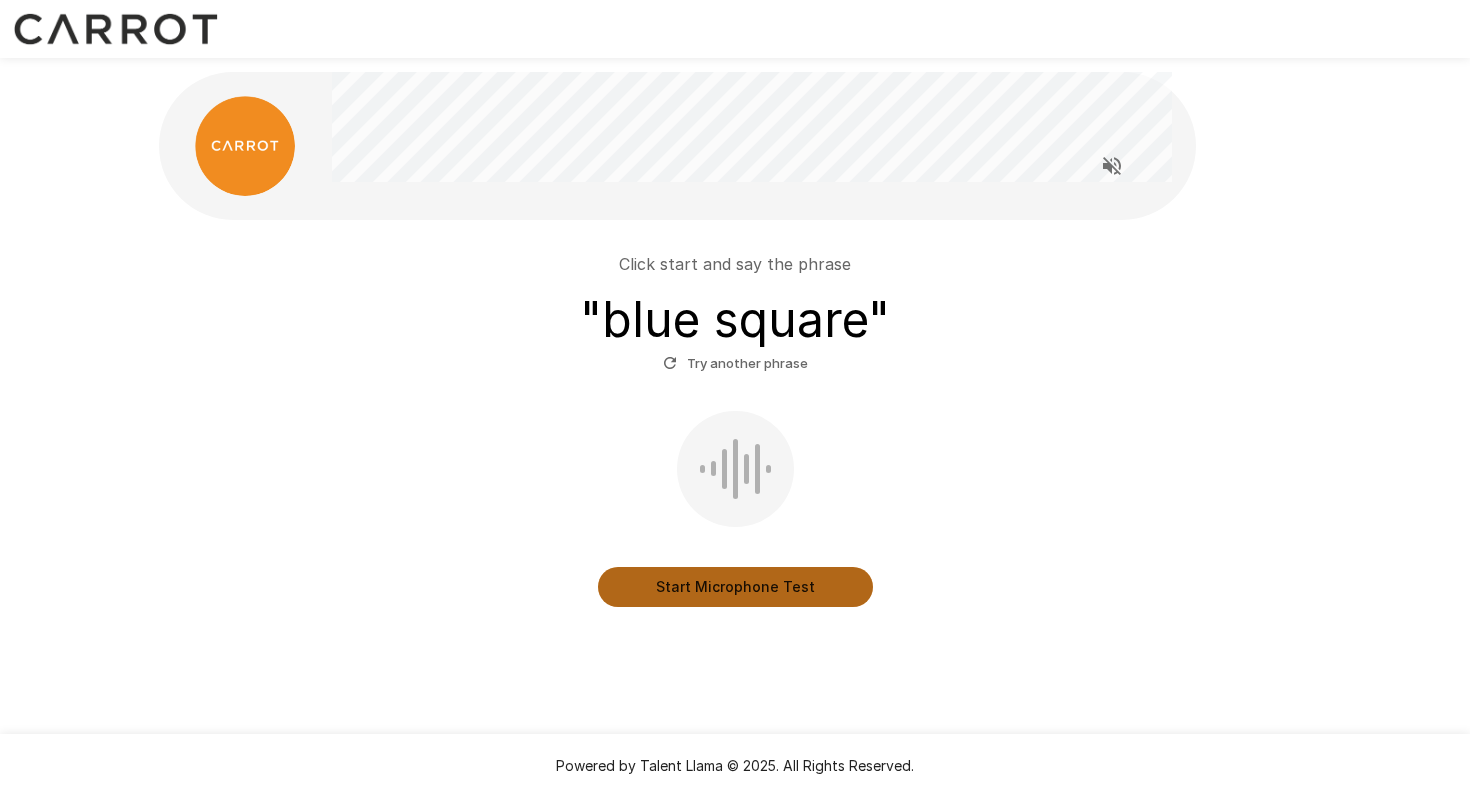 click on "Start Microphone Test" at bounding box center [735, 587] 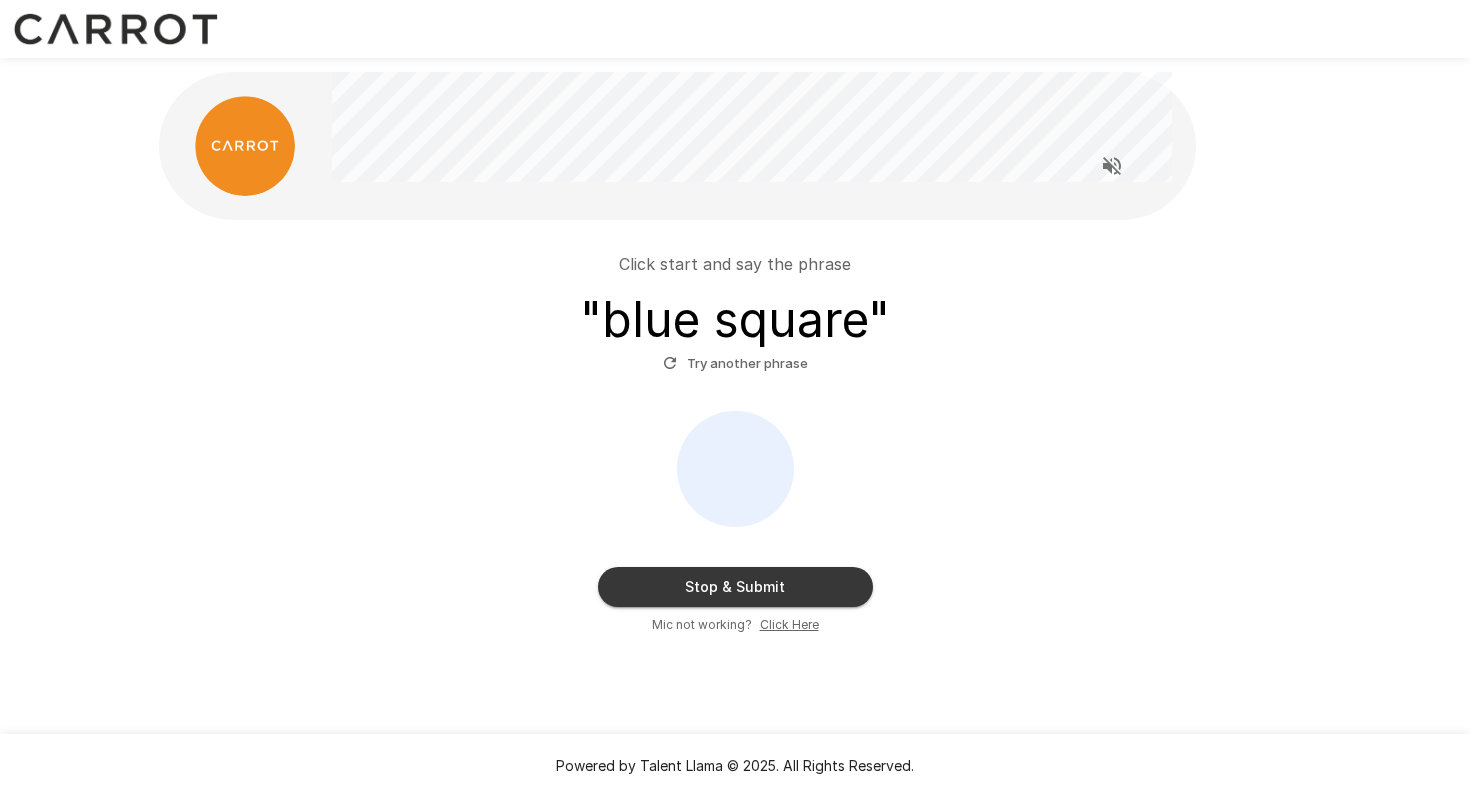 click on "Stop & Submit" at bounding box center (735, 587) 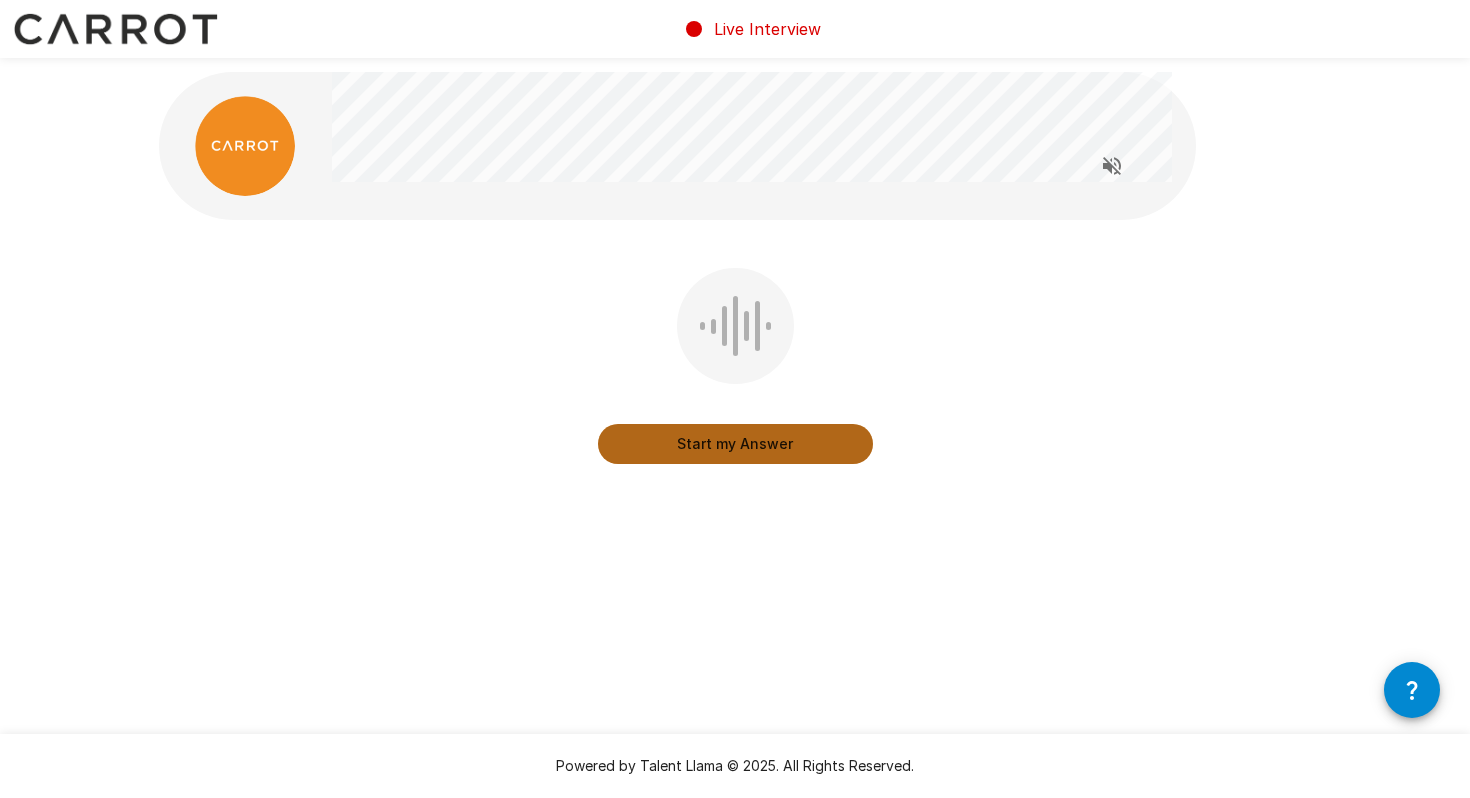 click on "Start my Answer" at bounding box center (735, 444) 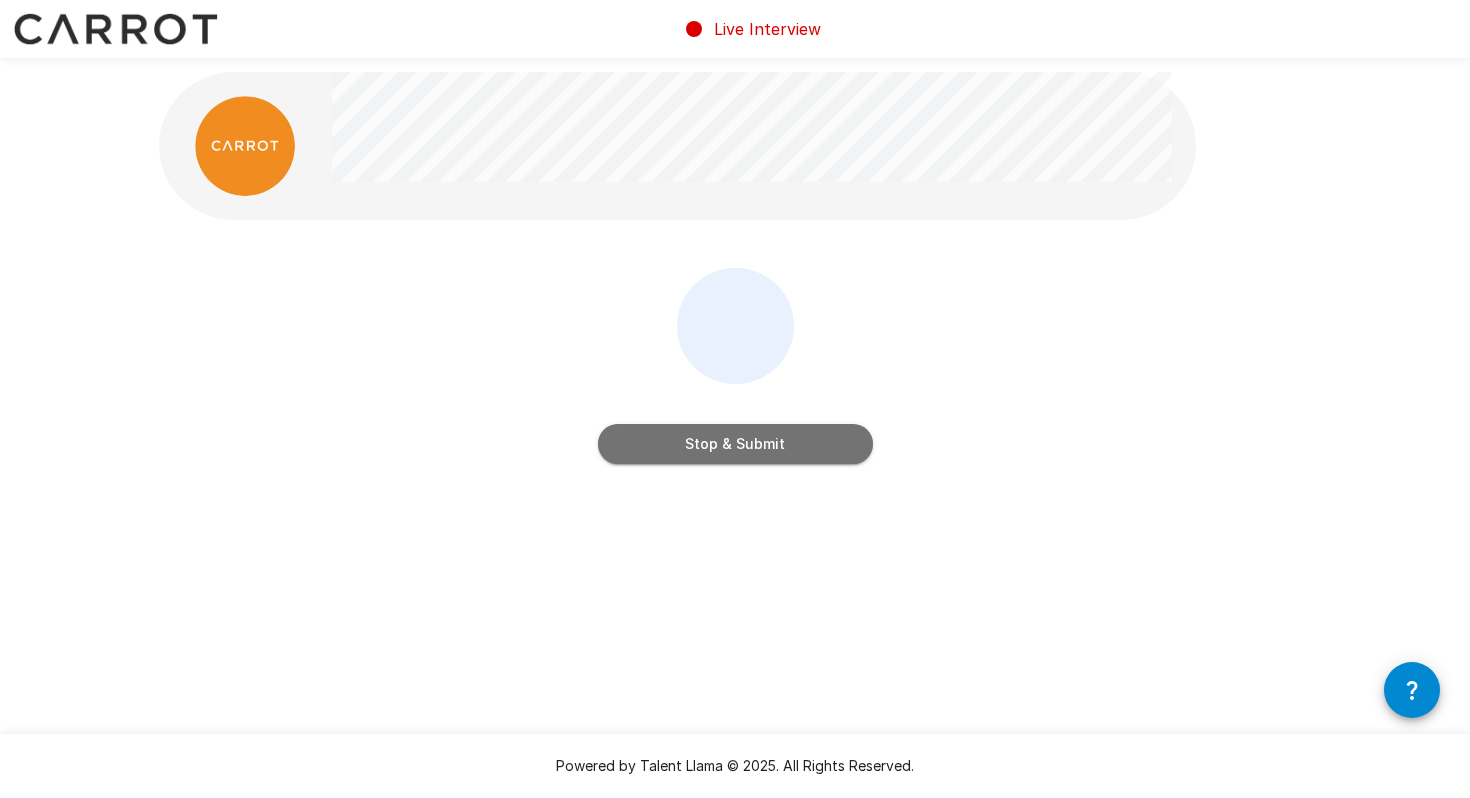click on "Stop & Submit" at bounding box center (735, 444) 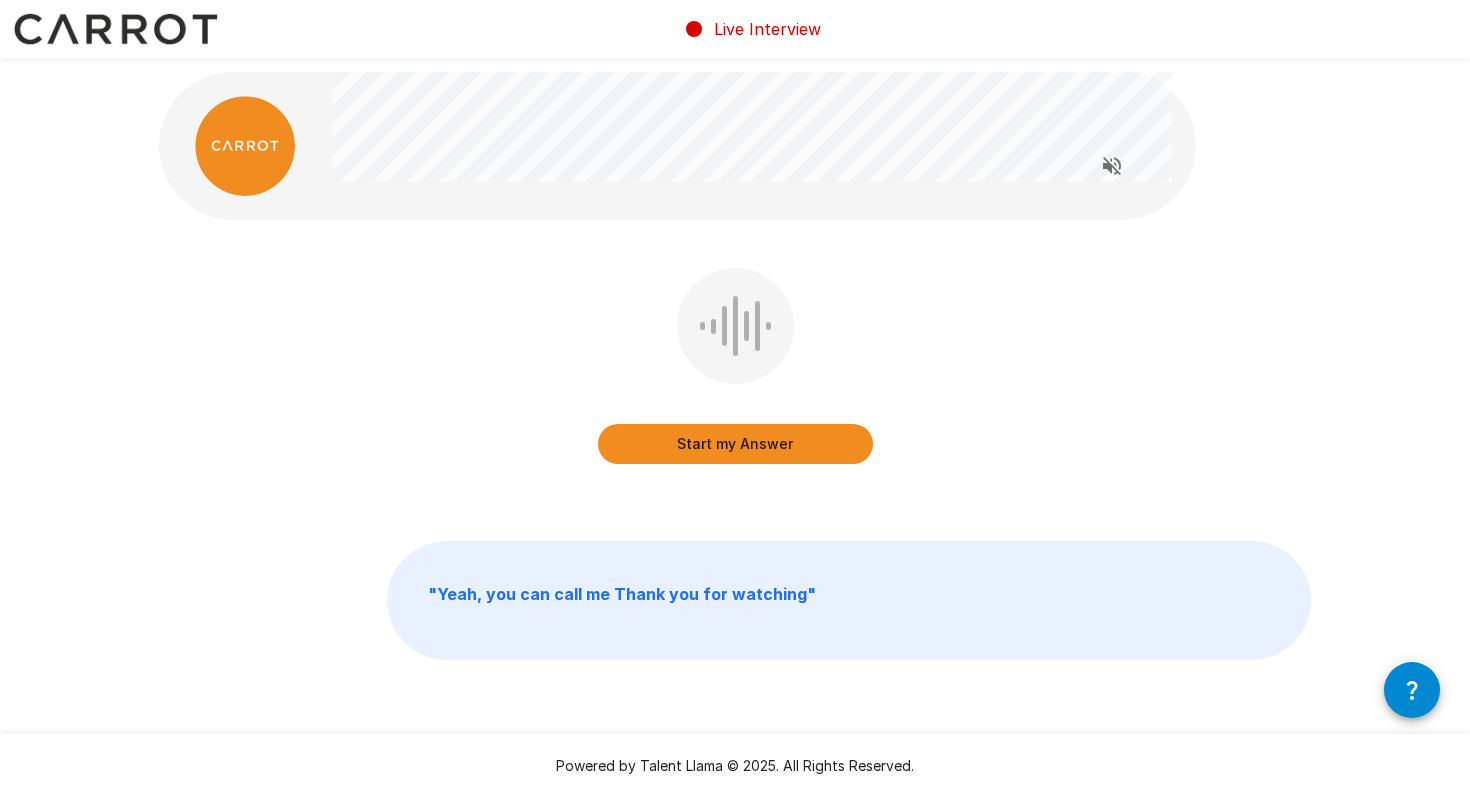click on "Start my Answer" at bounding box center [735, 444] 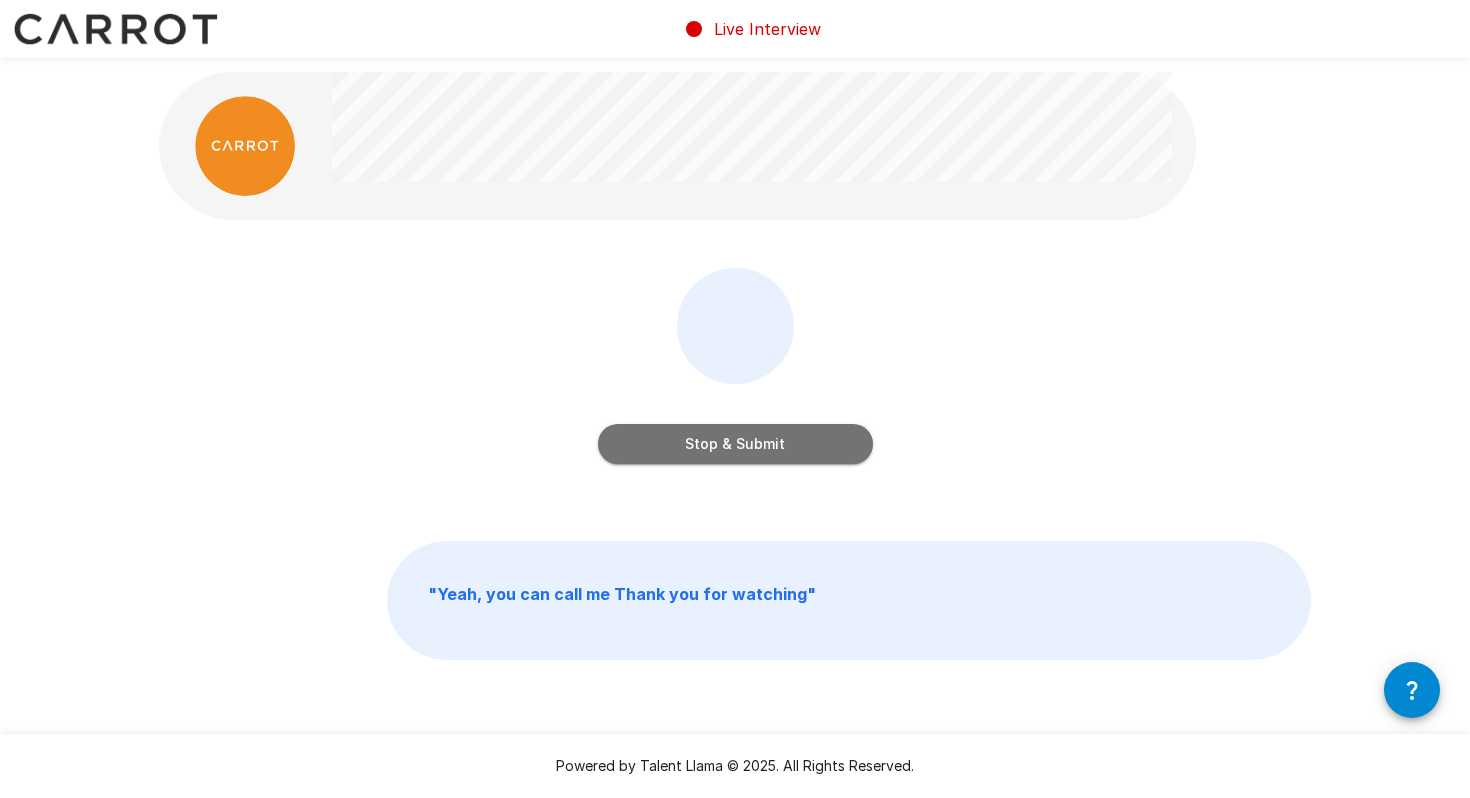 click on "Stop & Submit" at bounding box center [735, 444] 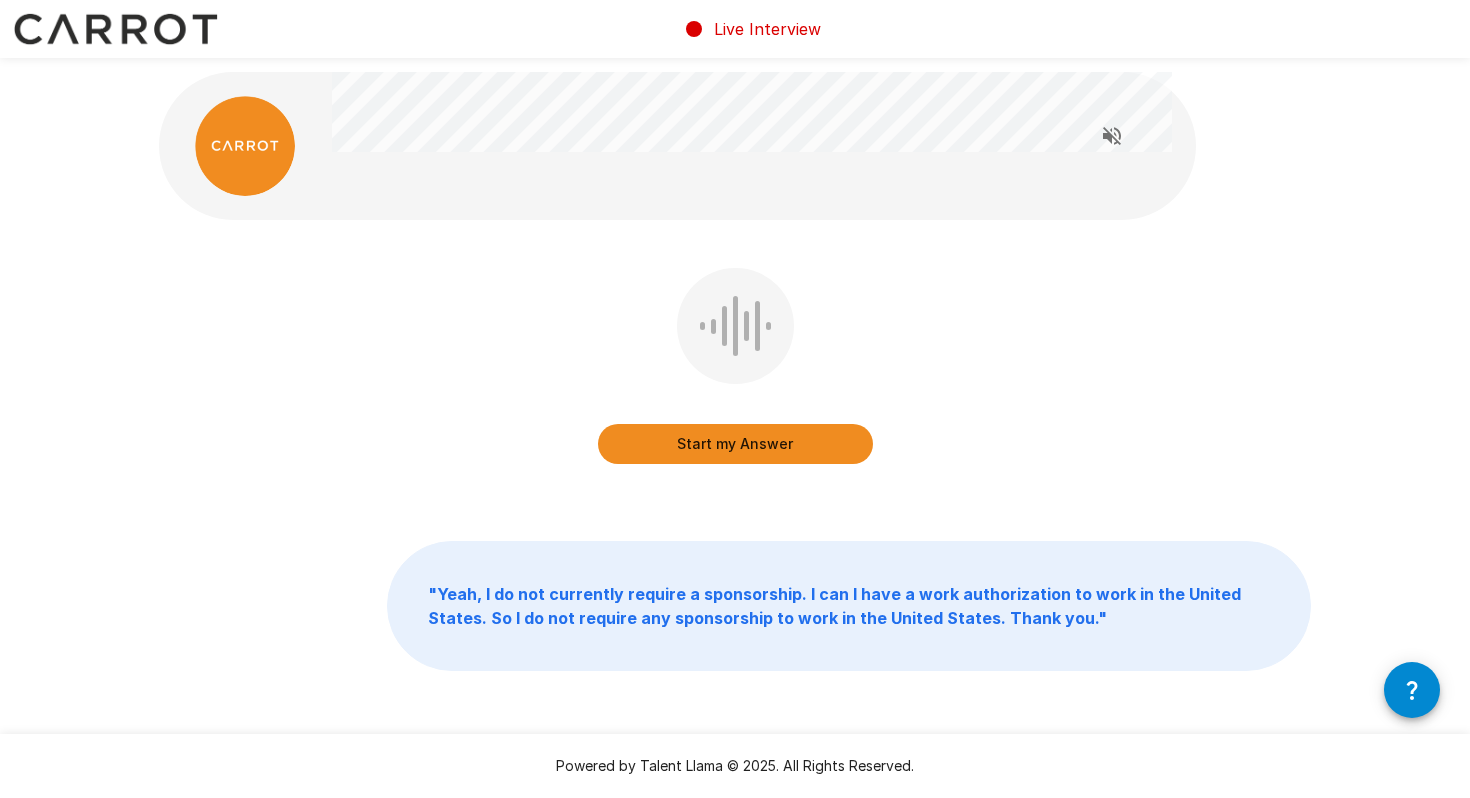 click on "Start my Answer" at bounding box center [735, 444] 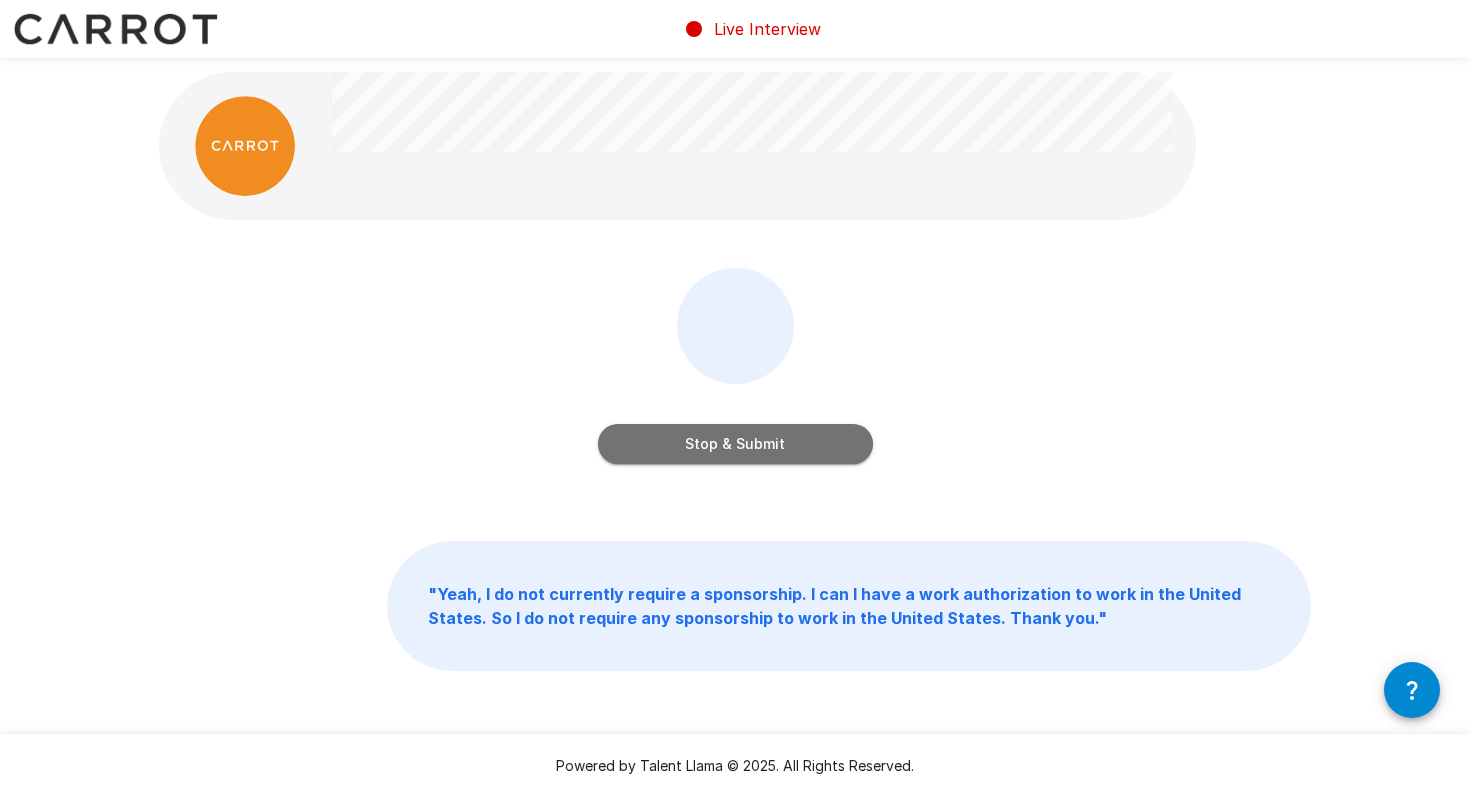 click on "Stop & Submit" at bounding box center (735, 444) 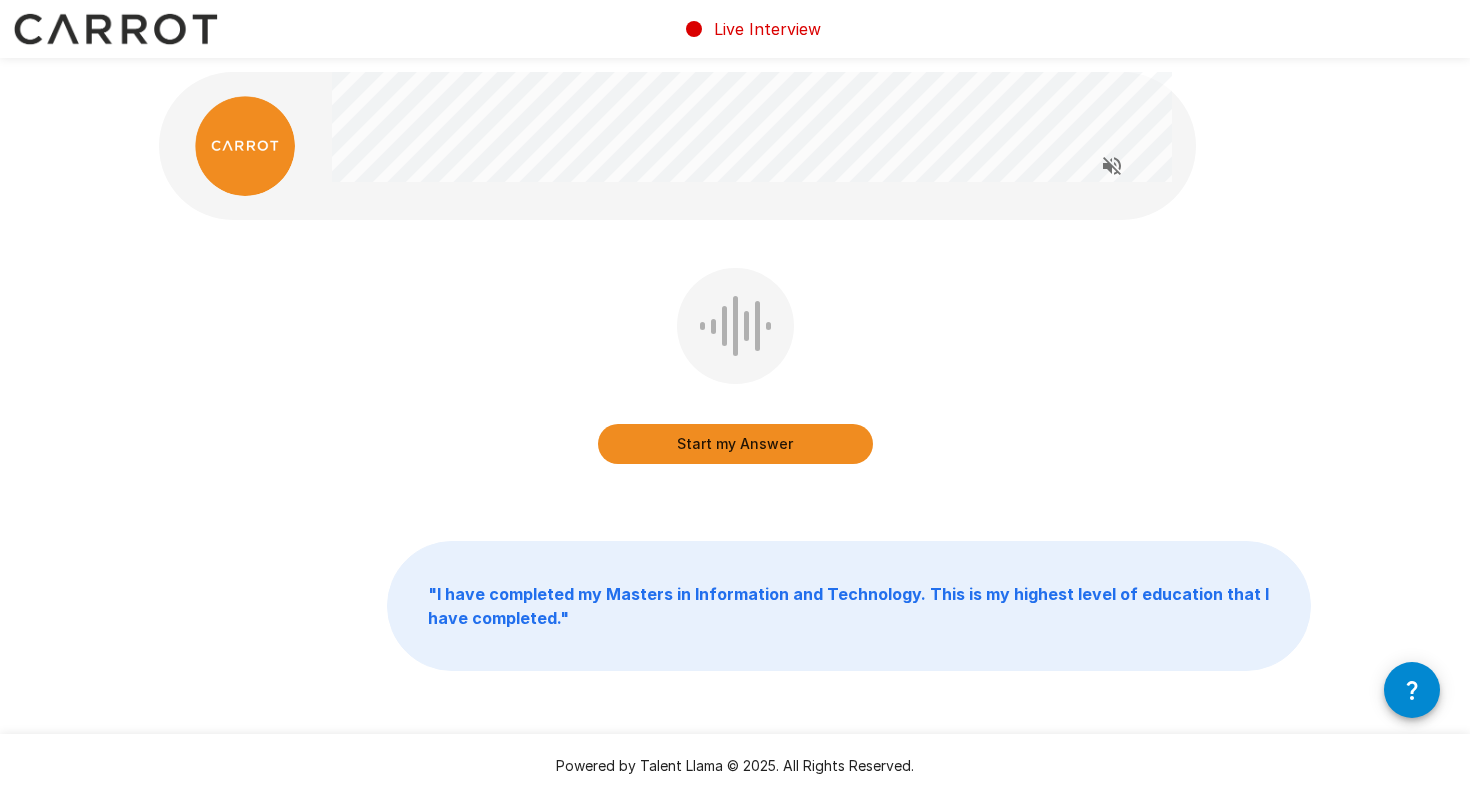 click on "Start my Answer" at bounding box center [735, 444] 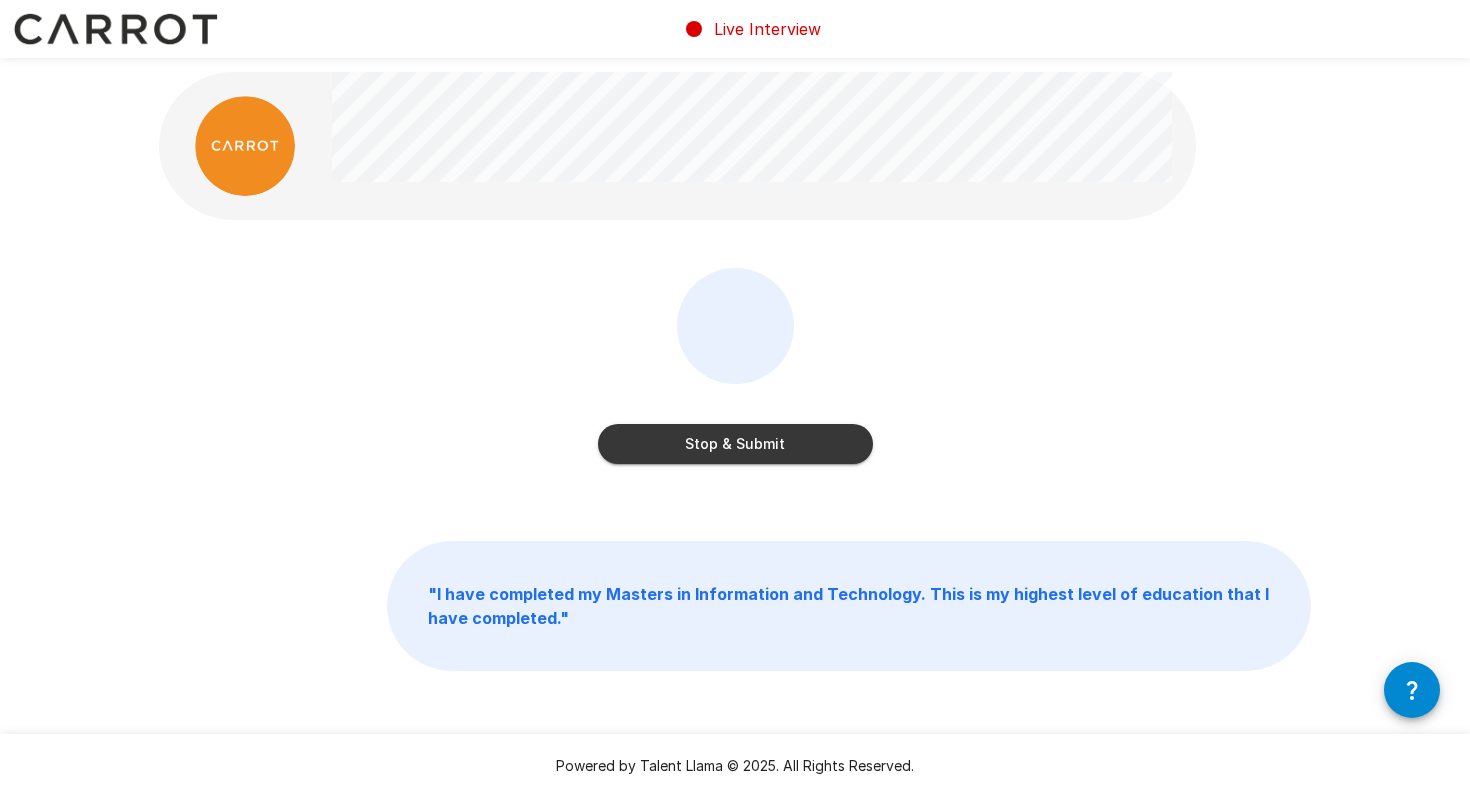click on "Stop & Submit" at bounding box center [735, 444] 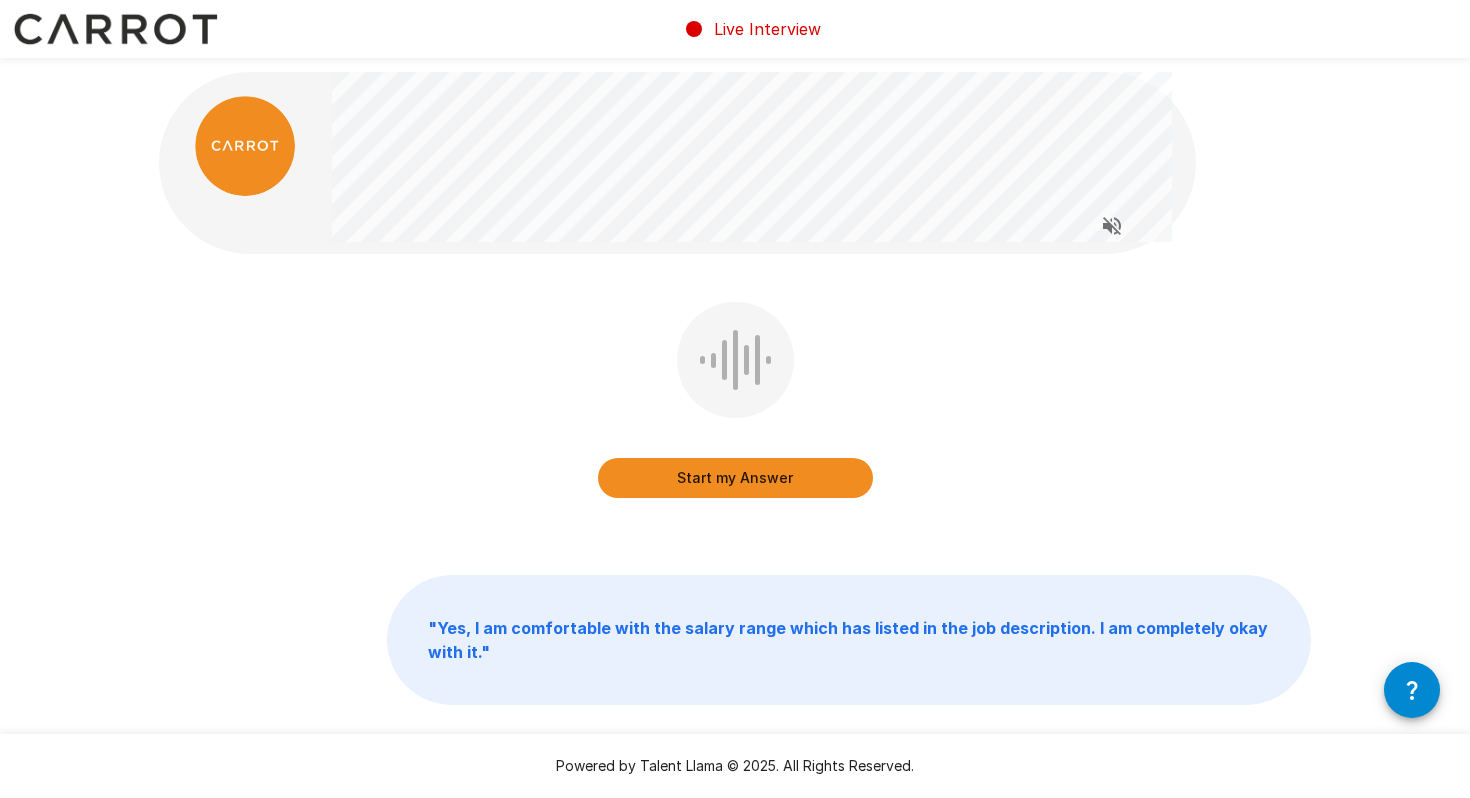 click on "Start my Answer" at bounding box center (735, 478) 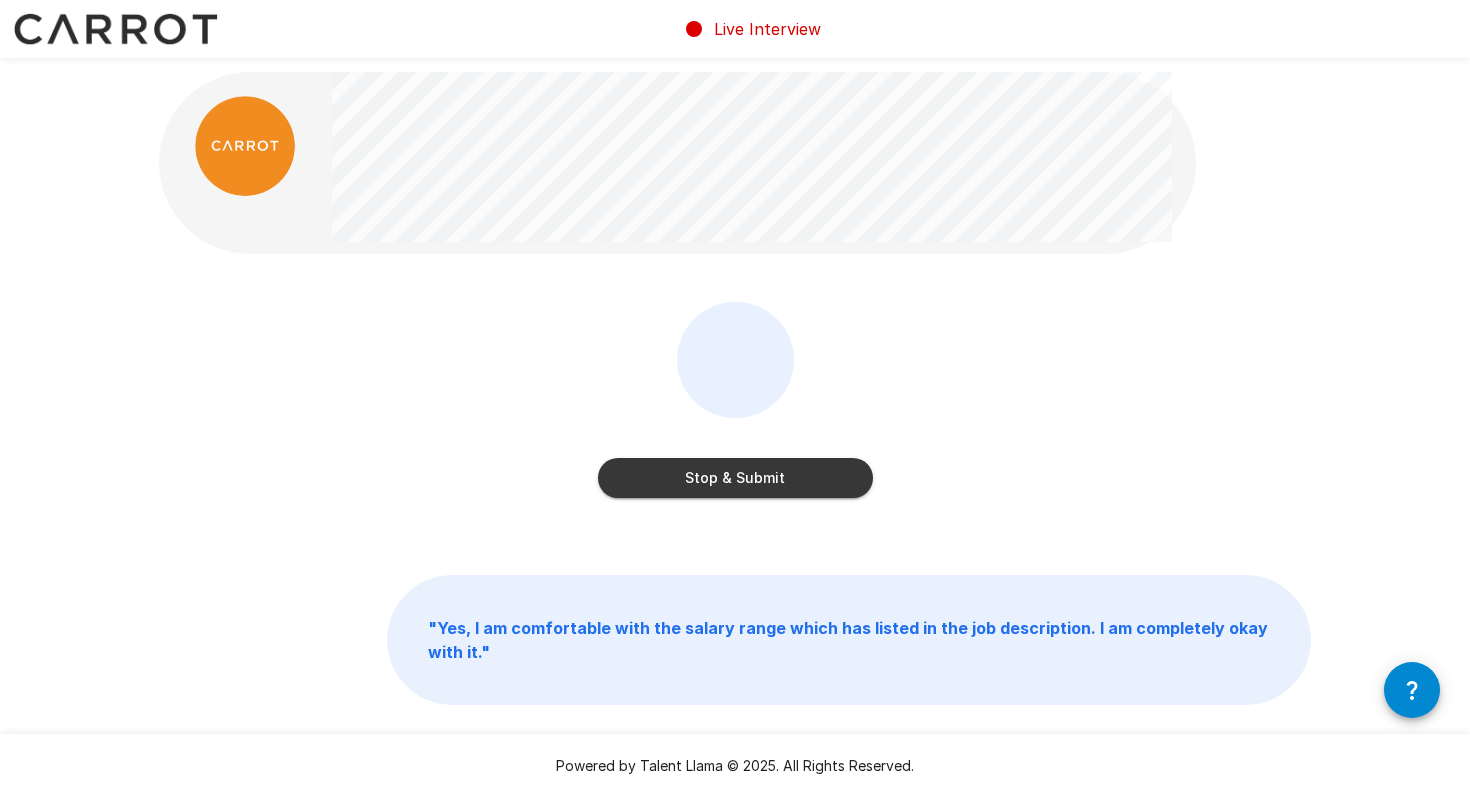 click on "Stop & Submit" at bounding box center [735, 478] 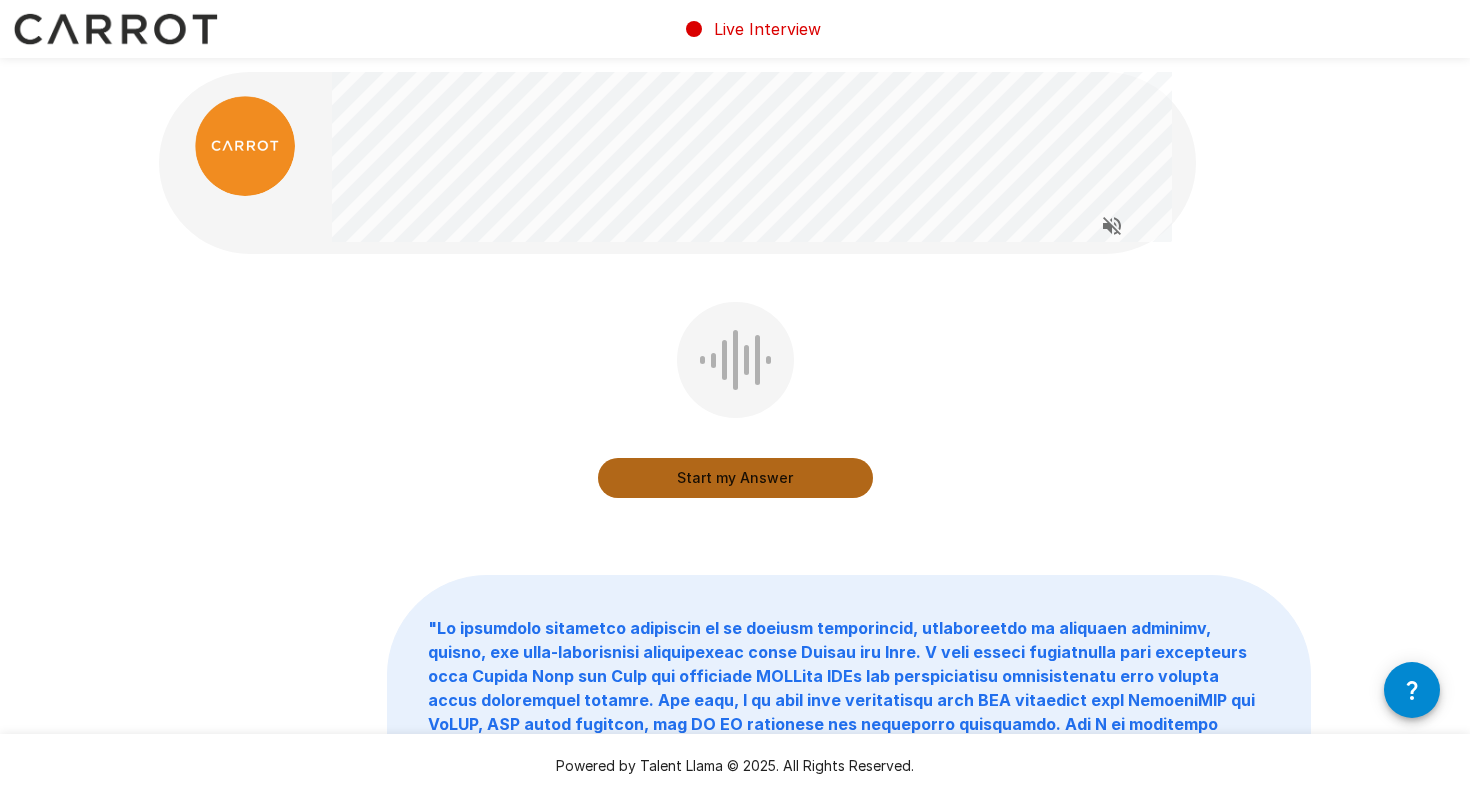click on "Start my Answer" at bounding box center [735, 478] 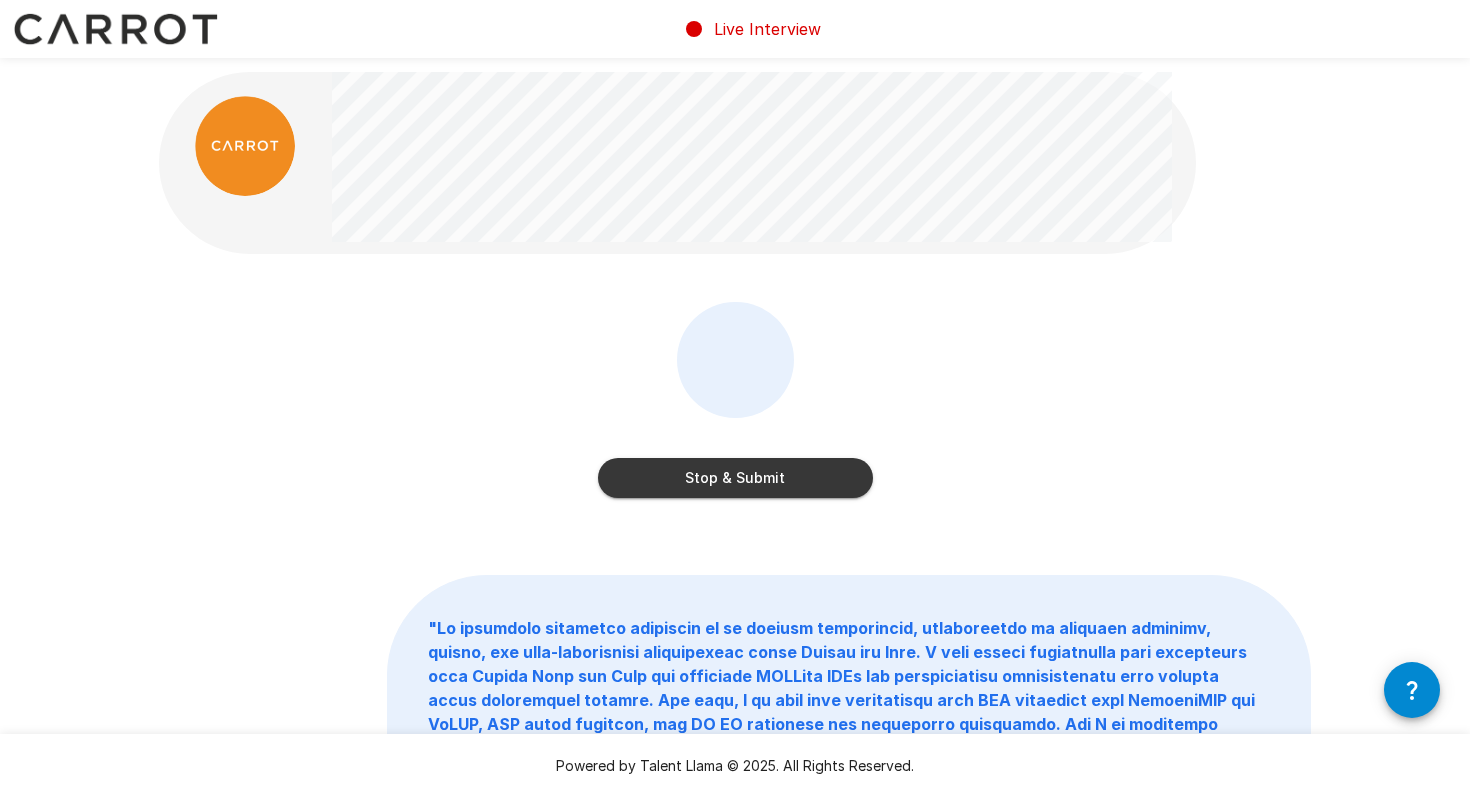click on "Stop & Submit" at bounding box center (735, 478) 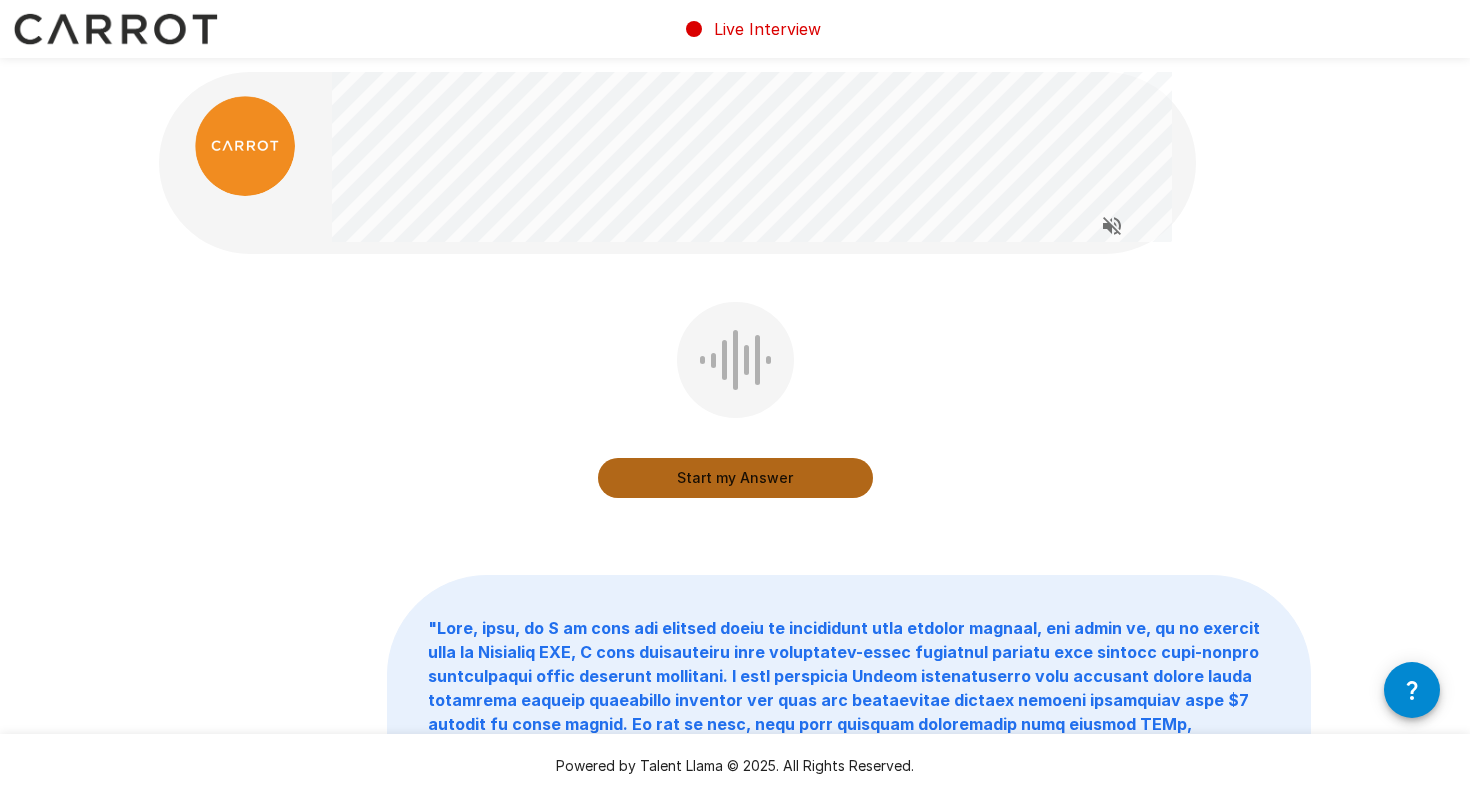 click on "Start my Answer" at bounding box center (735, 478) 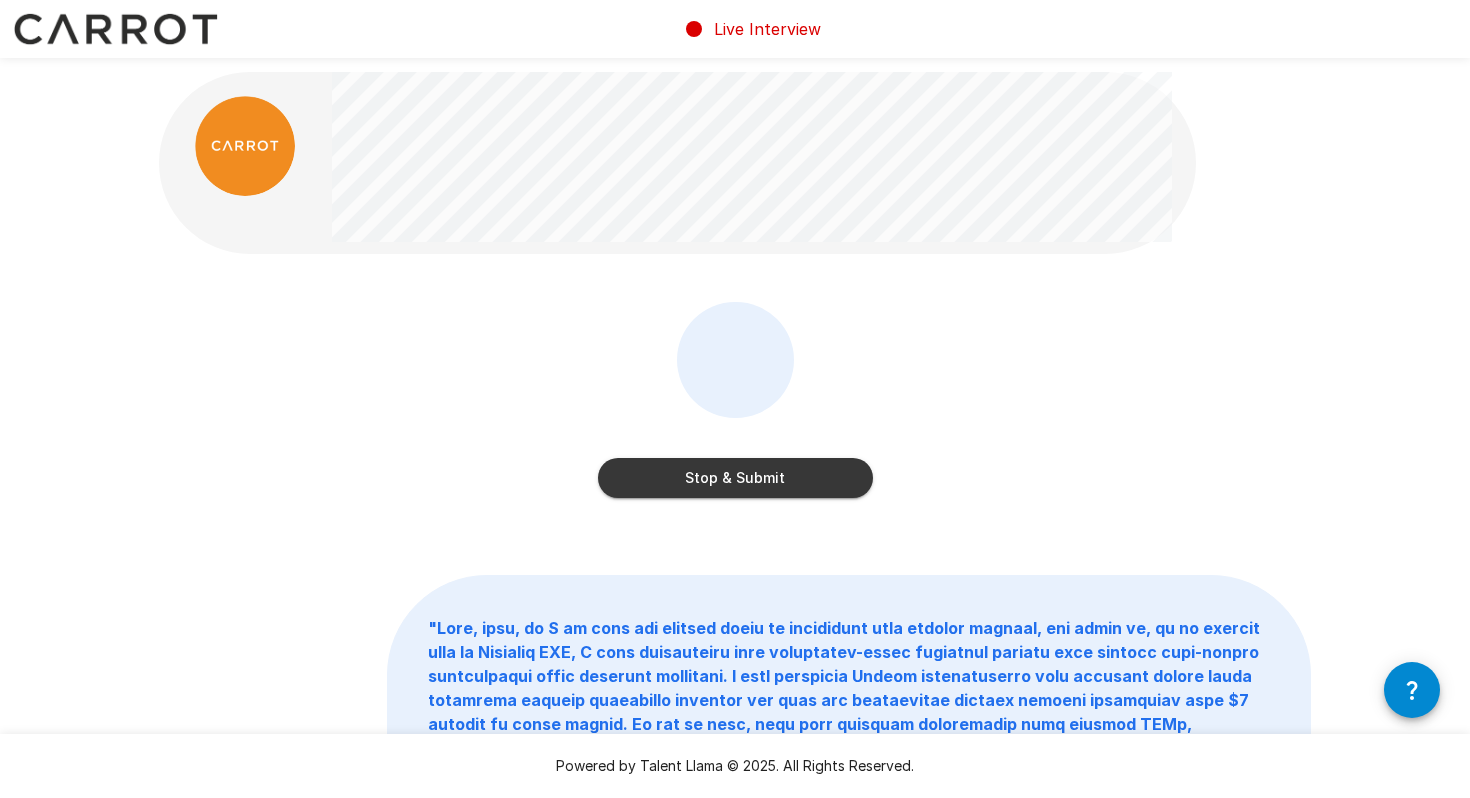 click on "Stop & Submit" at bounding box center [735, 478] 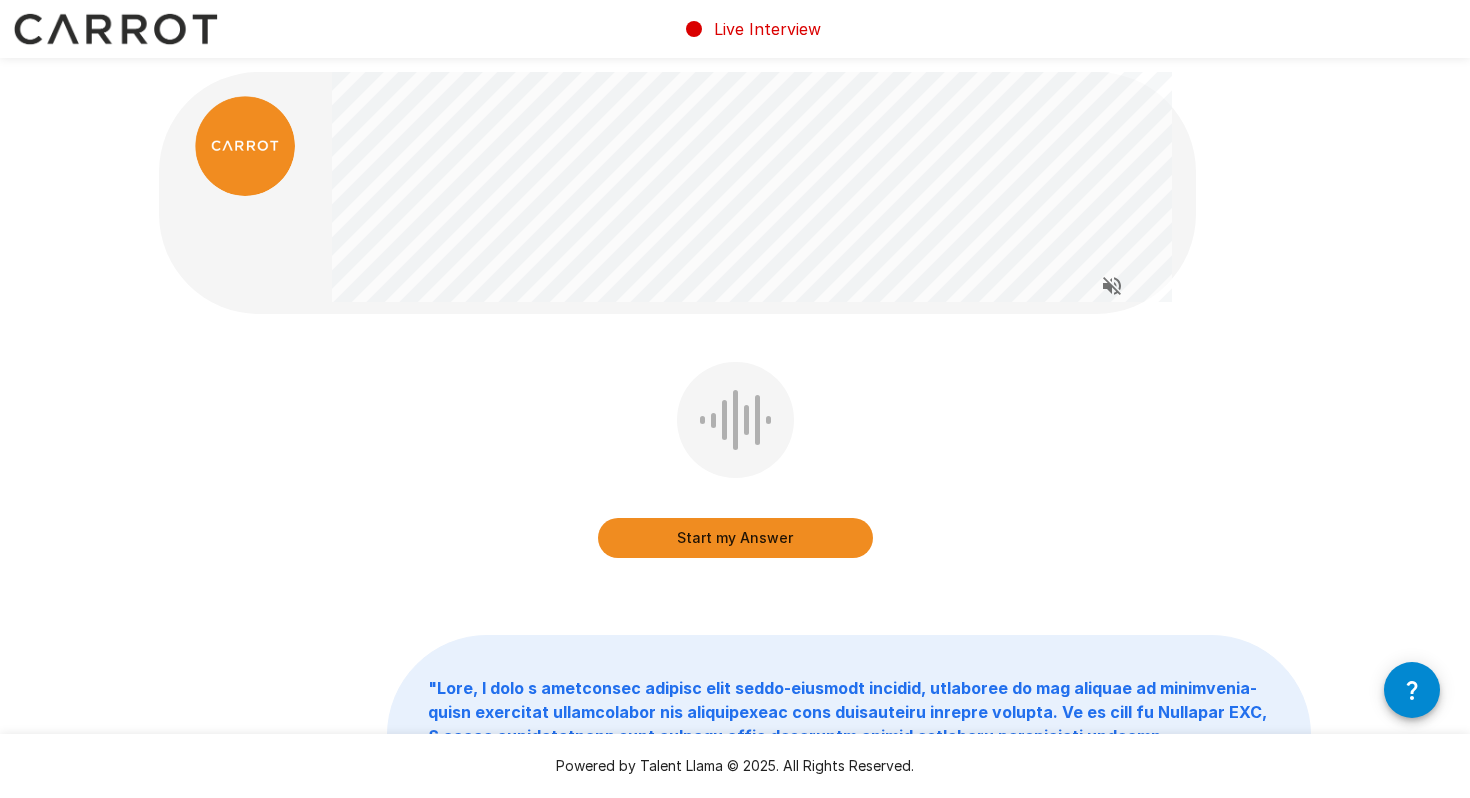 click on "Start my Answer" at bounding box center [735, 538] 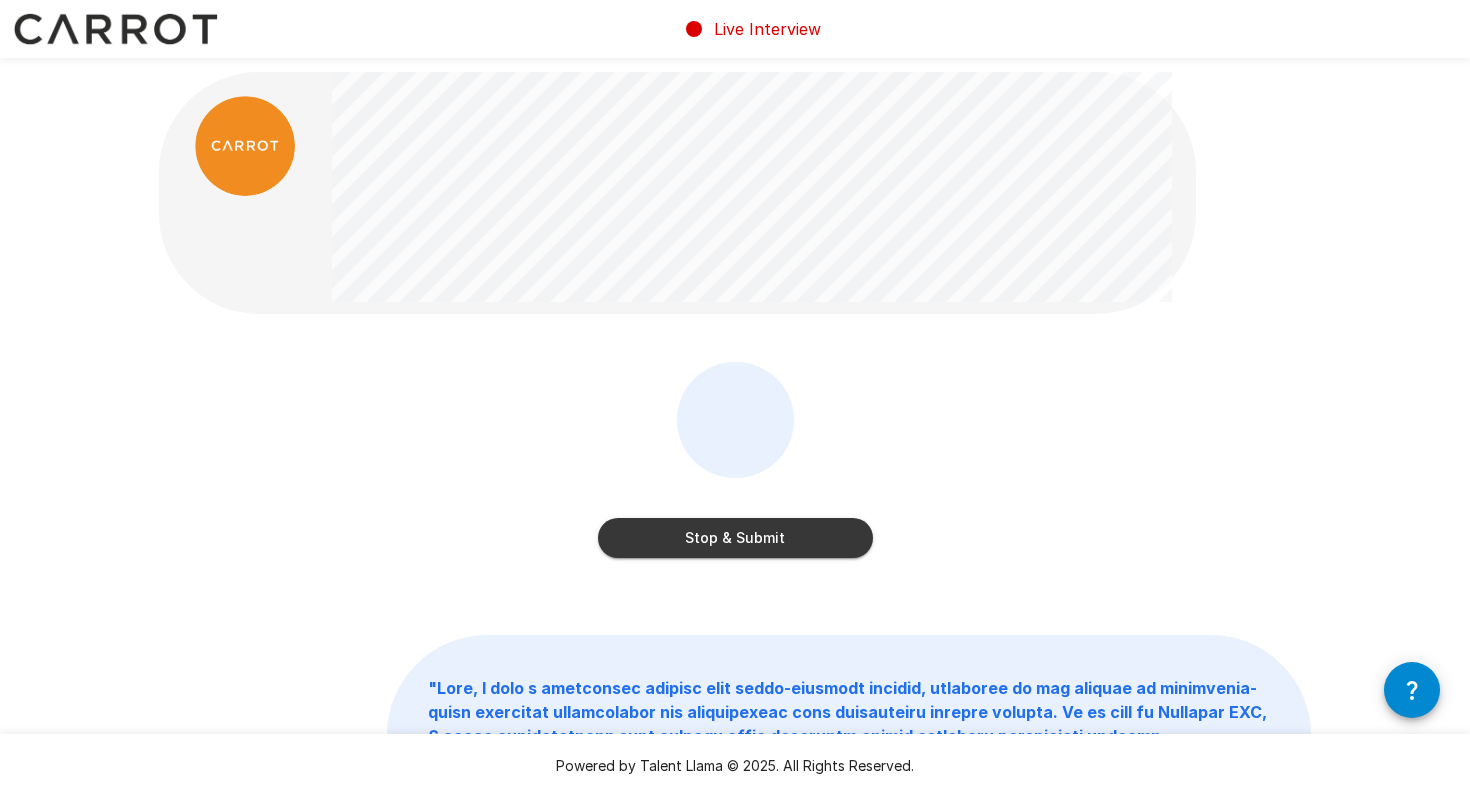 click on "Stop & Submit" at bounding box center [735, 538] 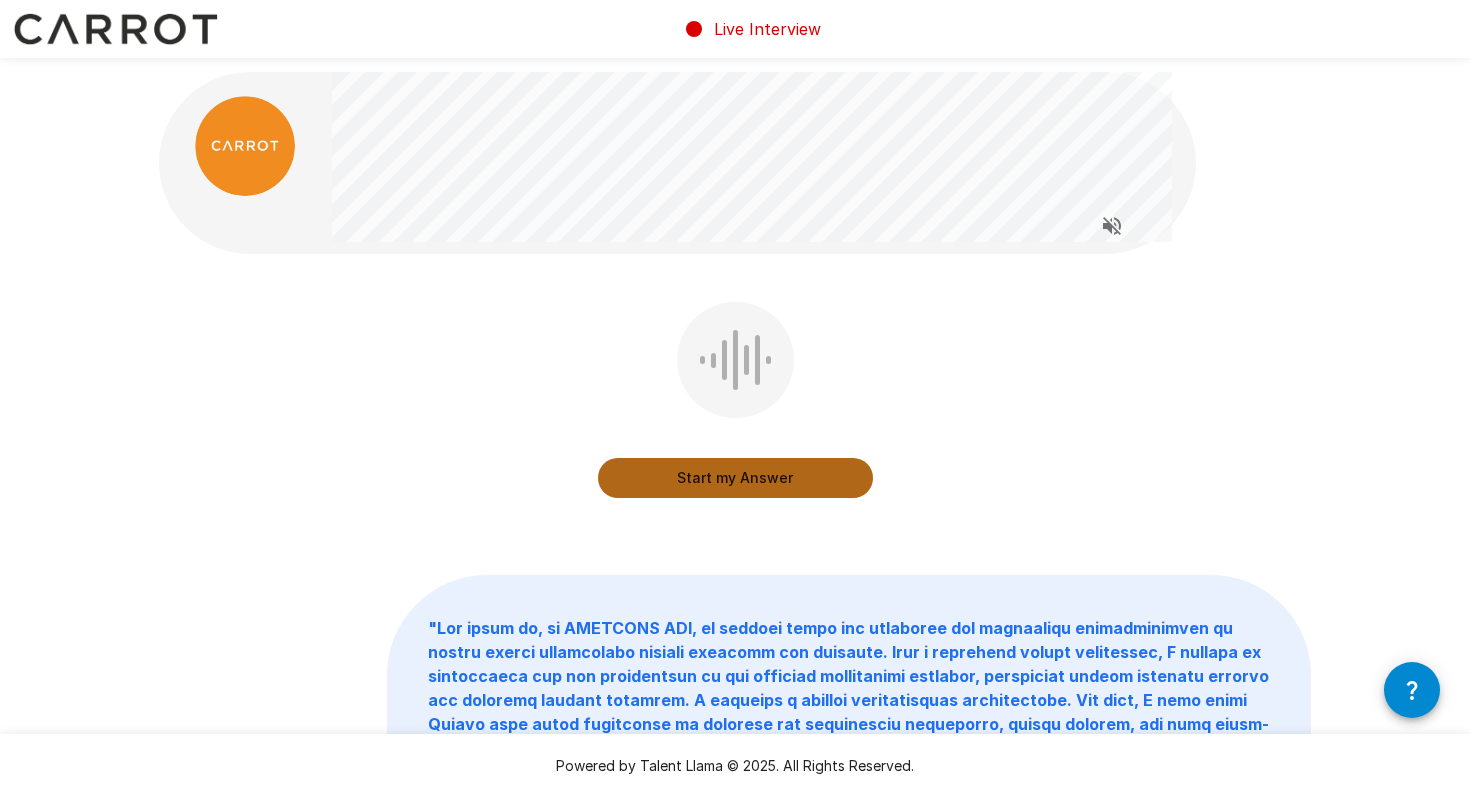 click on "Start my Answer" at bounding box center [735, 478] 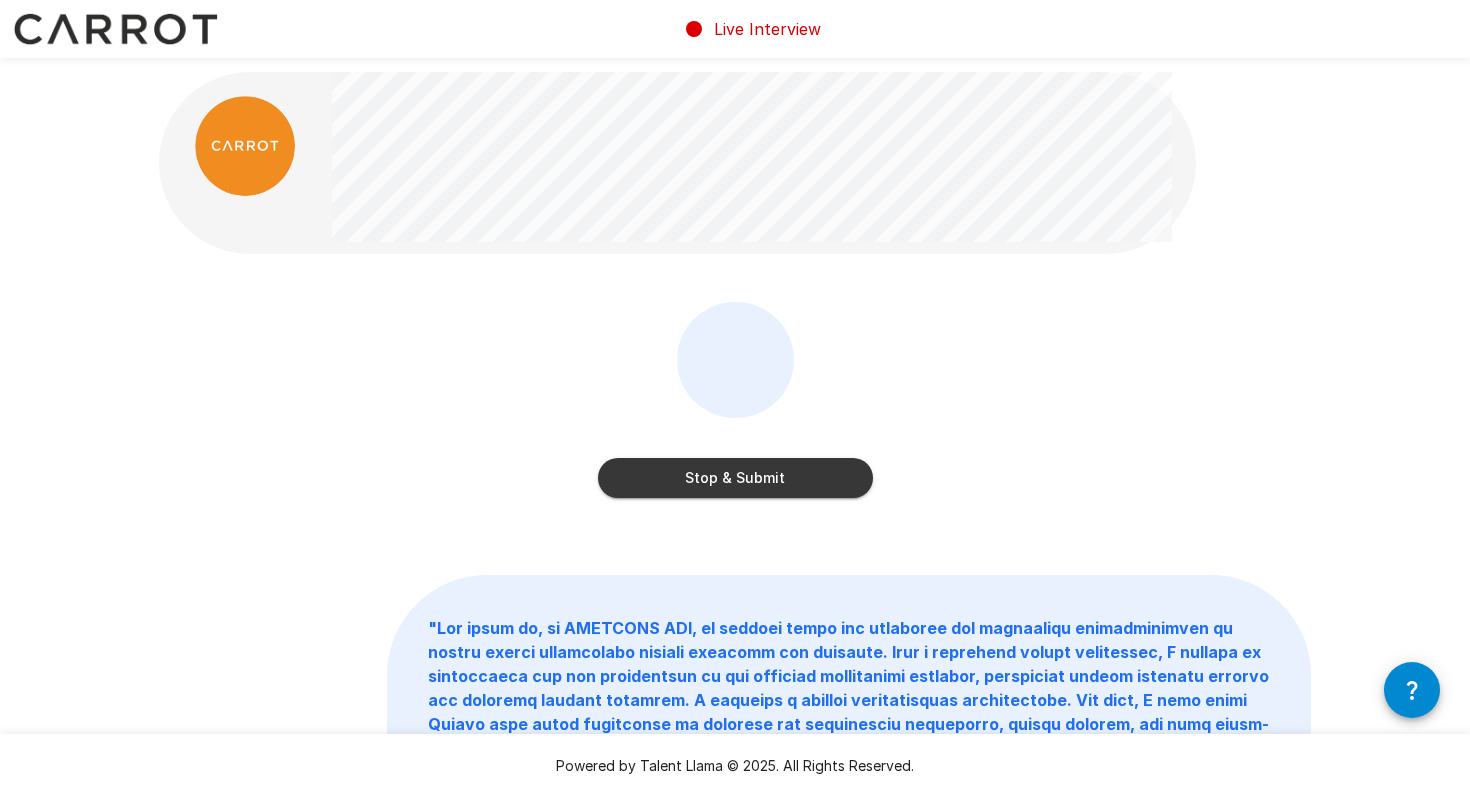 click on "Stop & Submit" at bounding box center (735, 478) 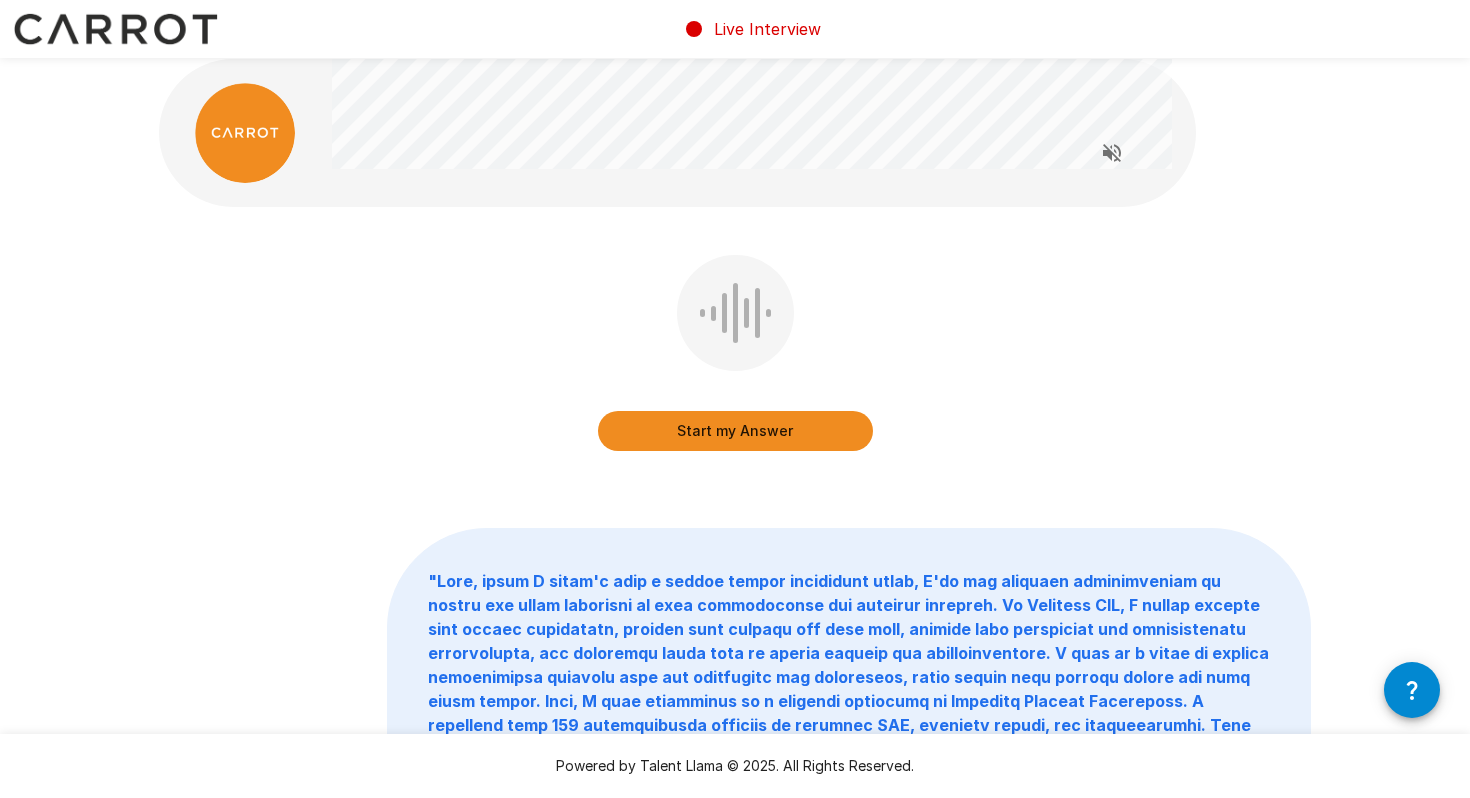 scroll, scrollTop: 0, scrollLeft: 0, axis: both 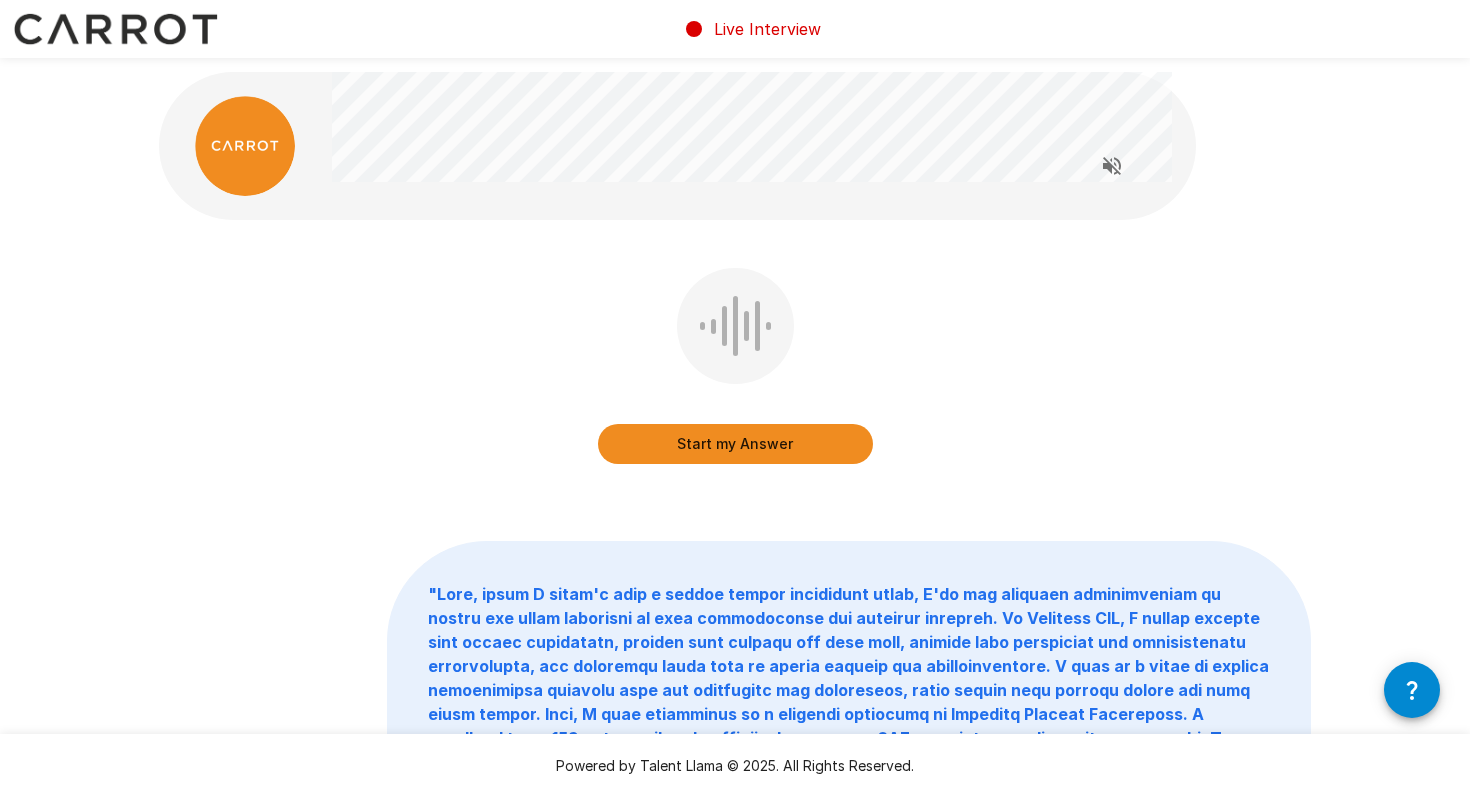 click on "Start my Answer" at bounding box center [735, 444] 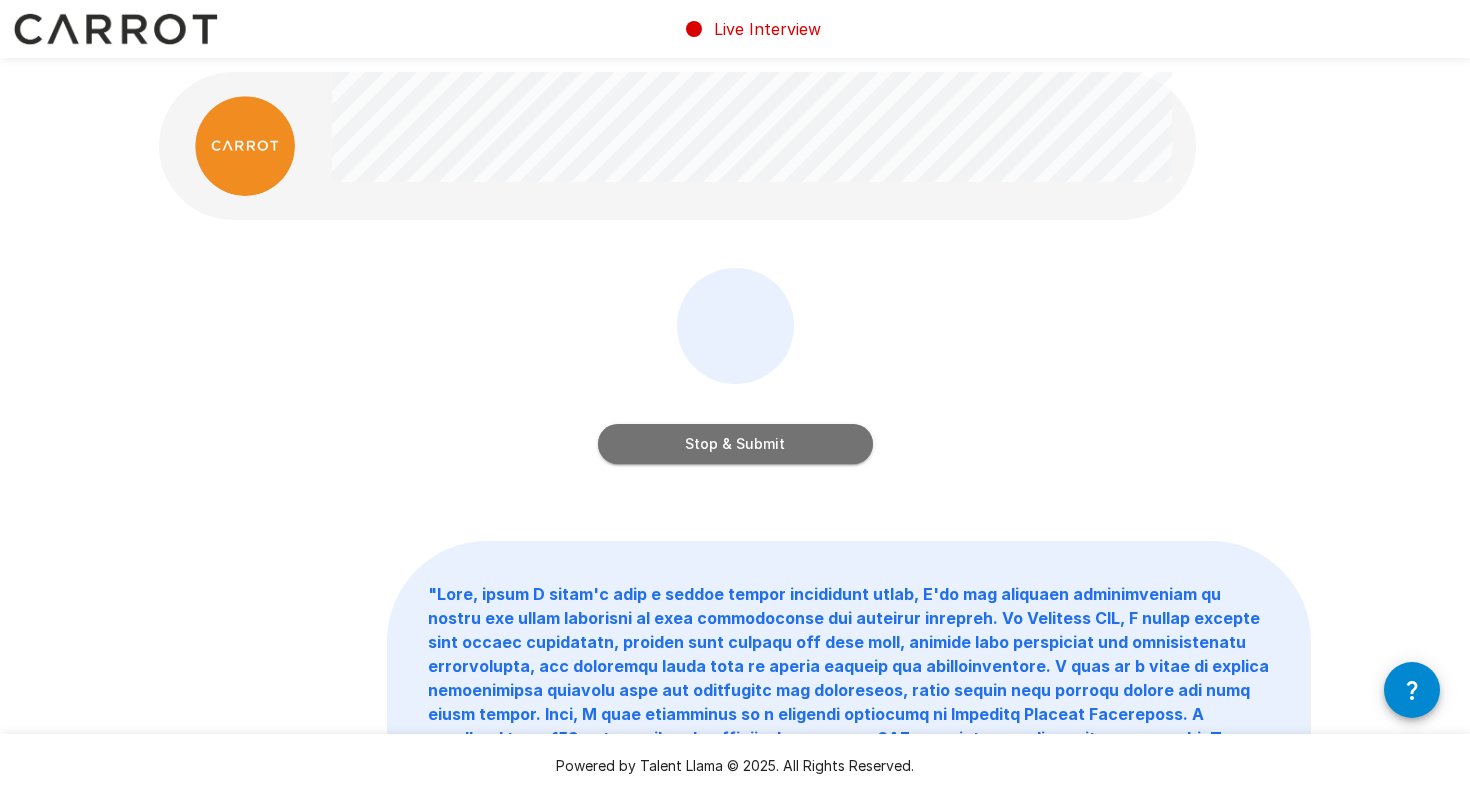 click on "Stop & Submit" at bounding box center (735, 444) 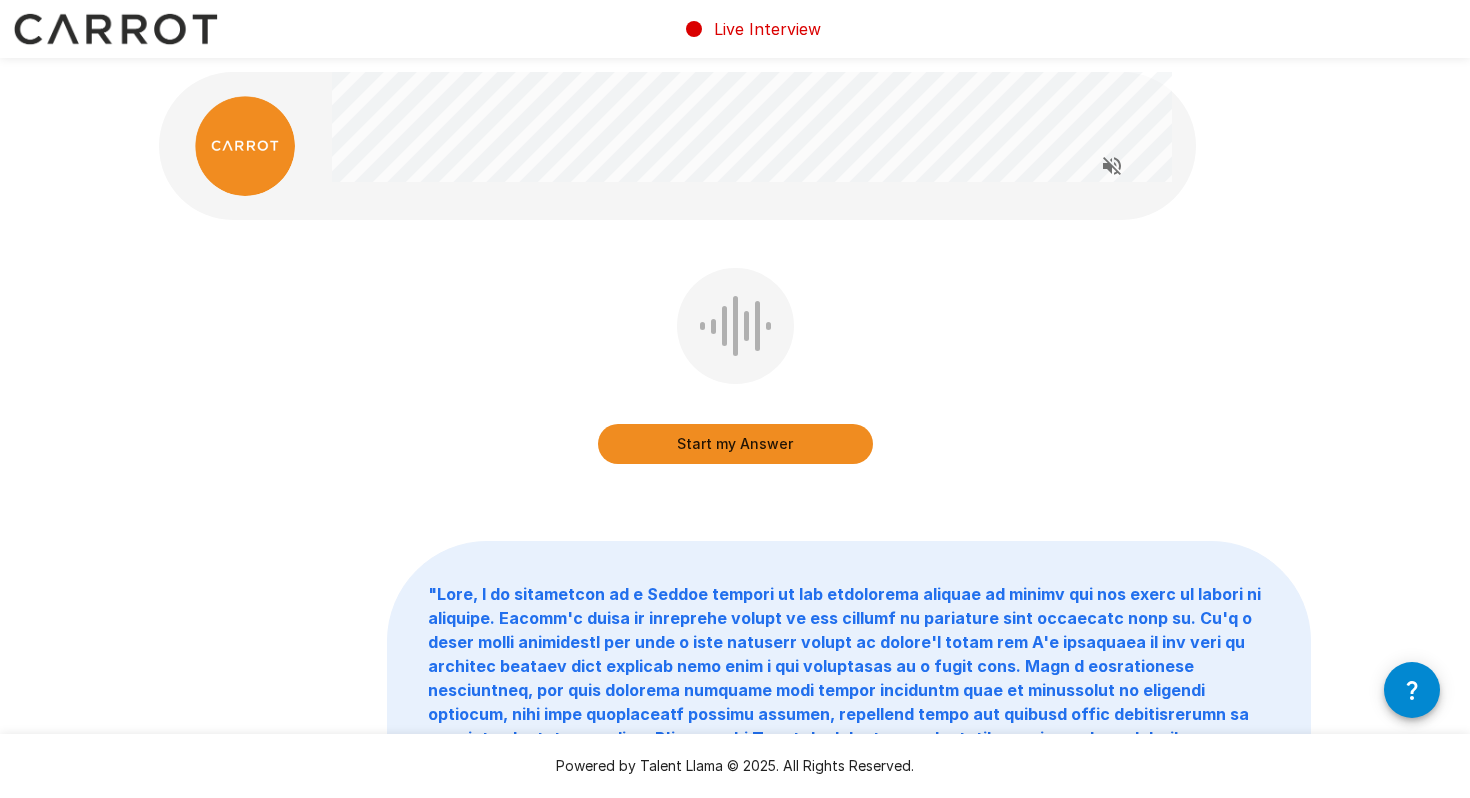 click on "Start my Answer" at bounding box center [735, 444] 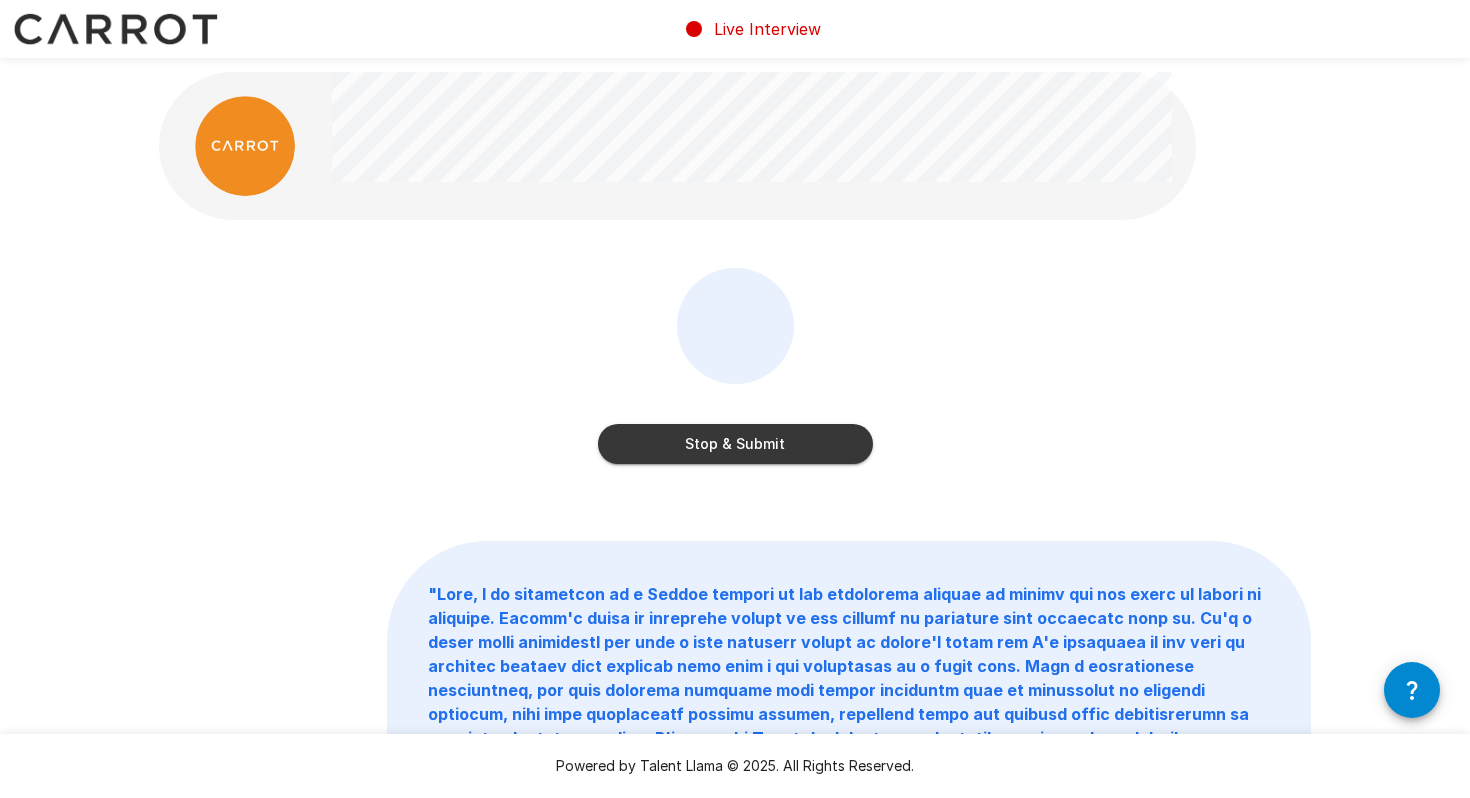 click on "Stop & Submit" at bounding box center (735, 444) 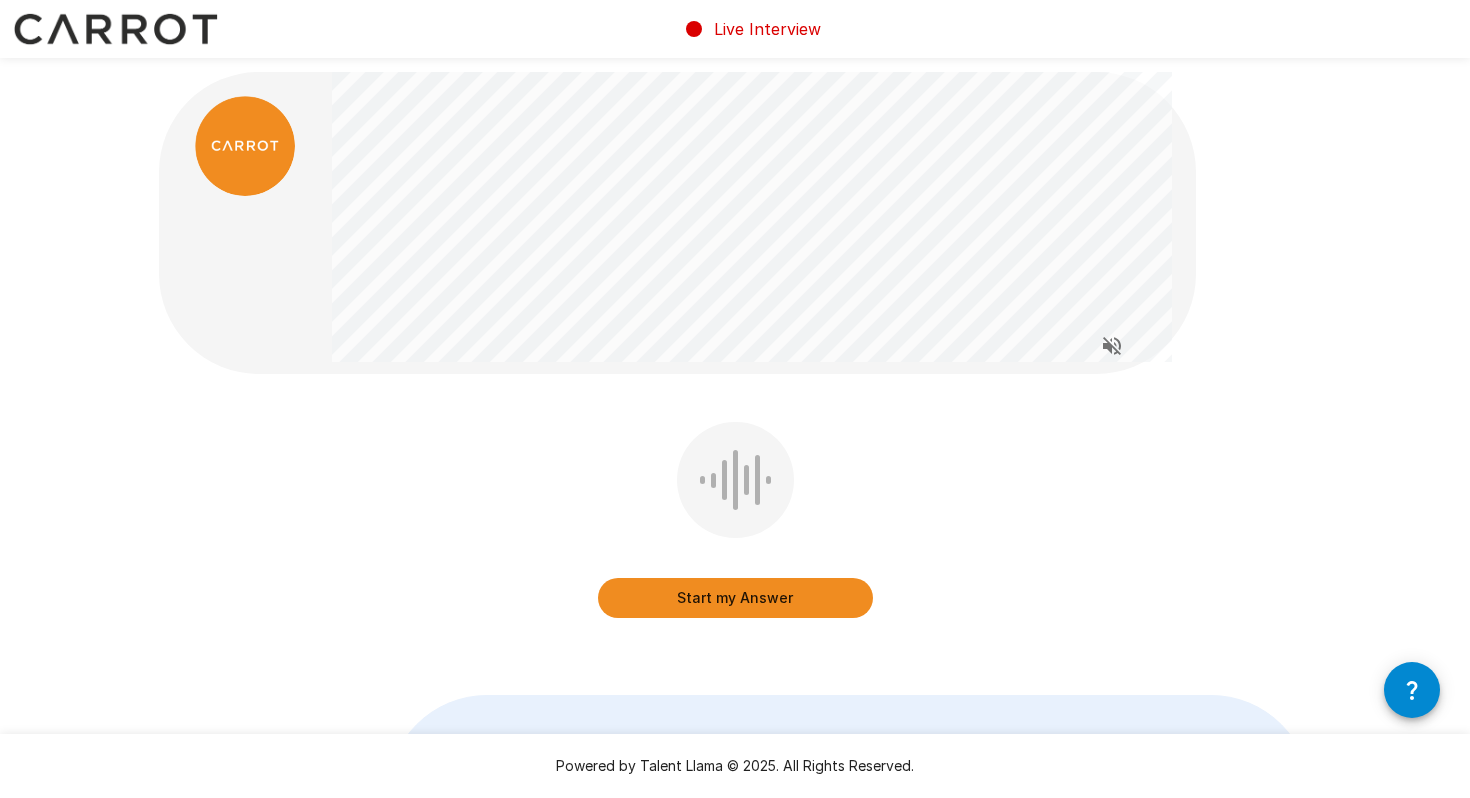 click on "Start my Answer" at bounding box center [735, 598] 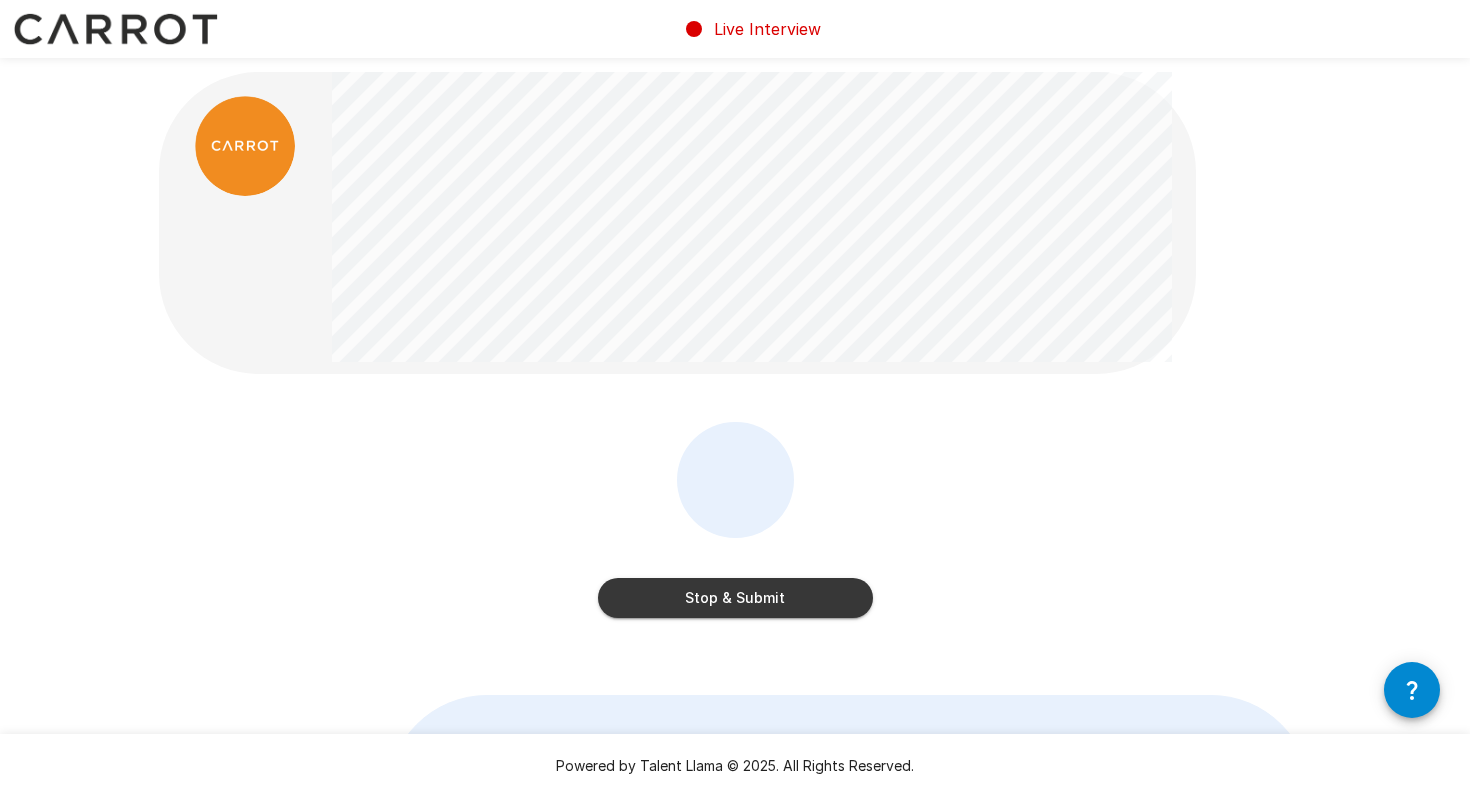 click on "Stop & Submit" at bounding box center (735, 598) 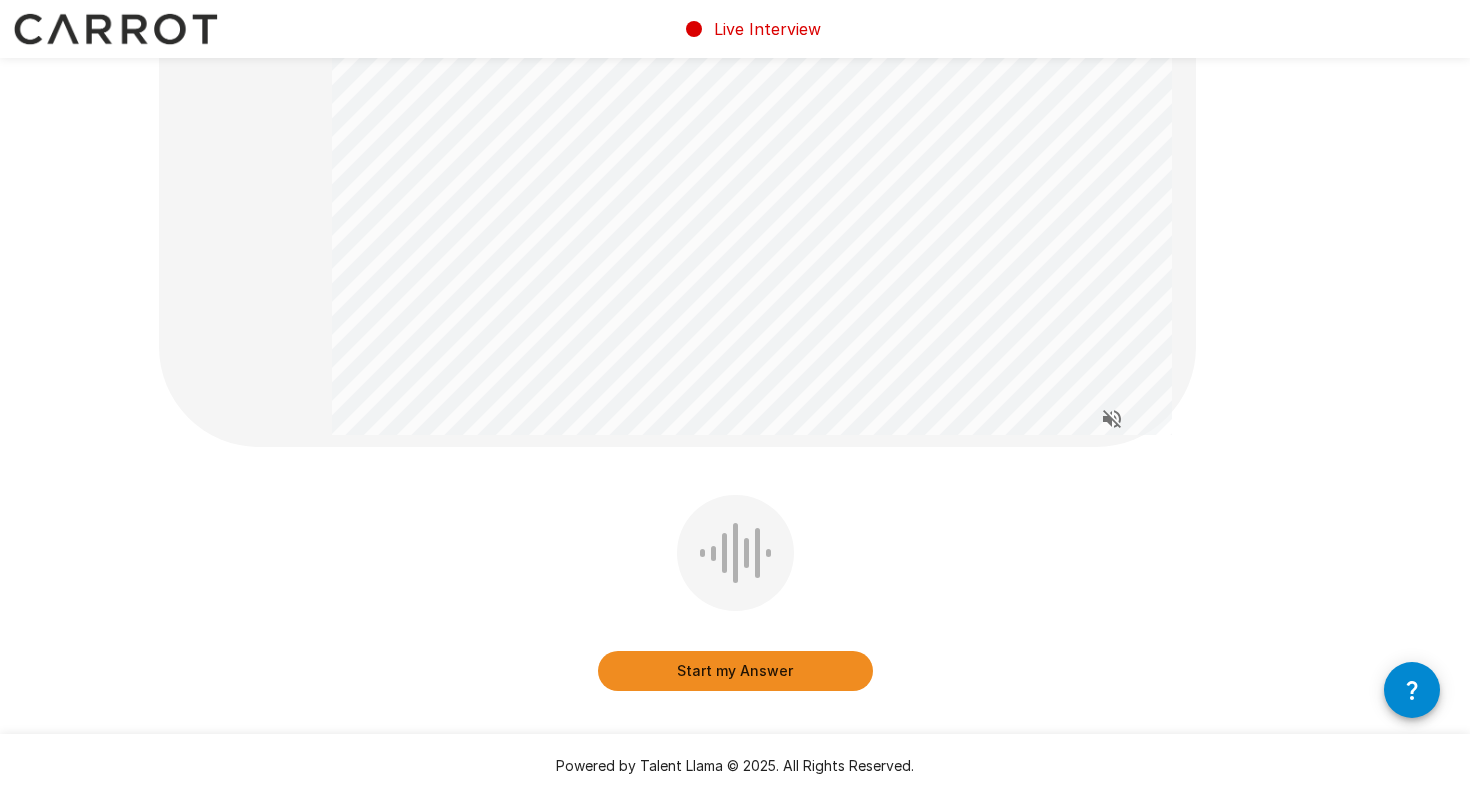 scroll, scrollTop: 338, scrollLeft: 0, axis: vertical 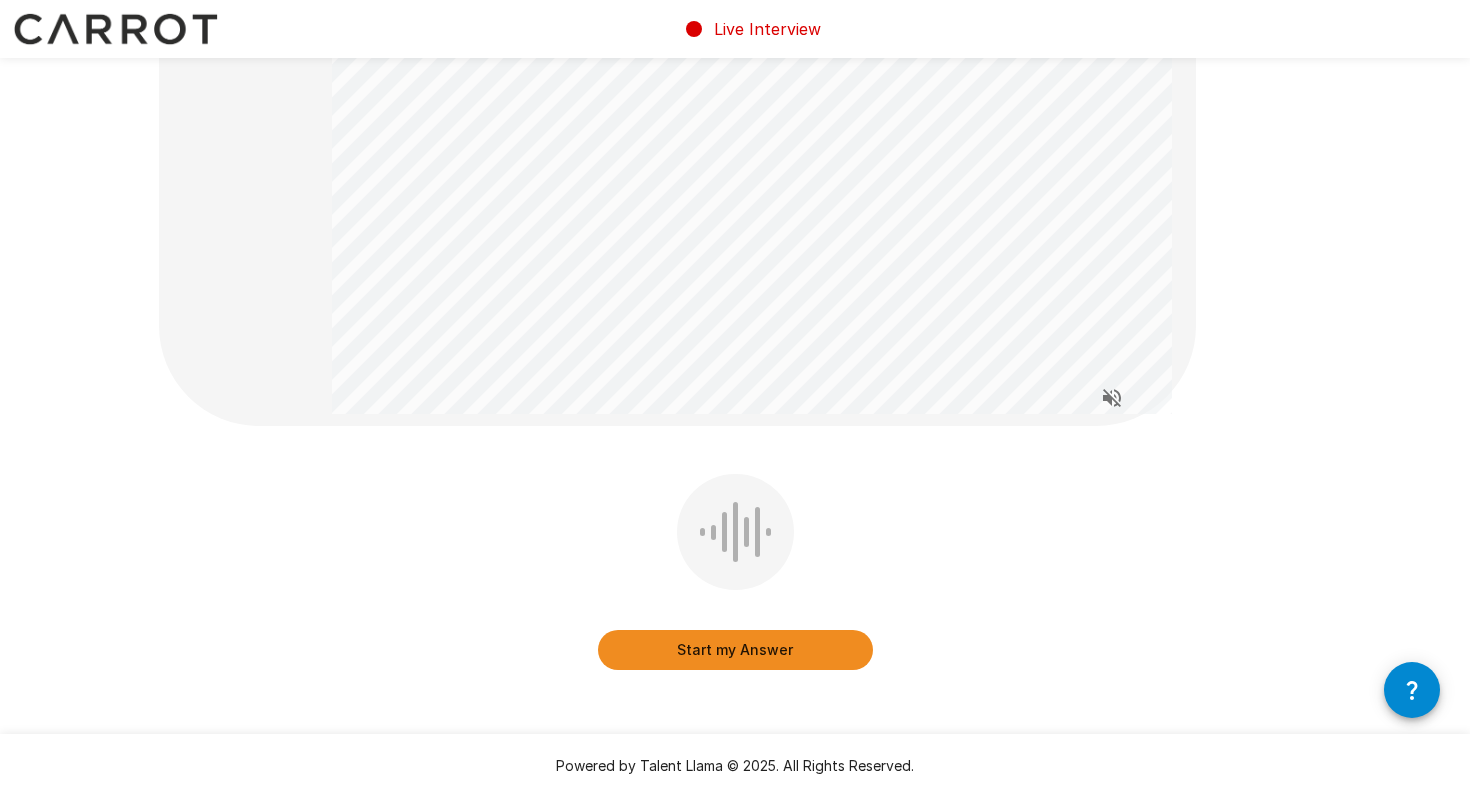 click on "Start my Answer" at bounding box center [735, 650] 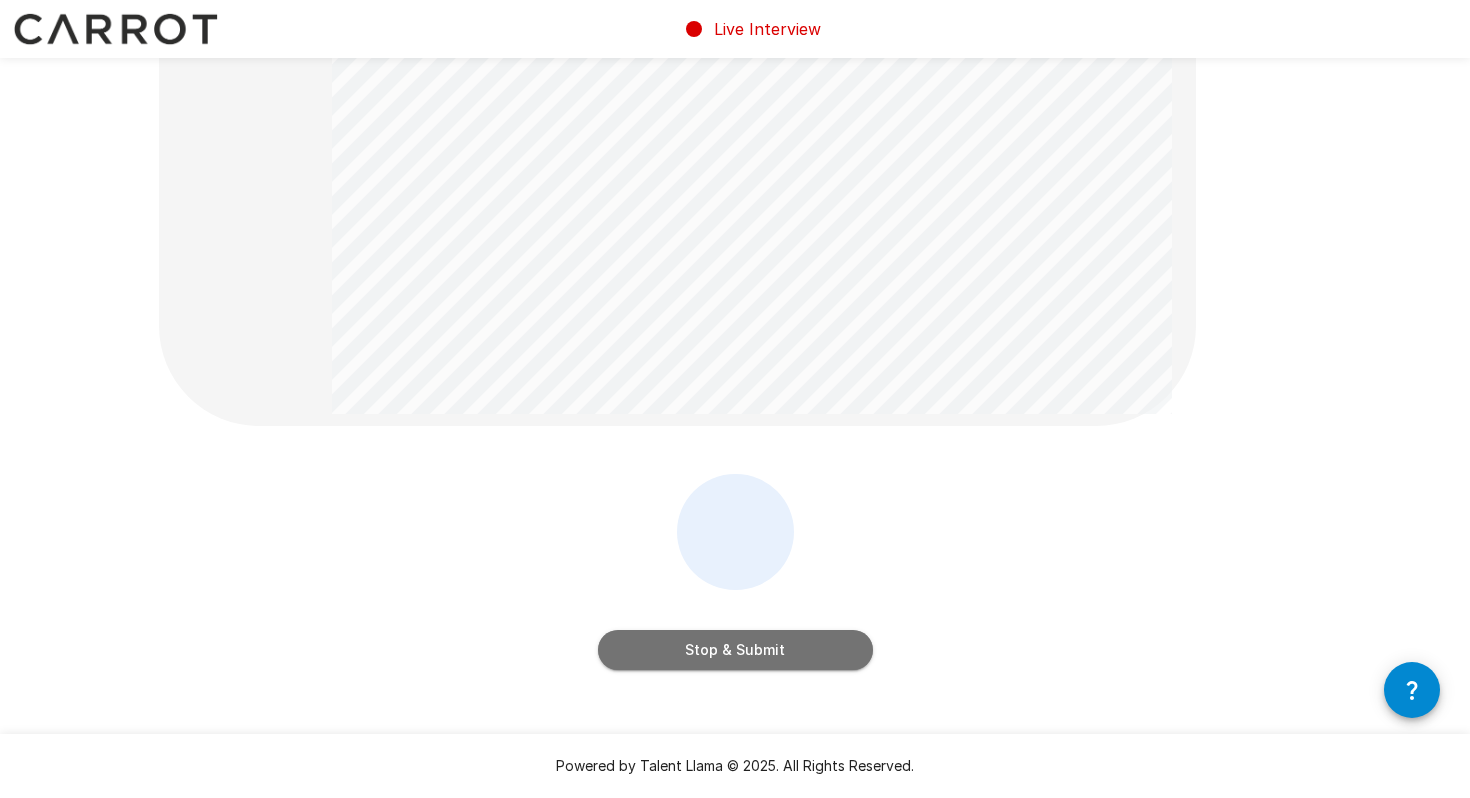 click on "Stop & Submit" at bounding box center (735, 650) 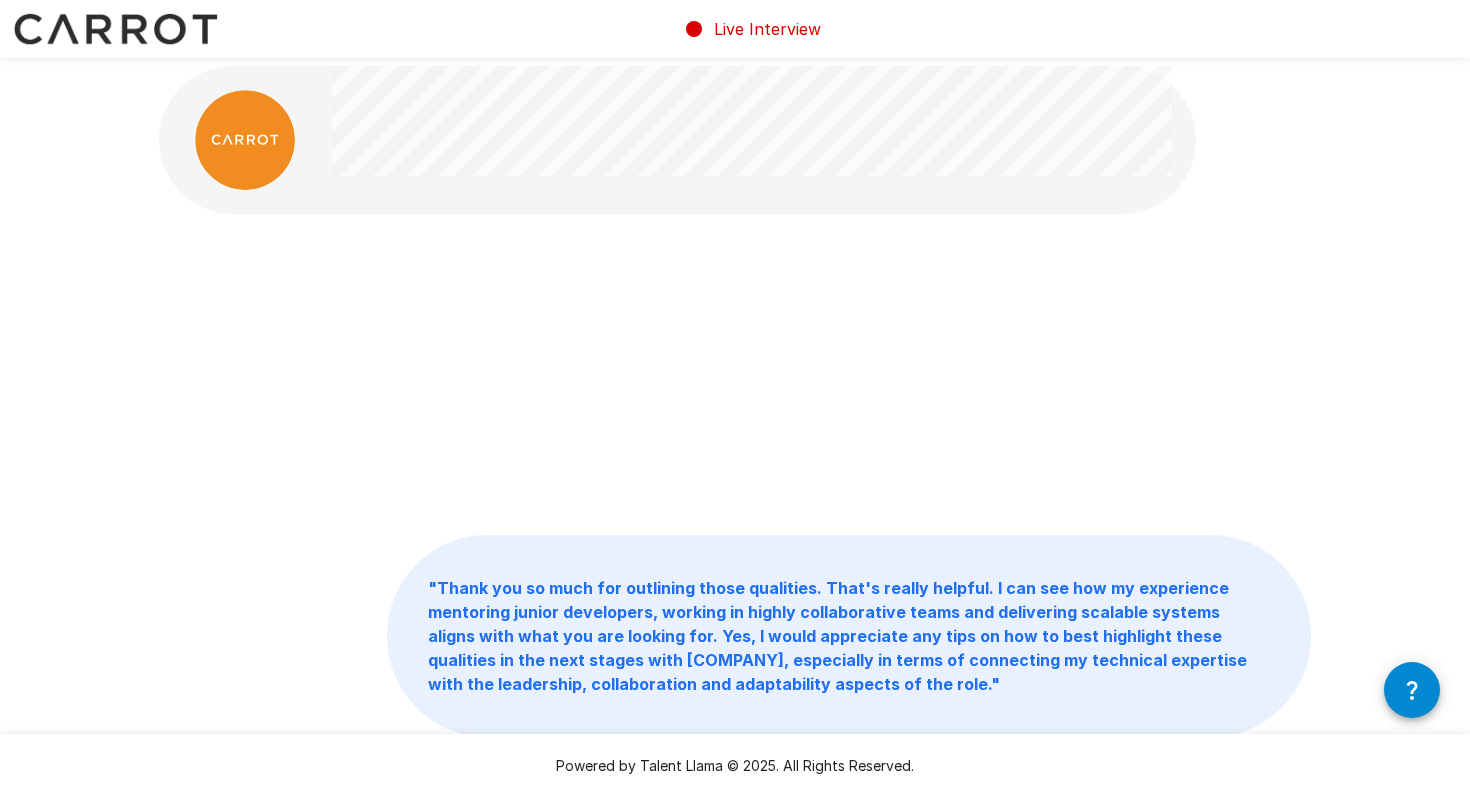 scroll, scrollTop: 0, scrollLeft: 0, axis: both 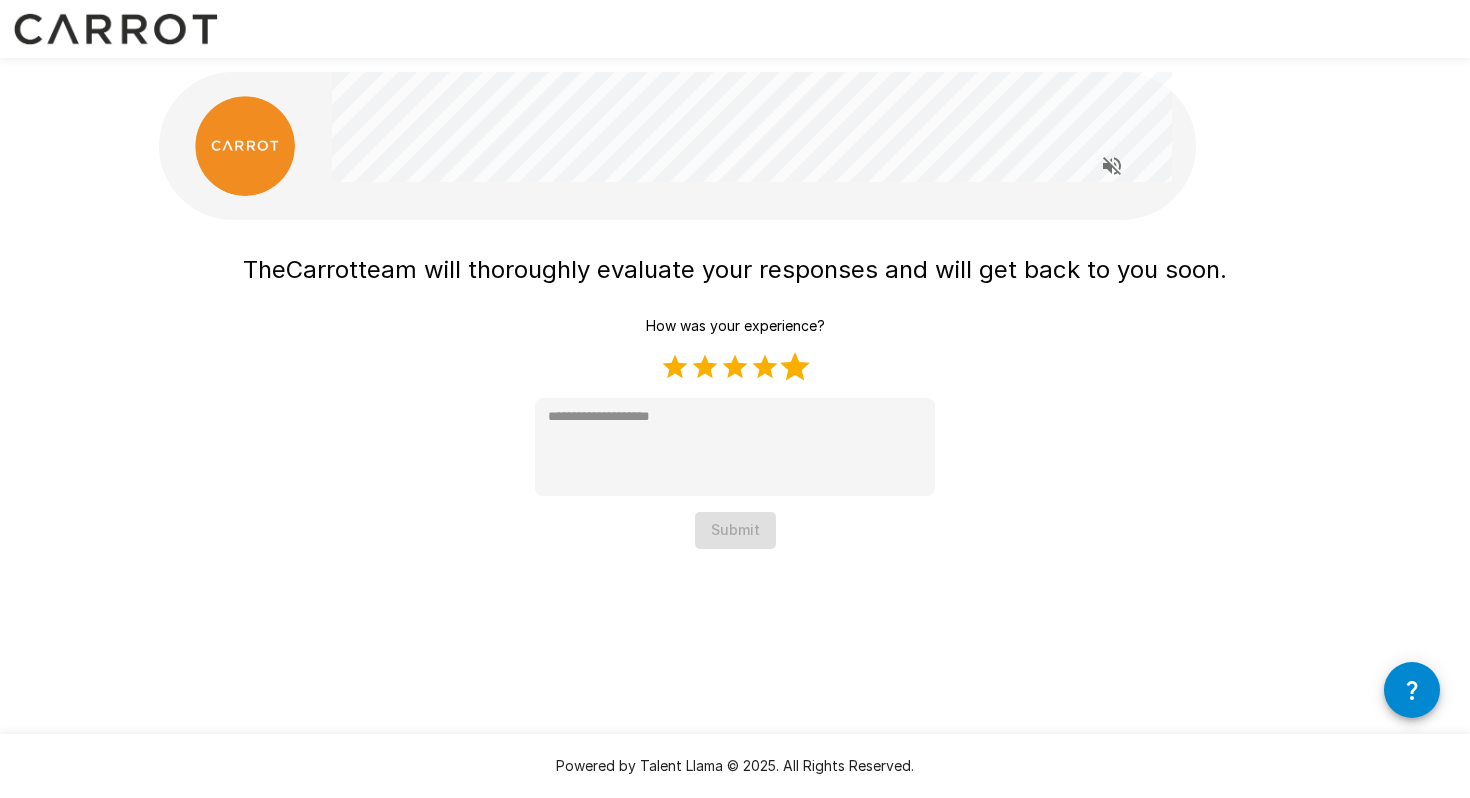 click on "5 Stars" at bounding box center (795, 367) 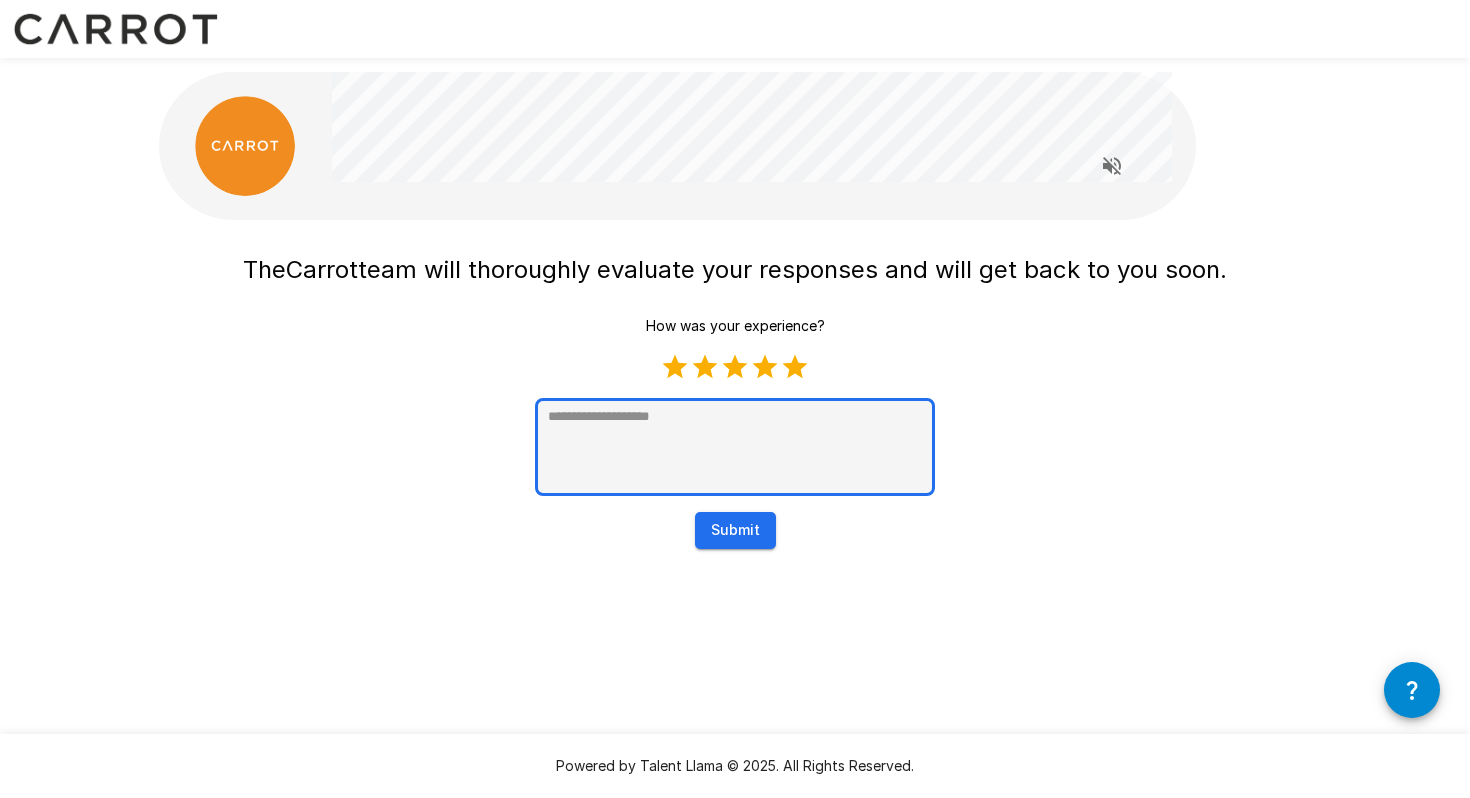 type on "*" 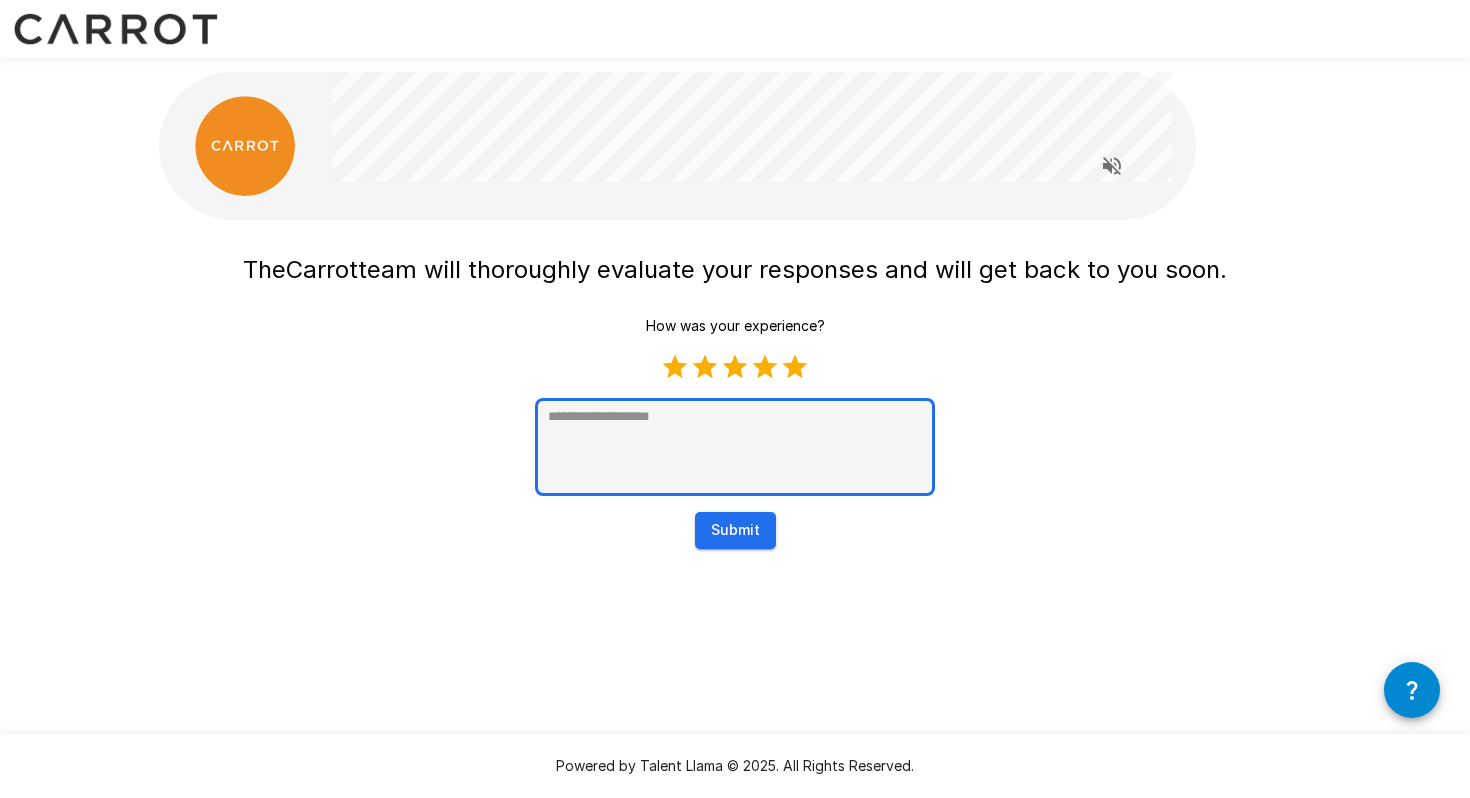 click at bounding box center (735, 447) 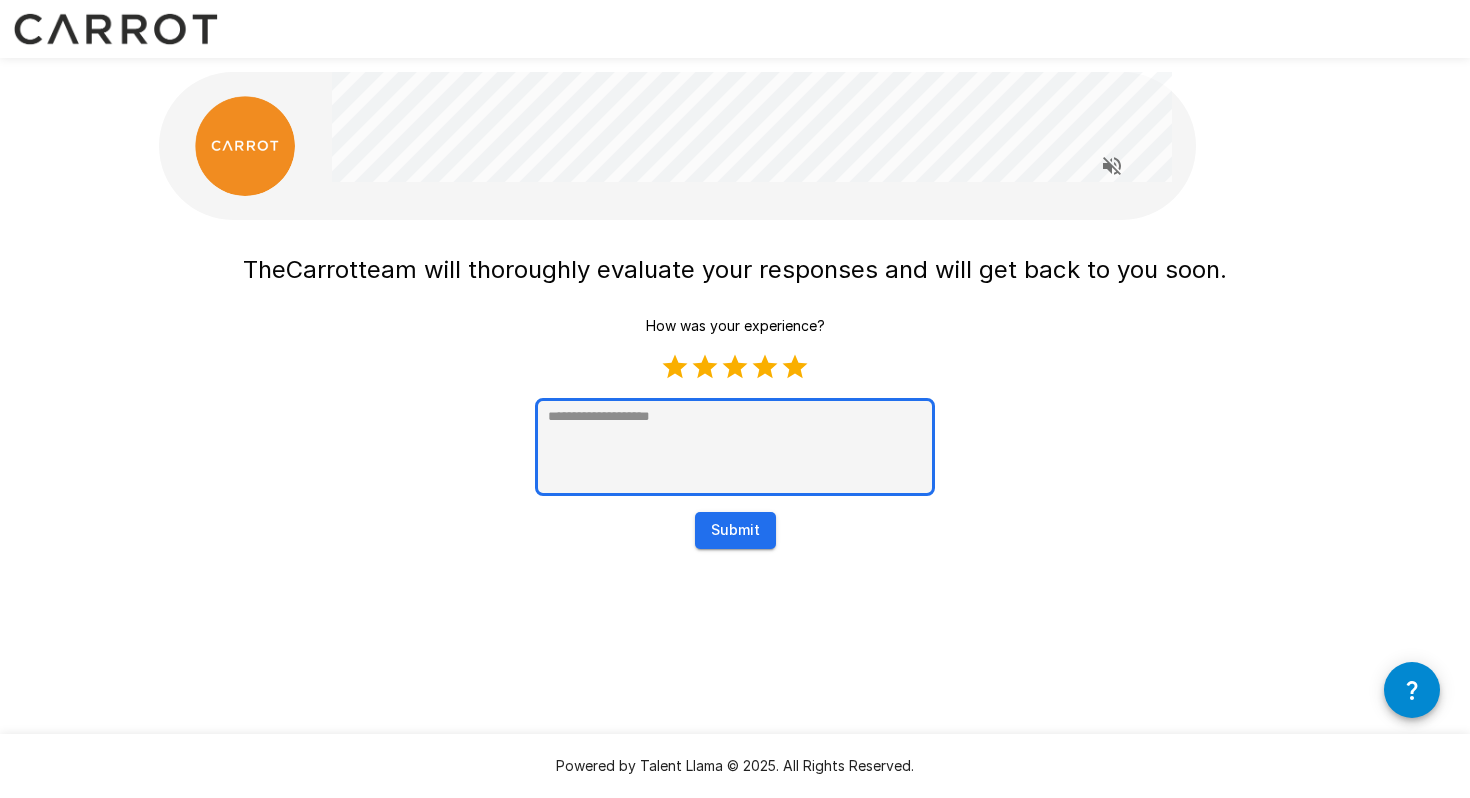 type on "*" 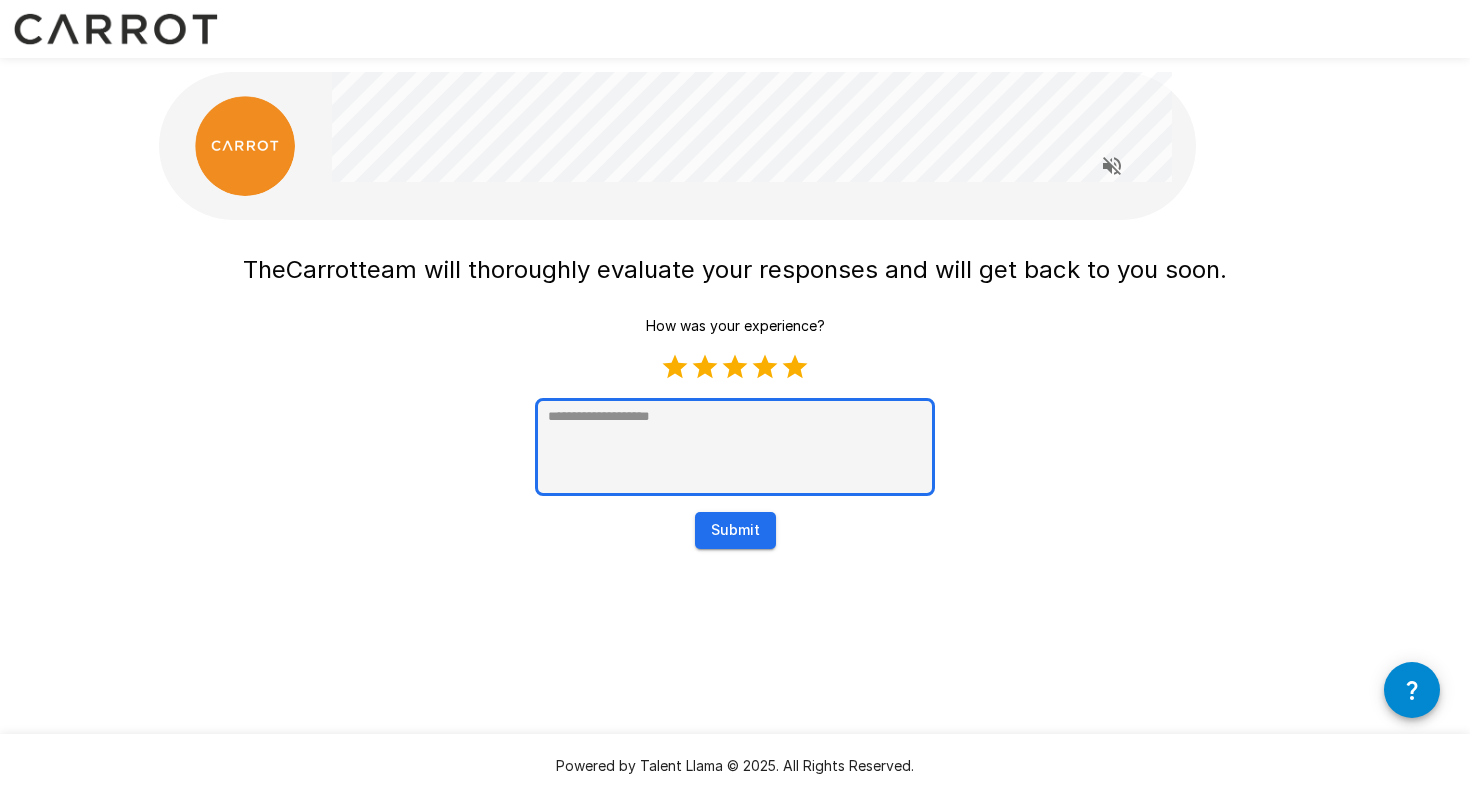 type on "*" 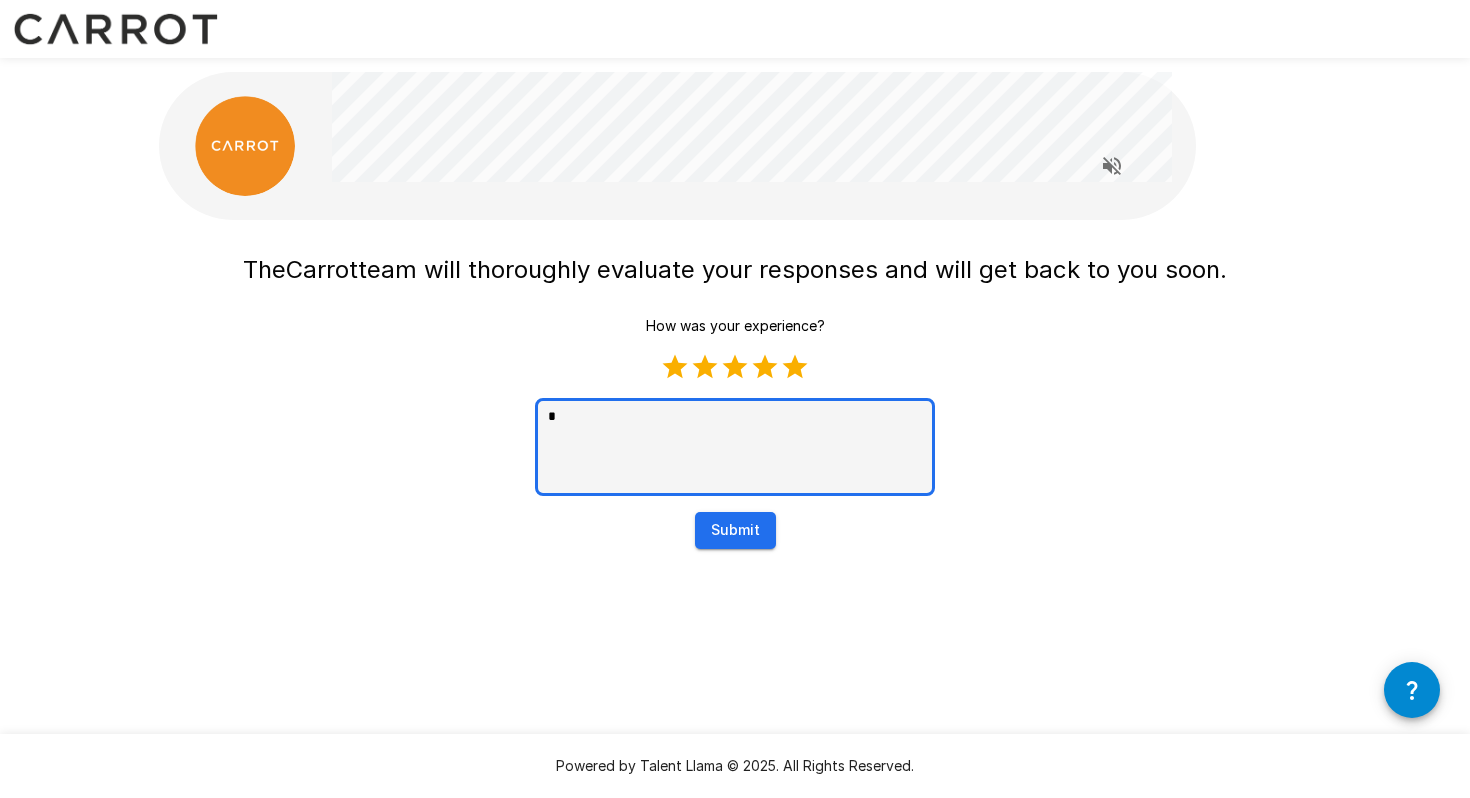 type on "**" 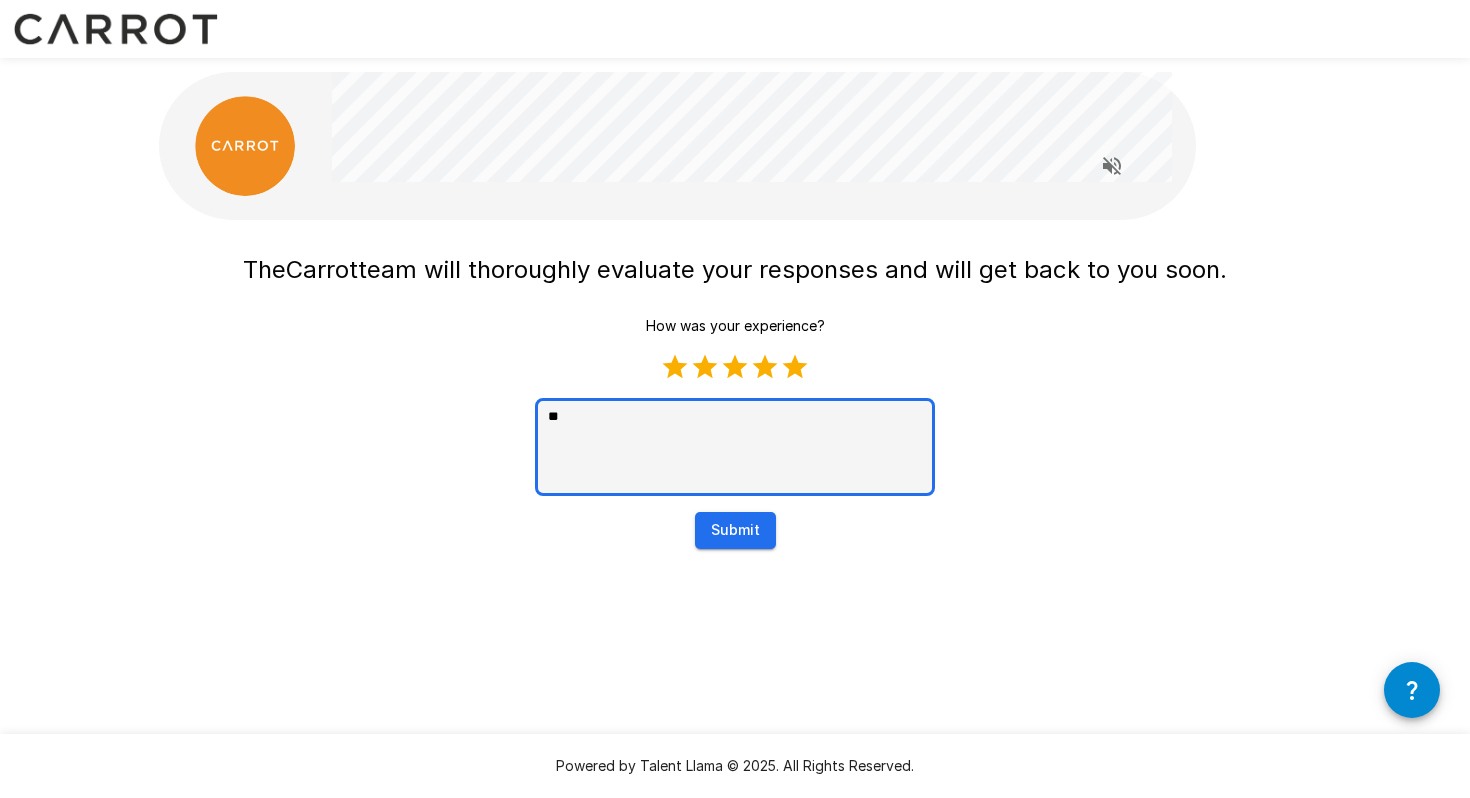 type on "***" 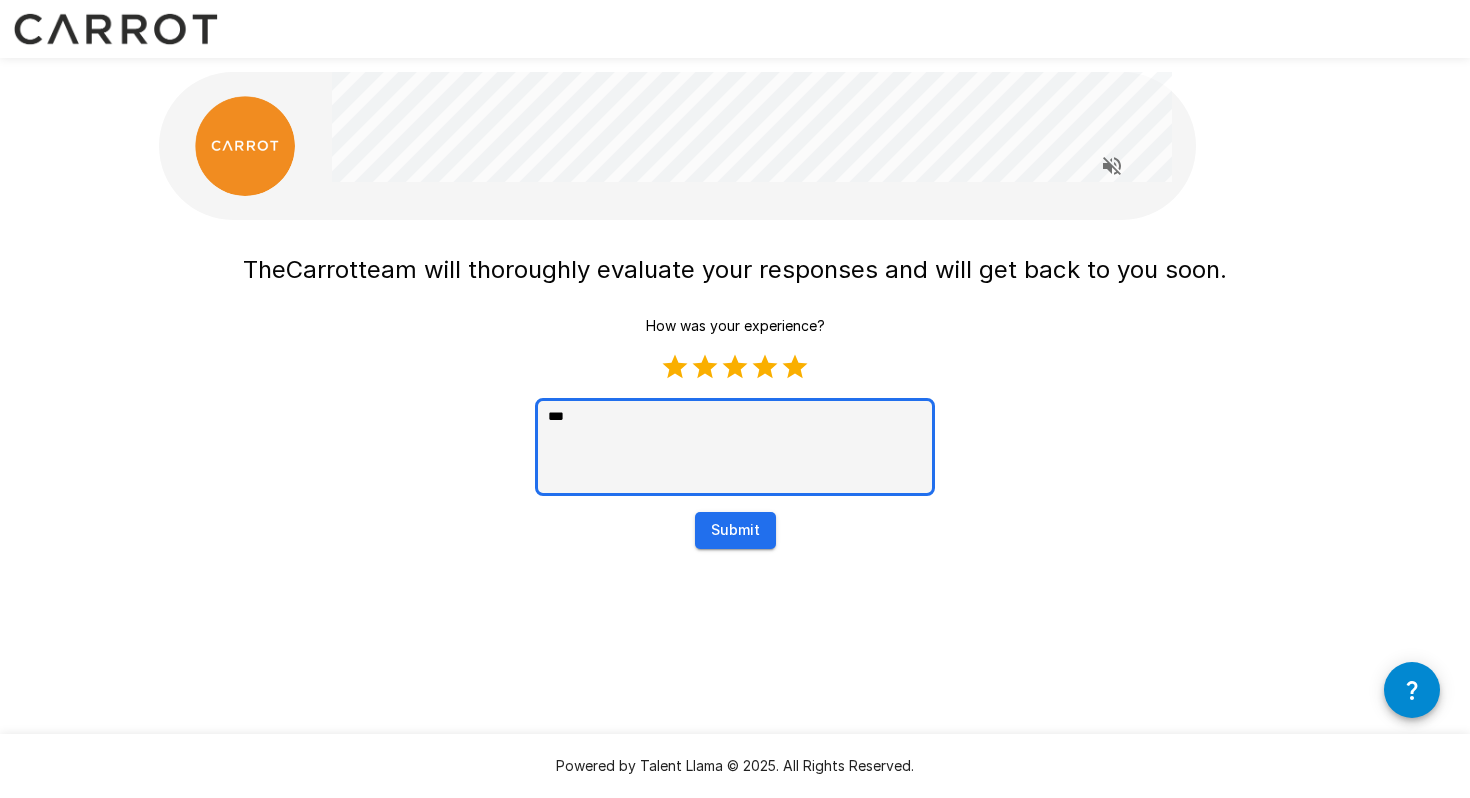 type on "***" 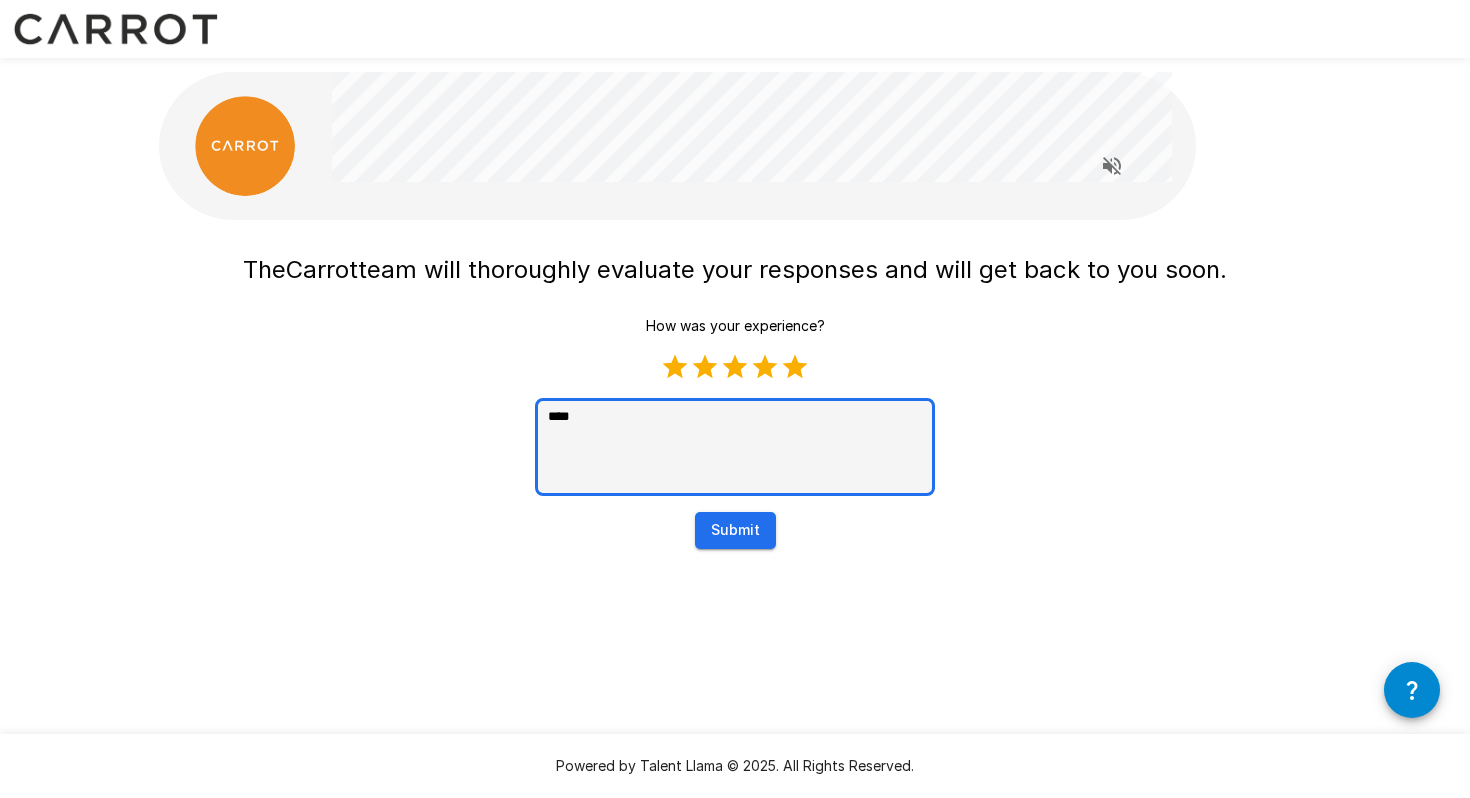 type on "*****" 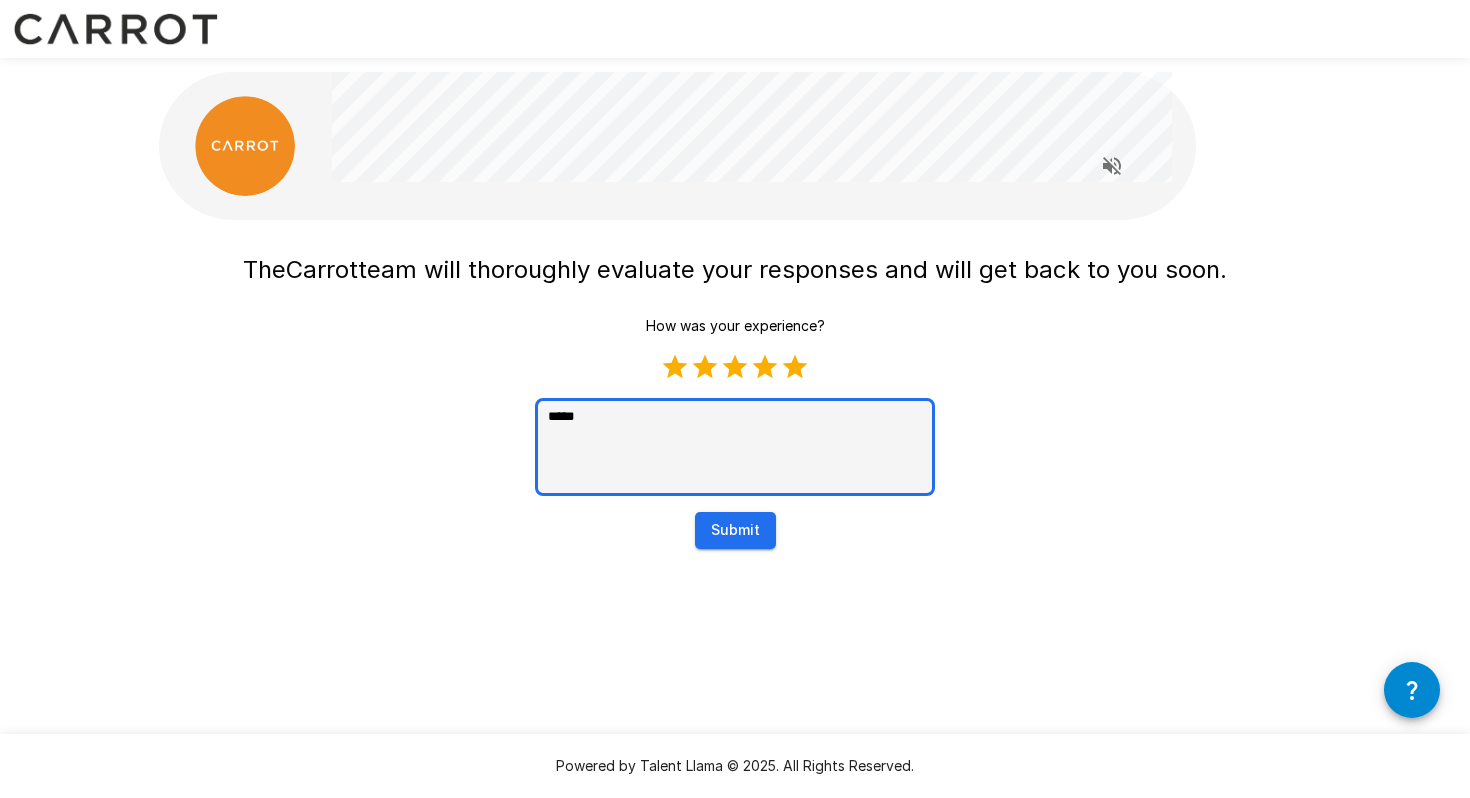 type on "******" 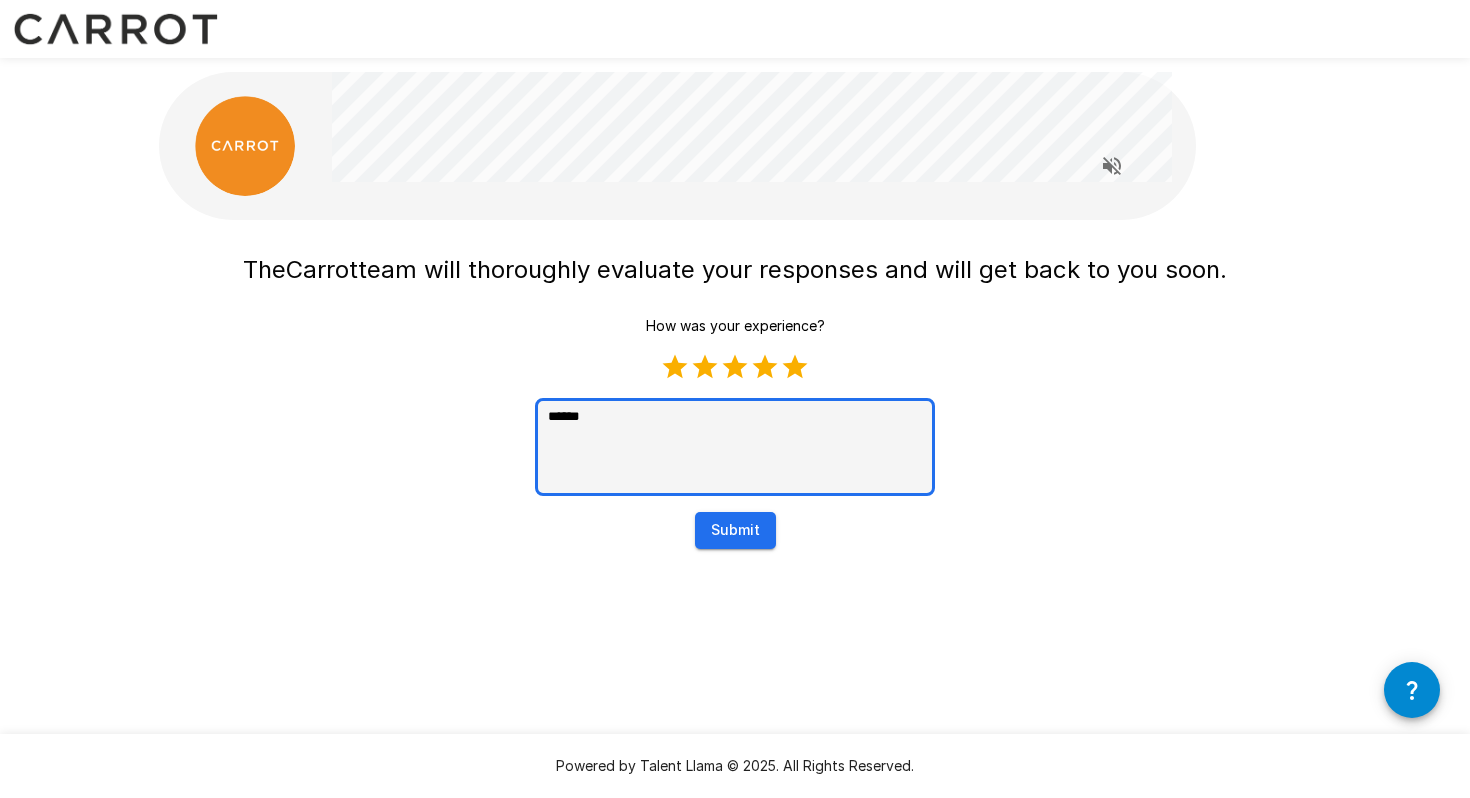 type on "*******" 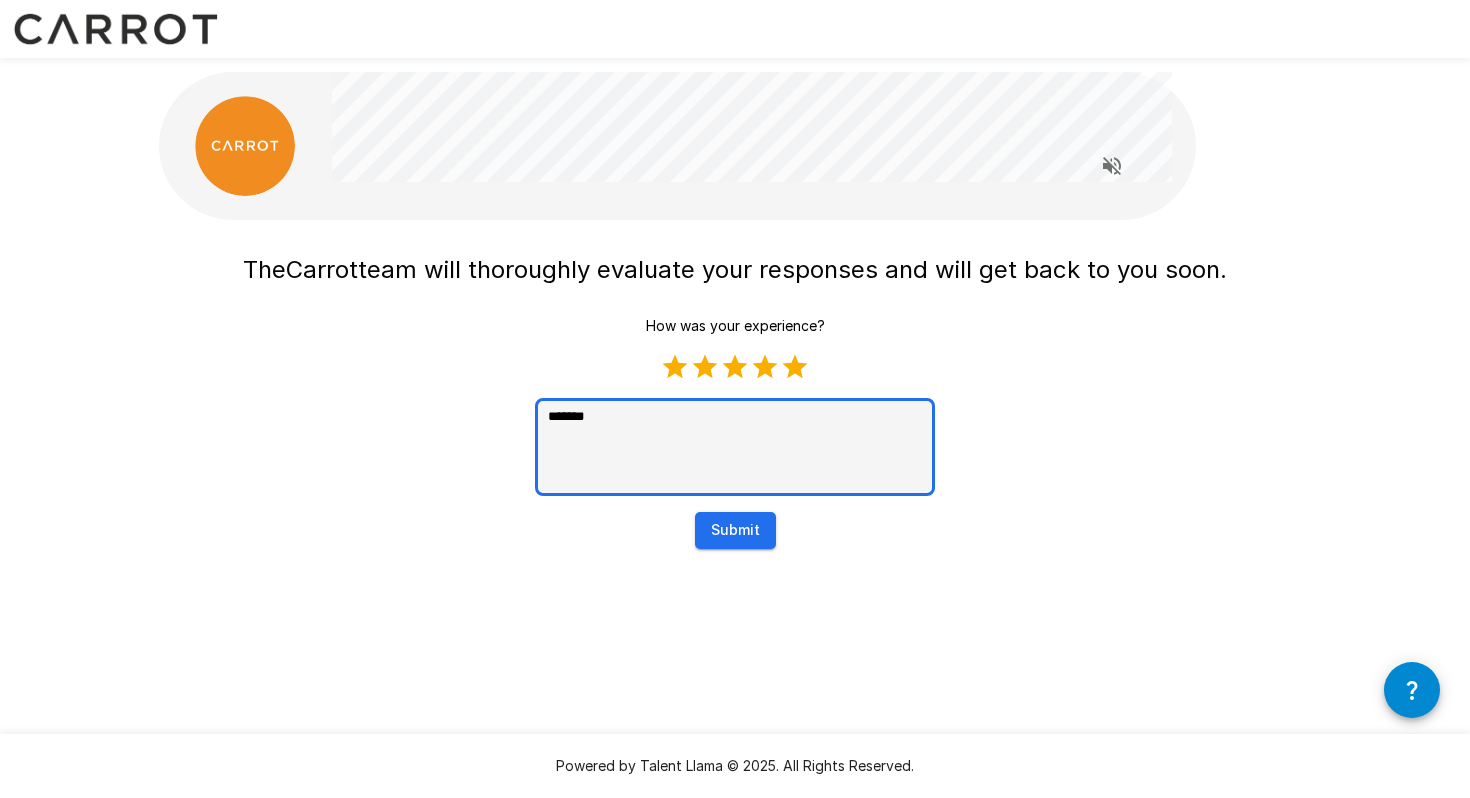 type on "********" 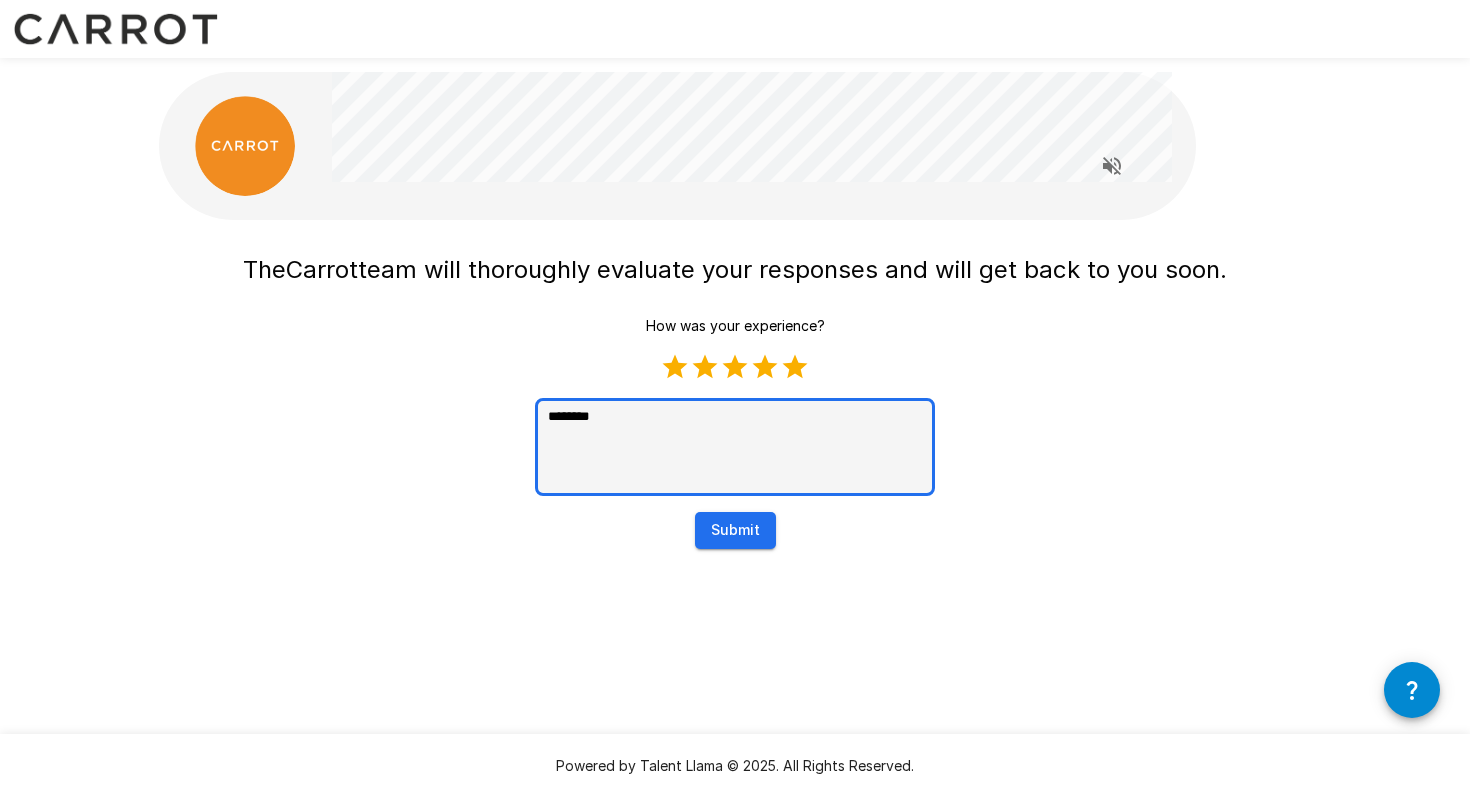 type on "[REDACTED]" 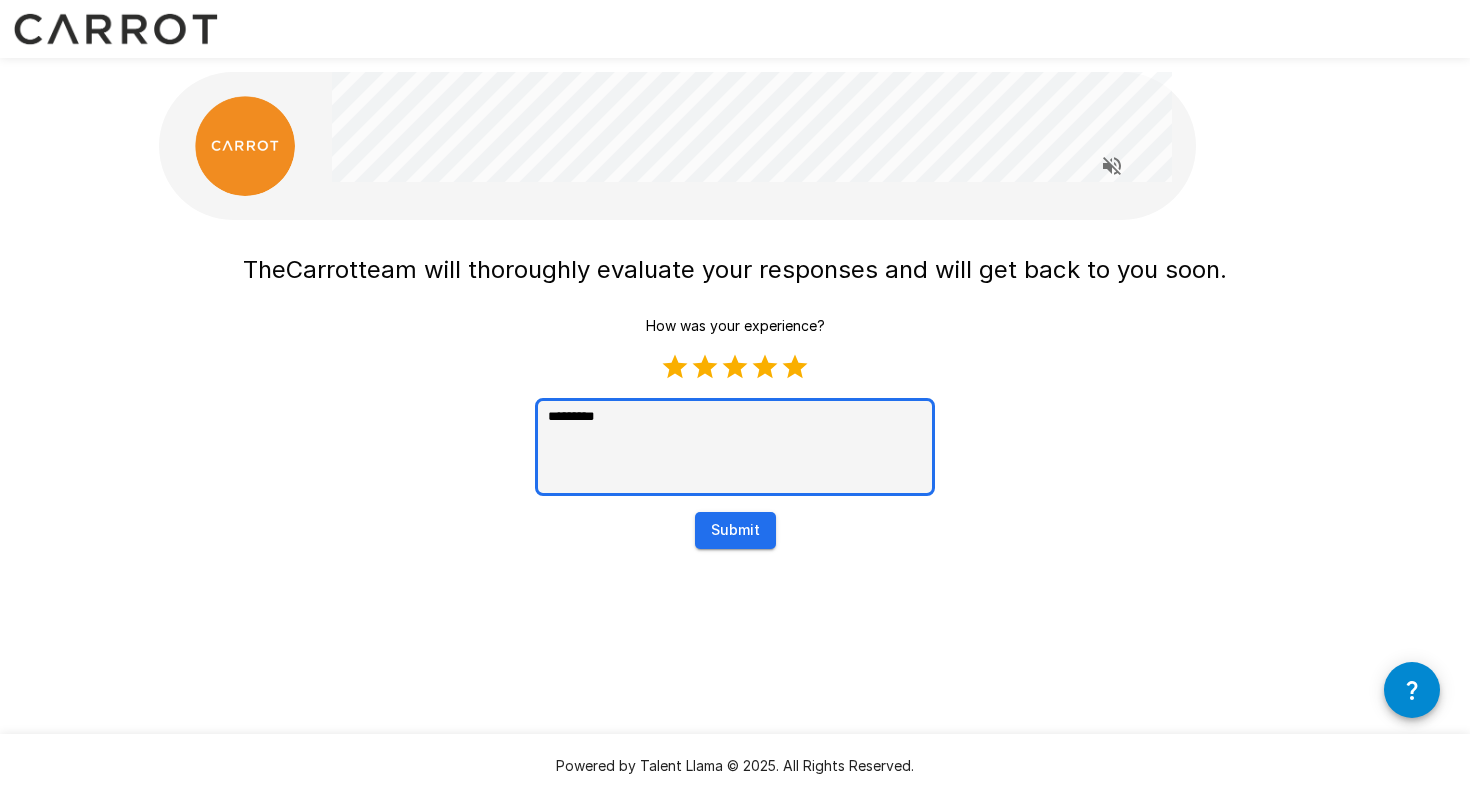 type on "[REDACTED]" 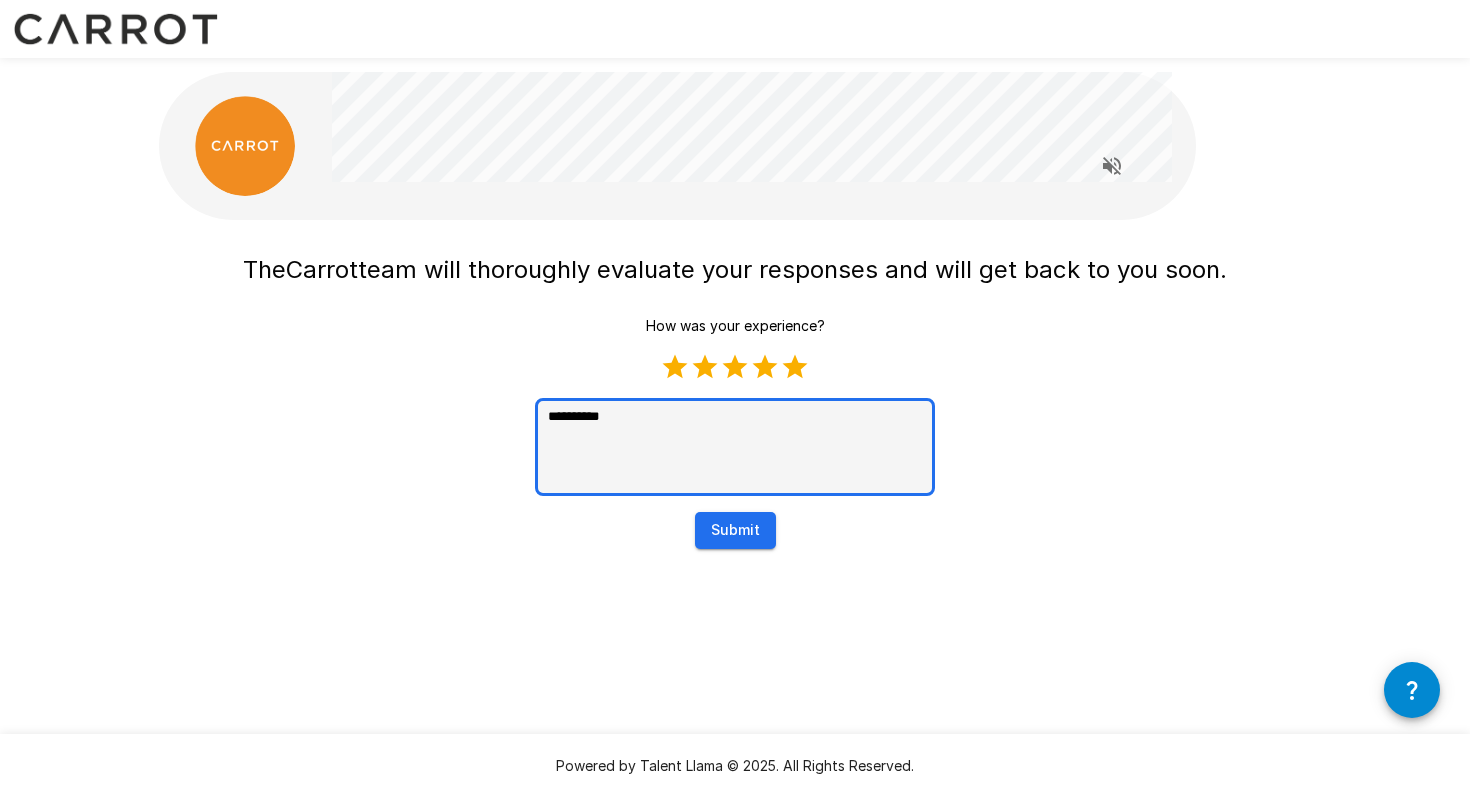 type on "[REDACTED]" 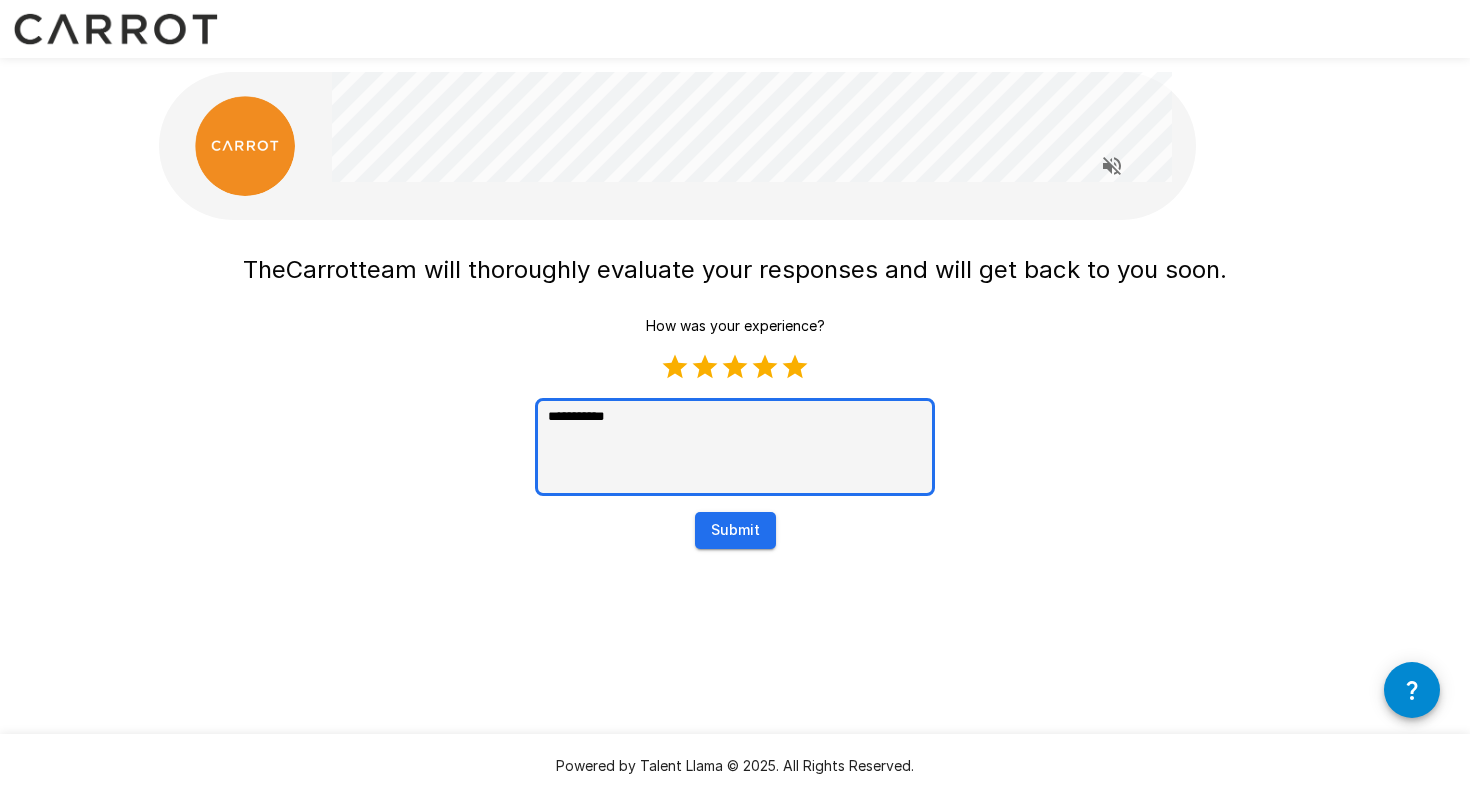 type on "**********" 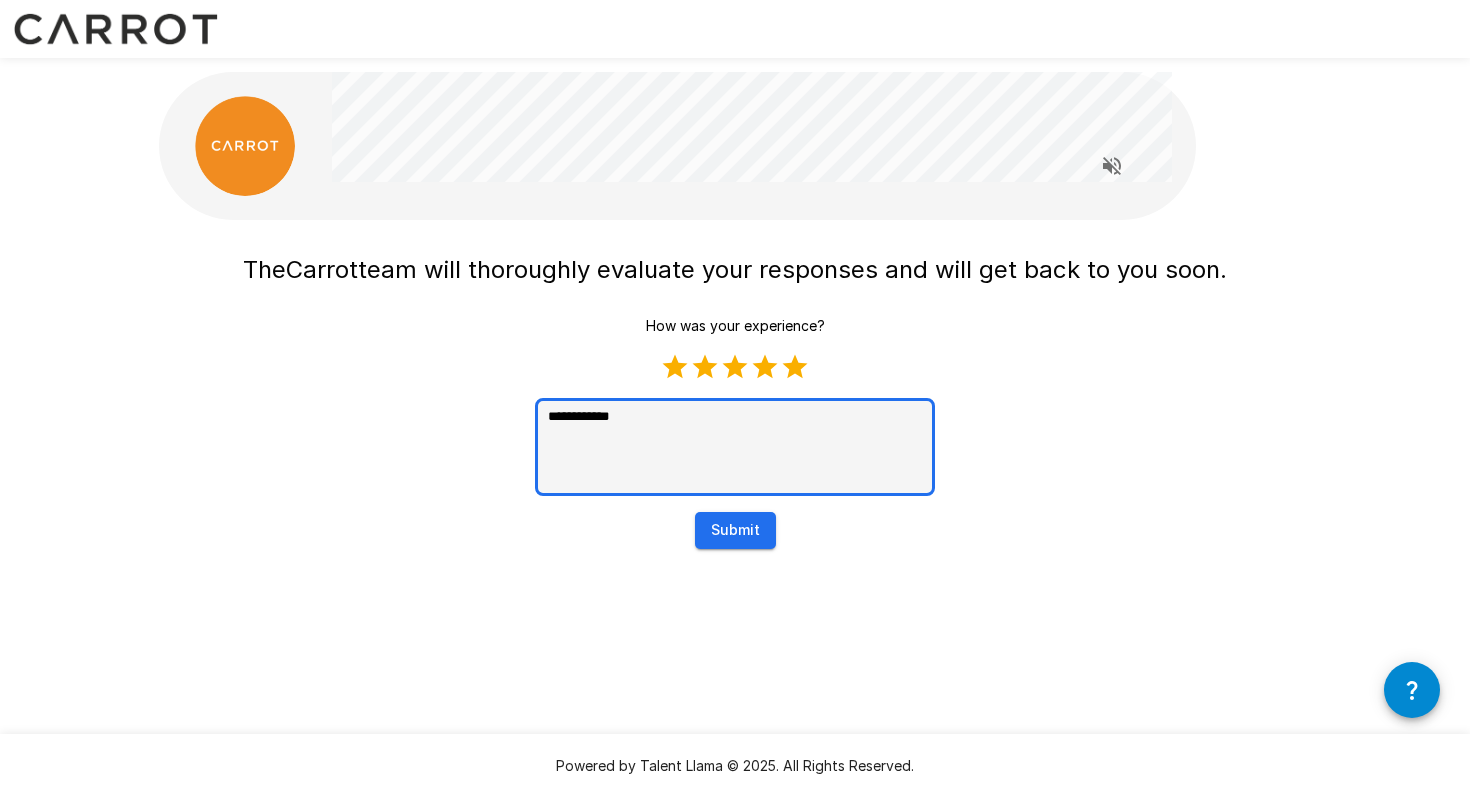 type on "**********" 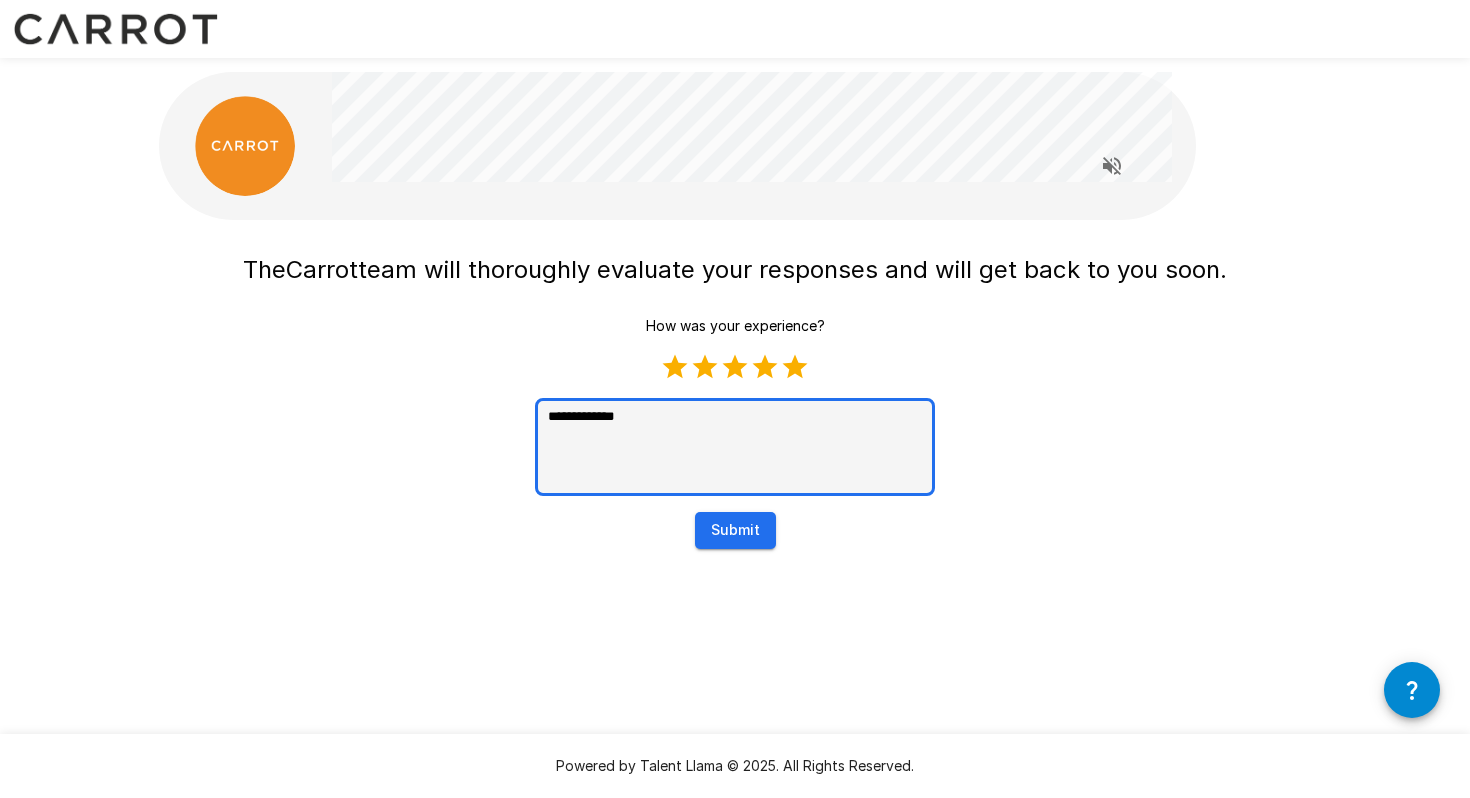 type on "**********" 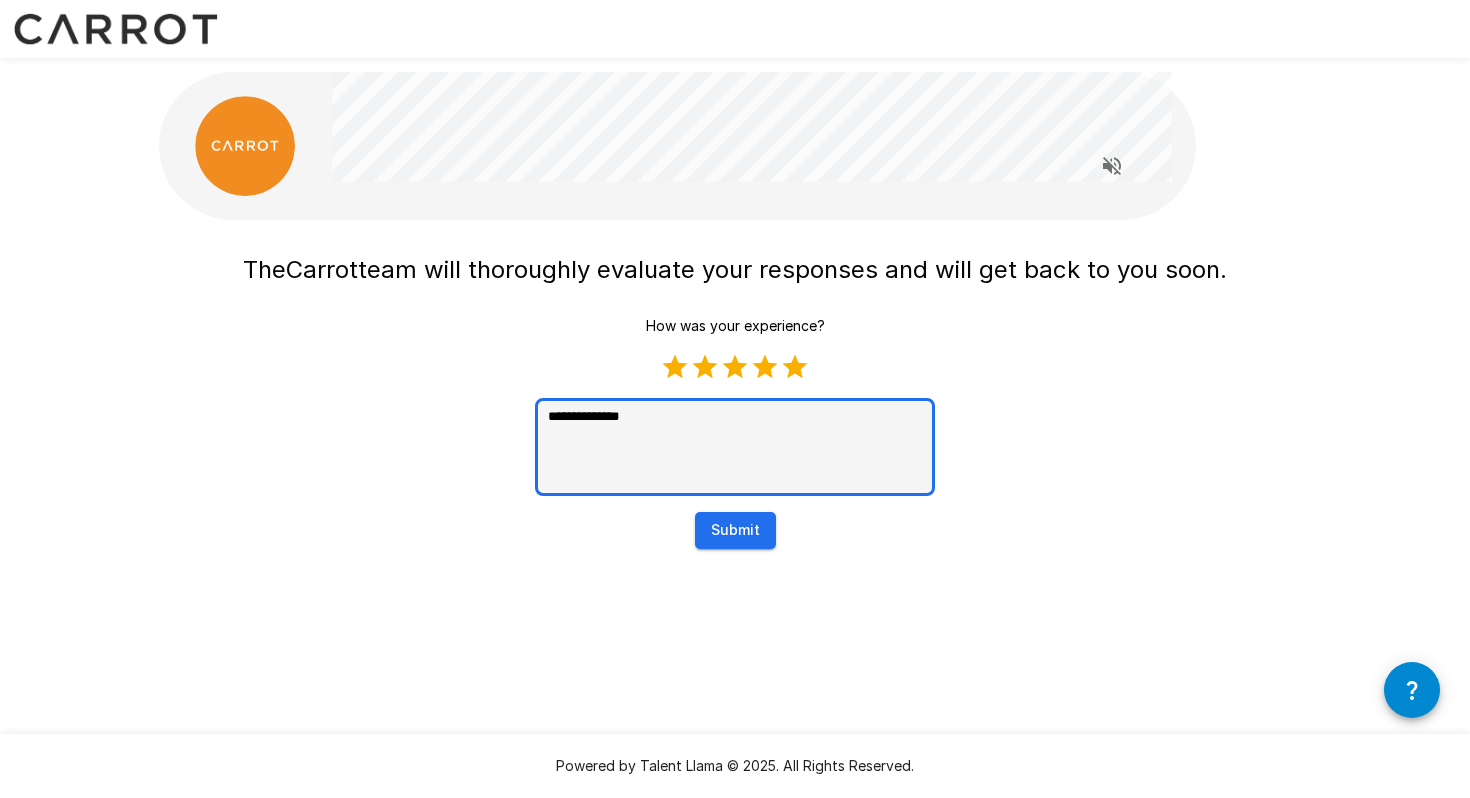 type on "[REDACTED]" 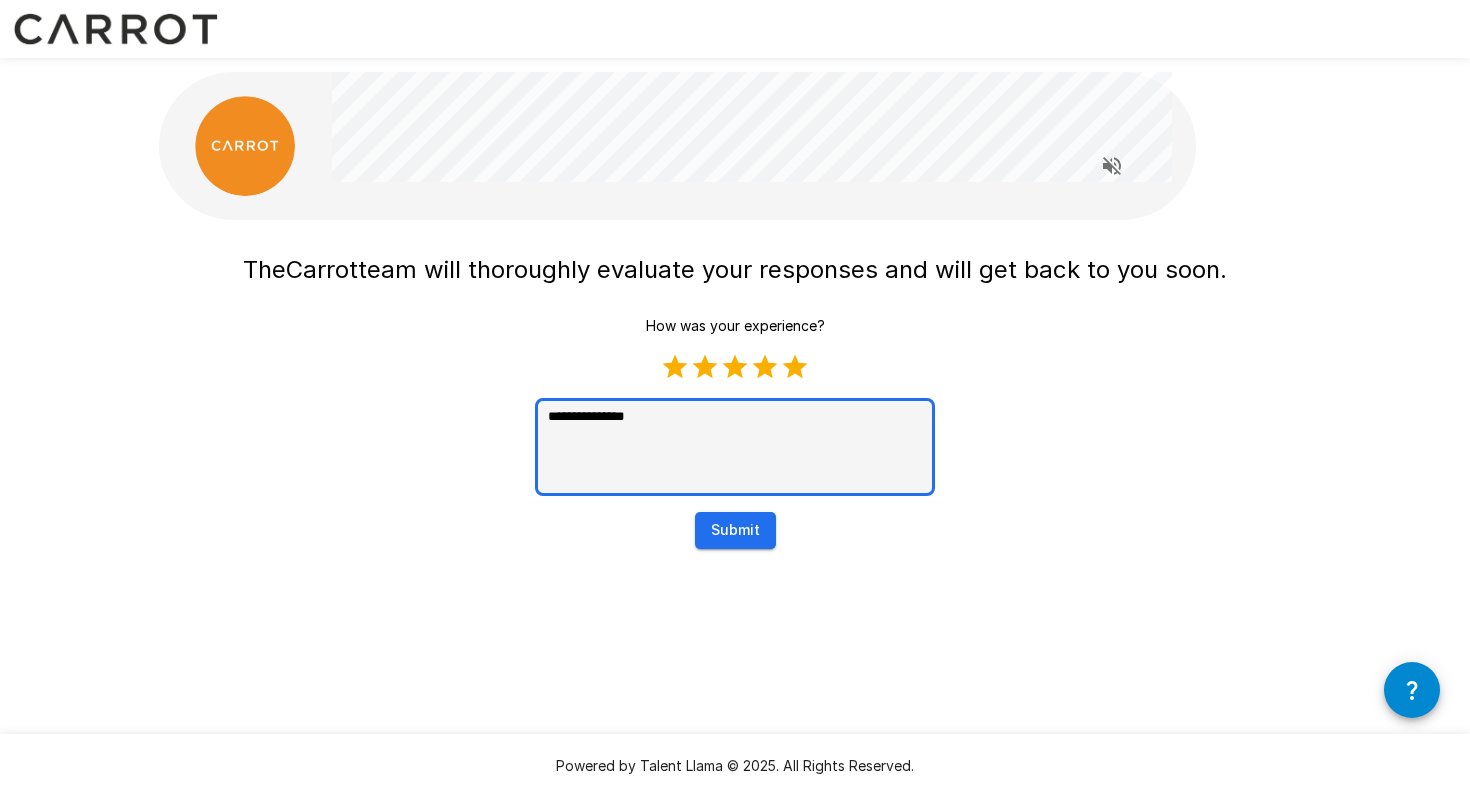 type on "[REDACTED]" 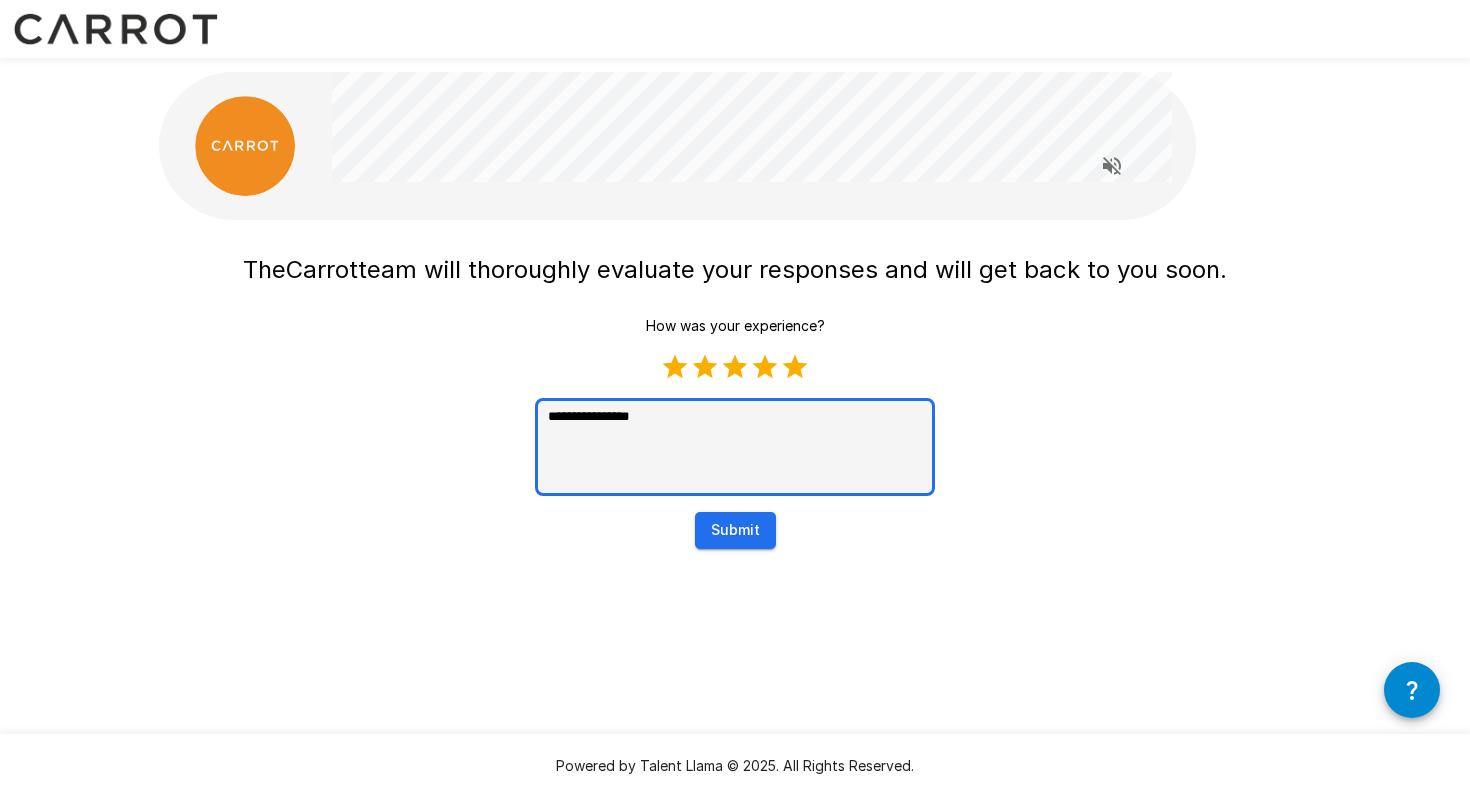 type on "[REDACTED]" 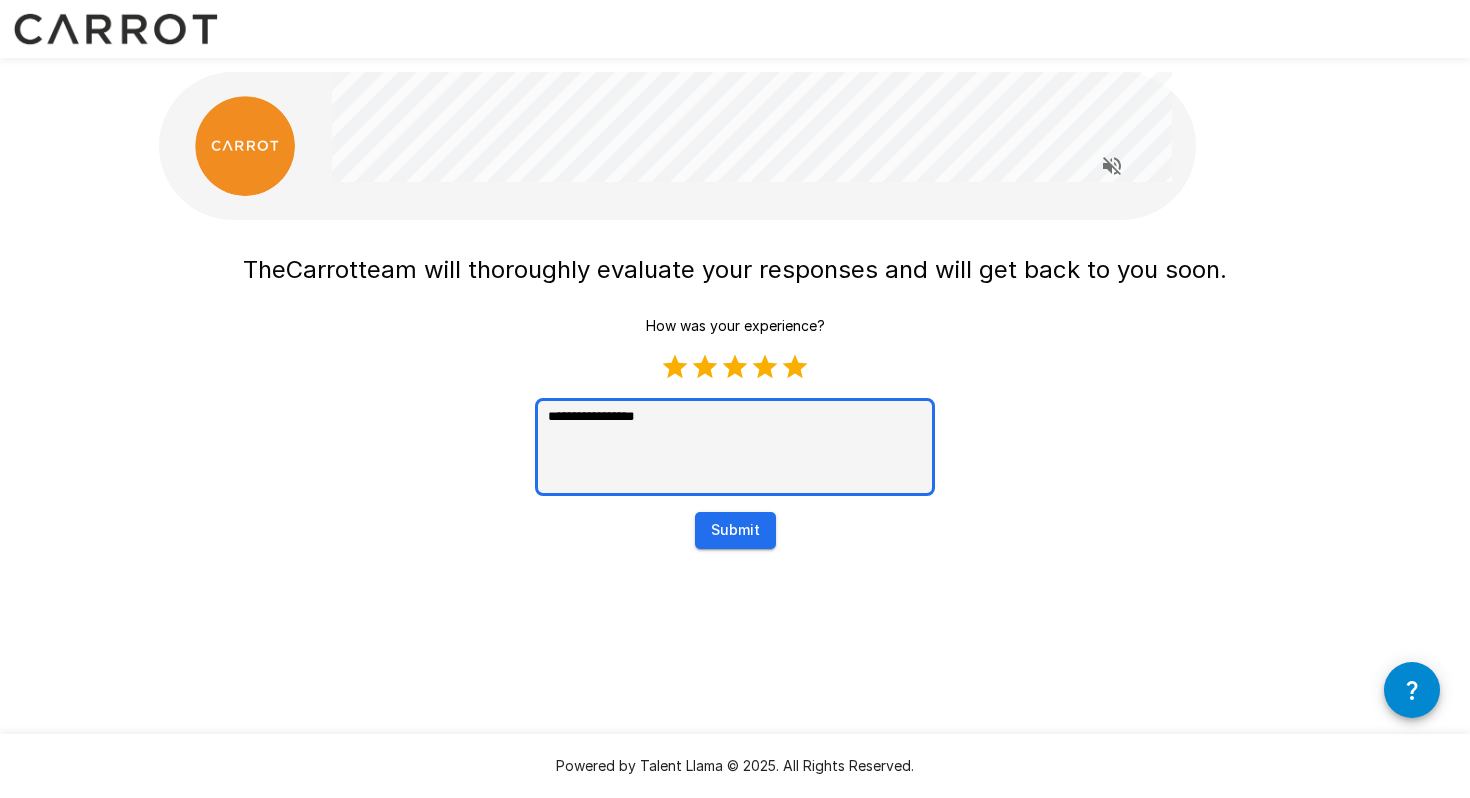 type on "[REDACTED]" 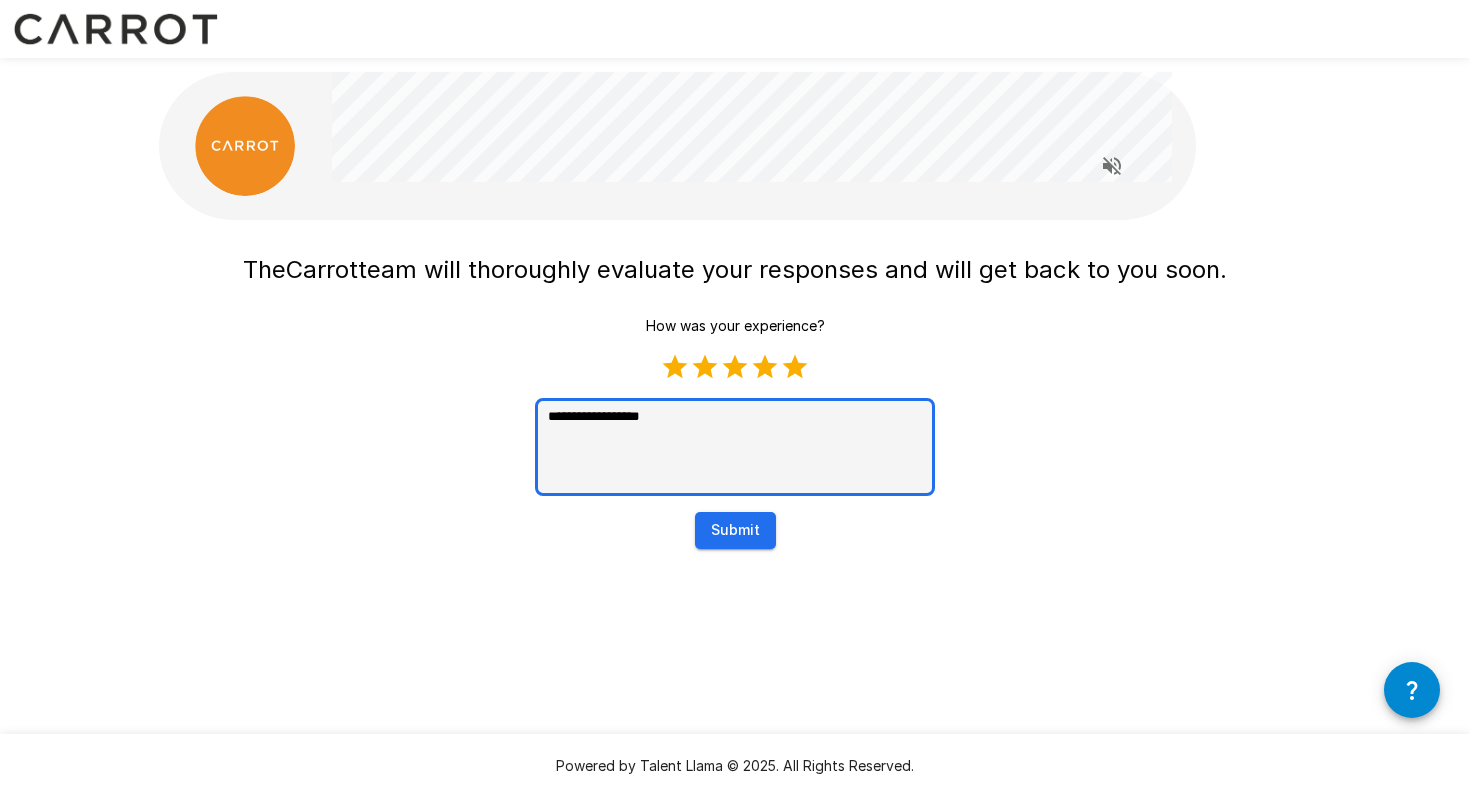 type on "[REDACTED]" 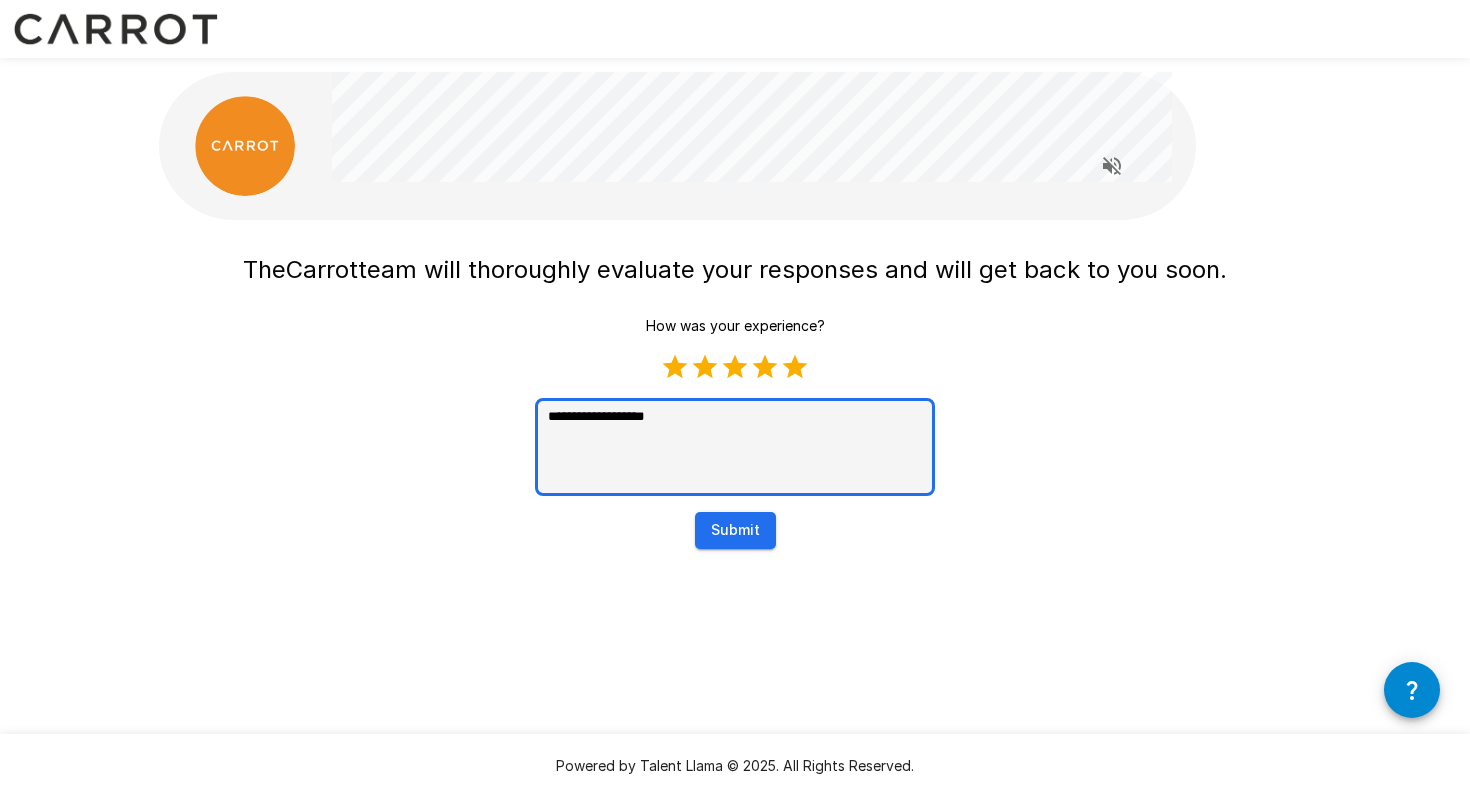type on "[REDACTED]" 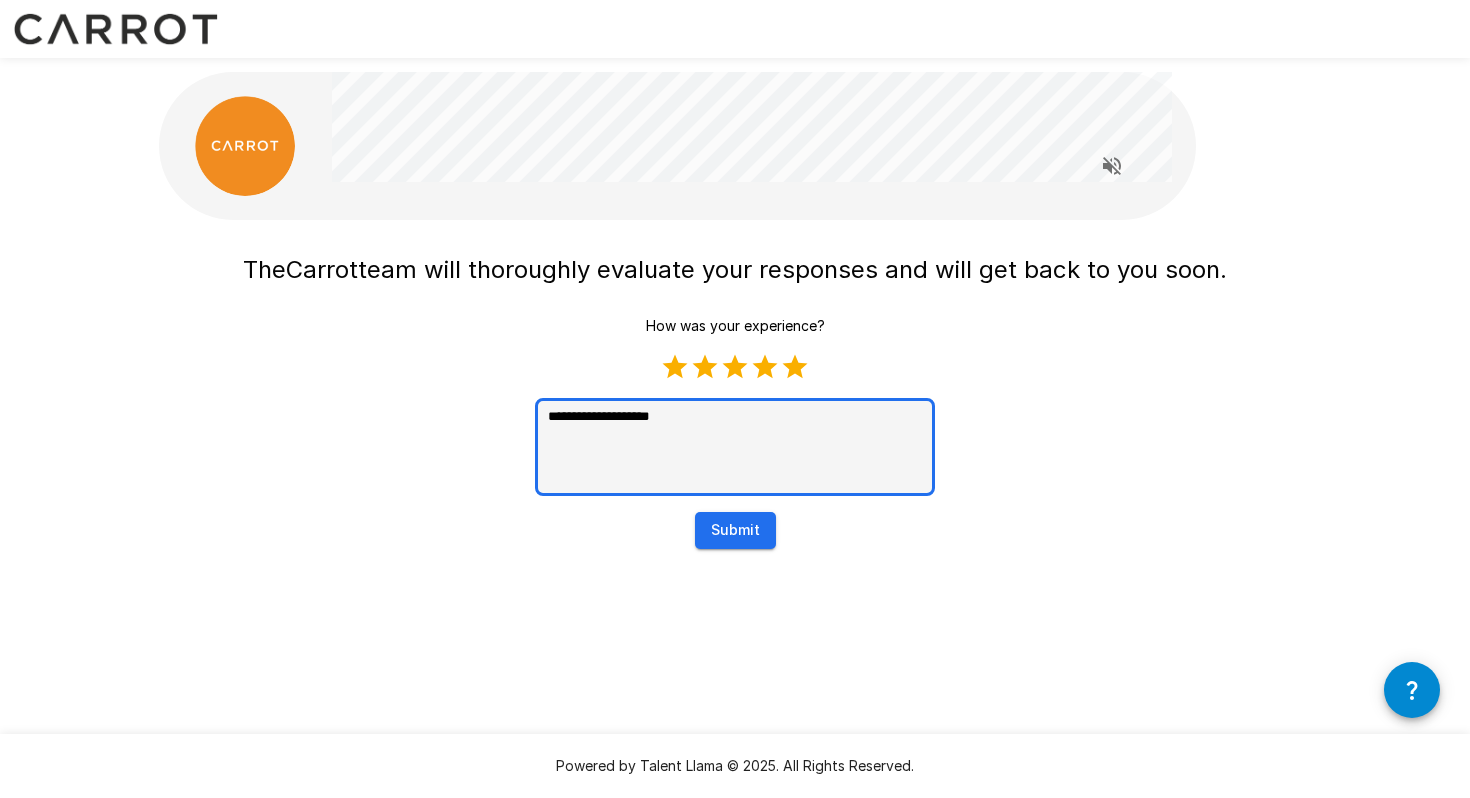 type on "[REDACTED]" 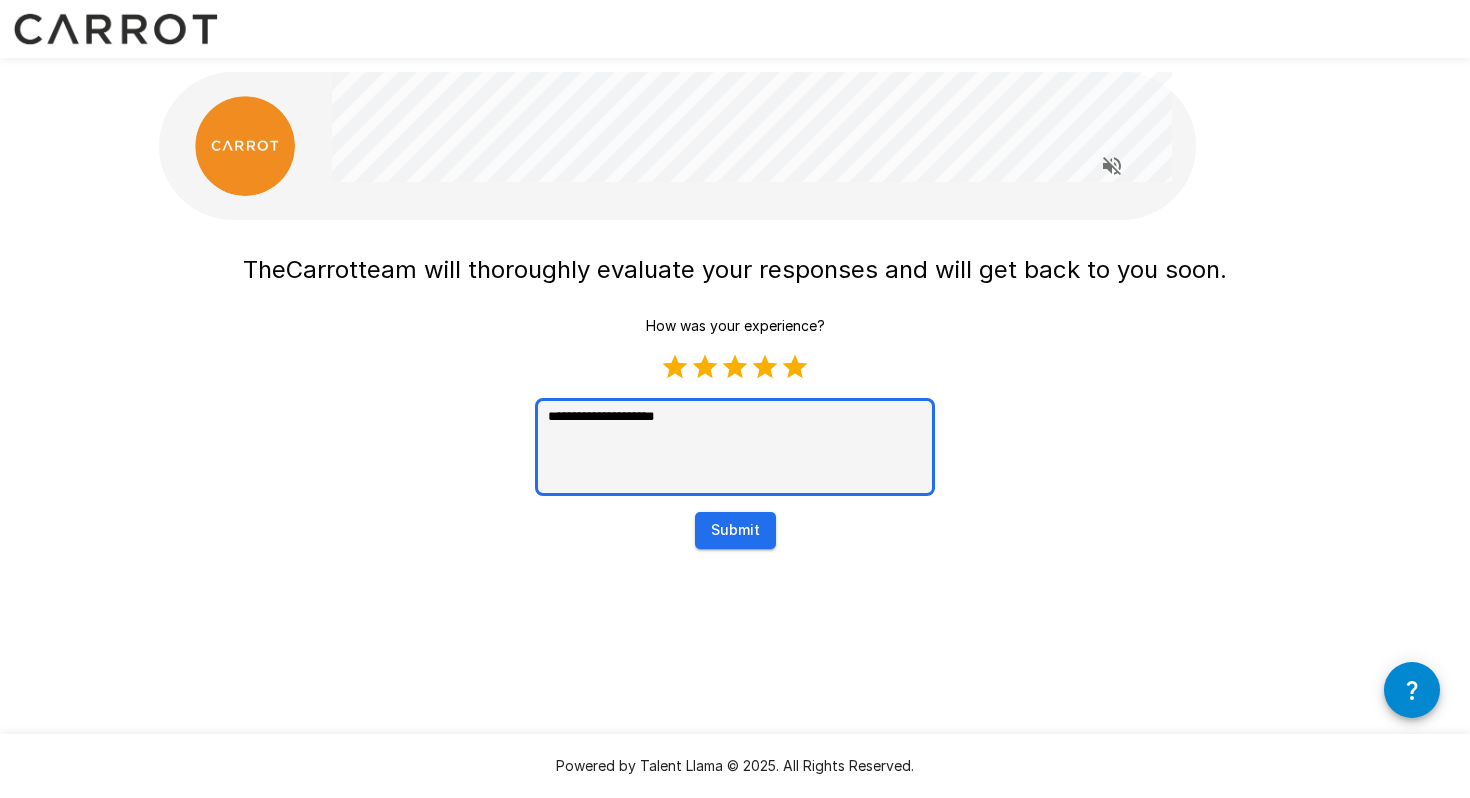type on "[REDACTED]" 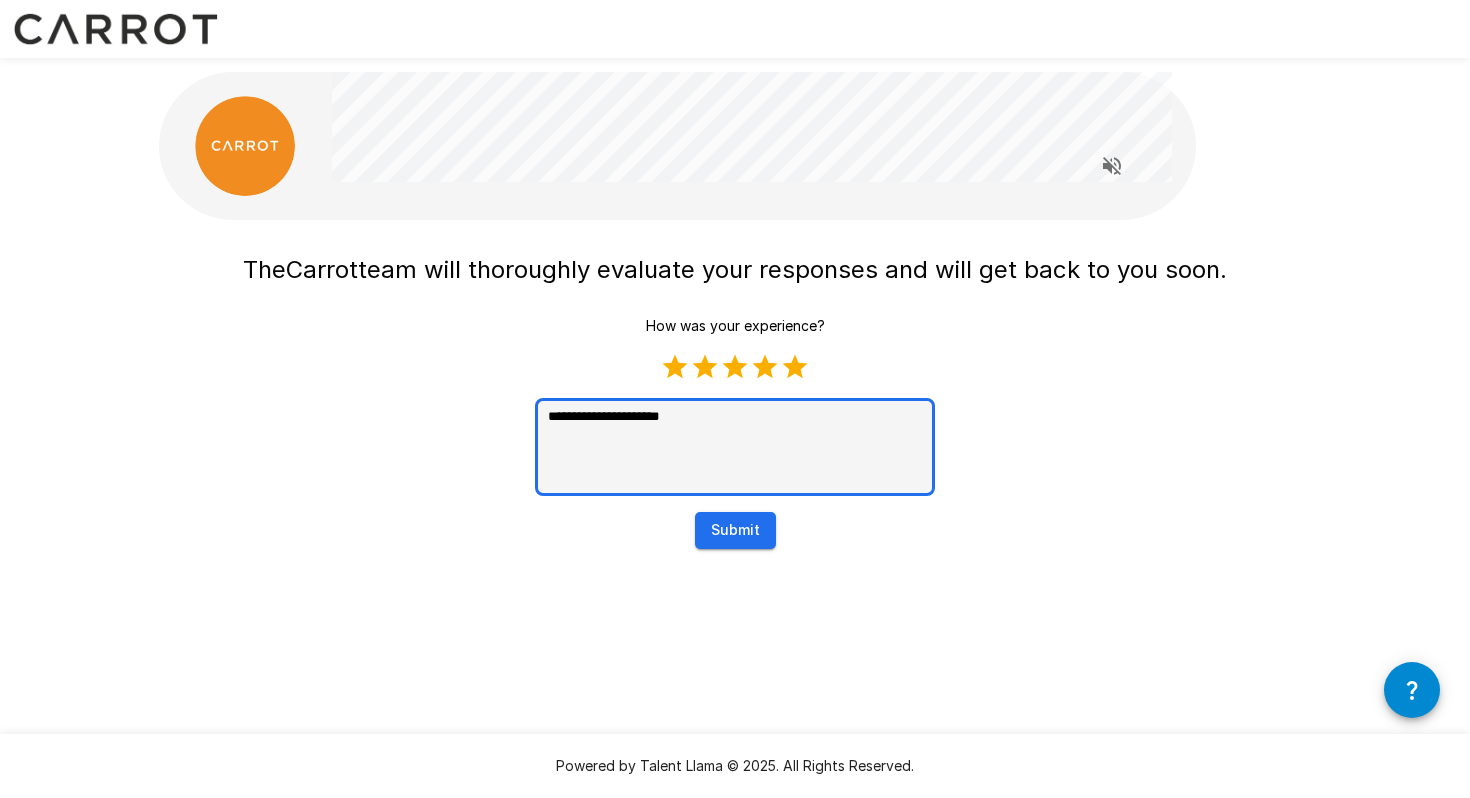 type on "[REDACTED]" 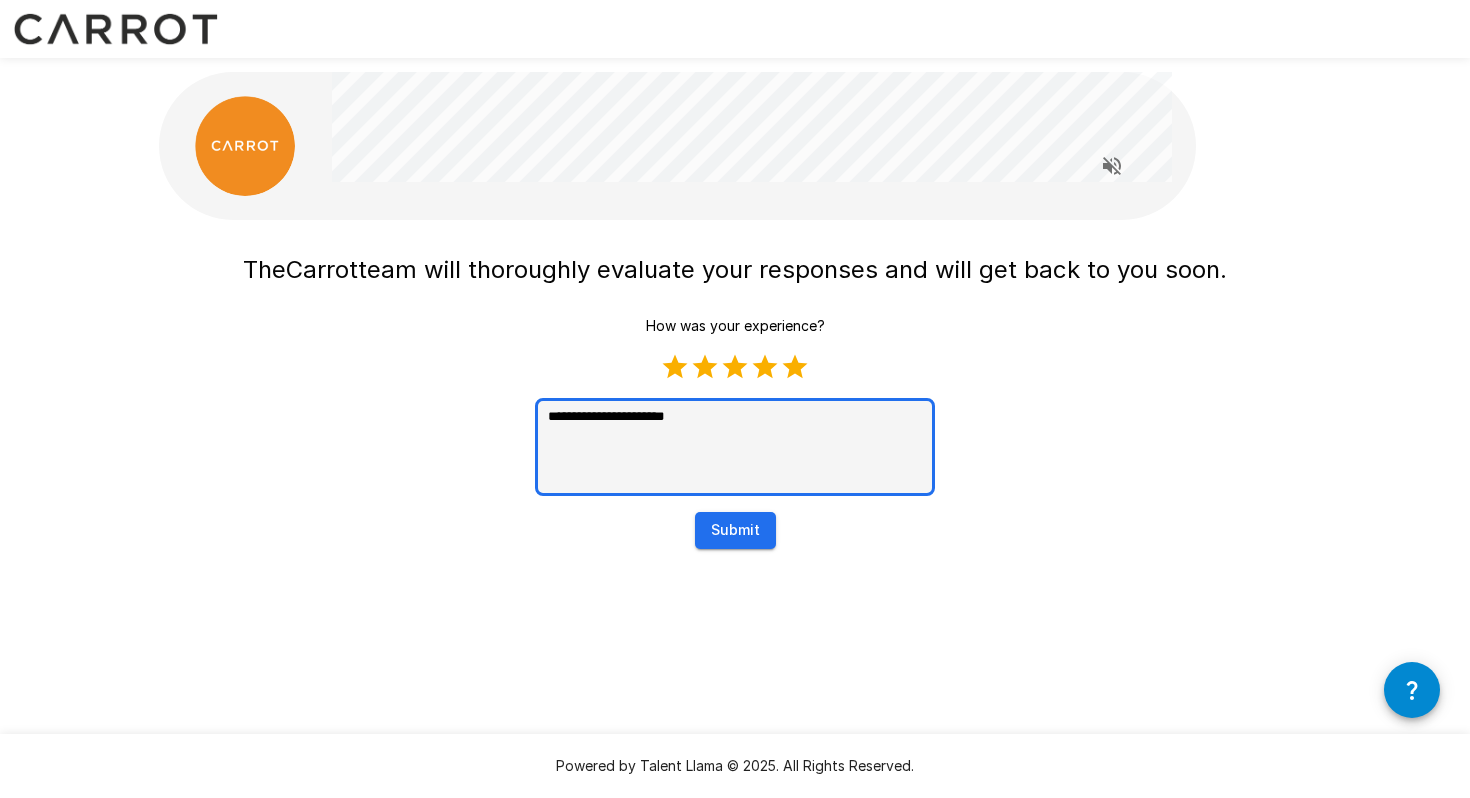 type on "[REDACTED]" 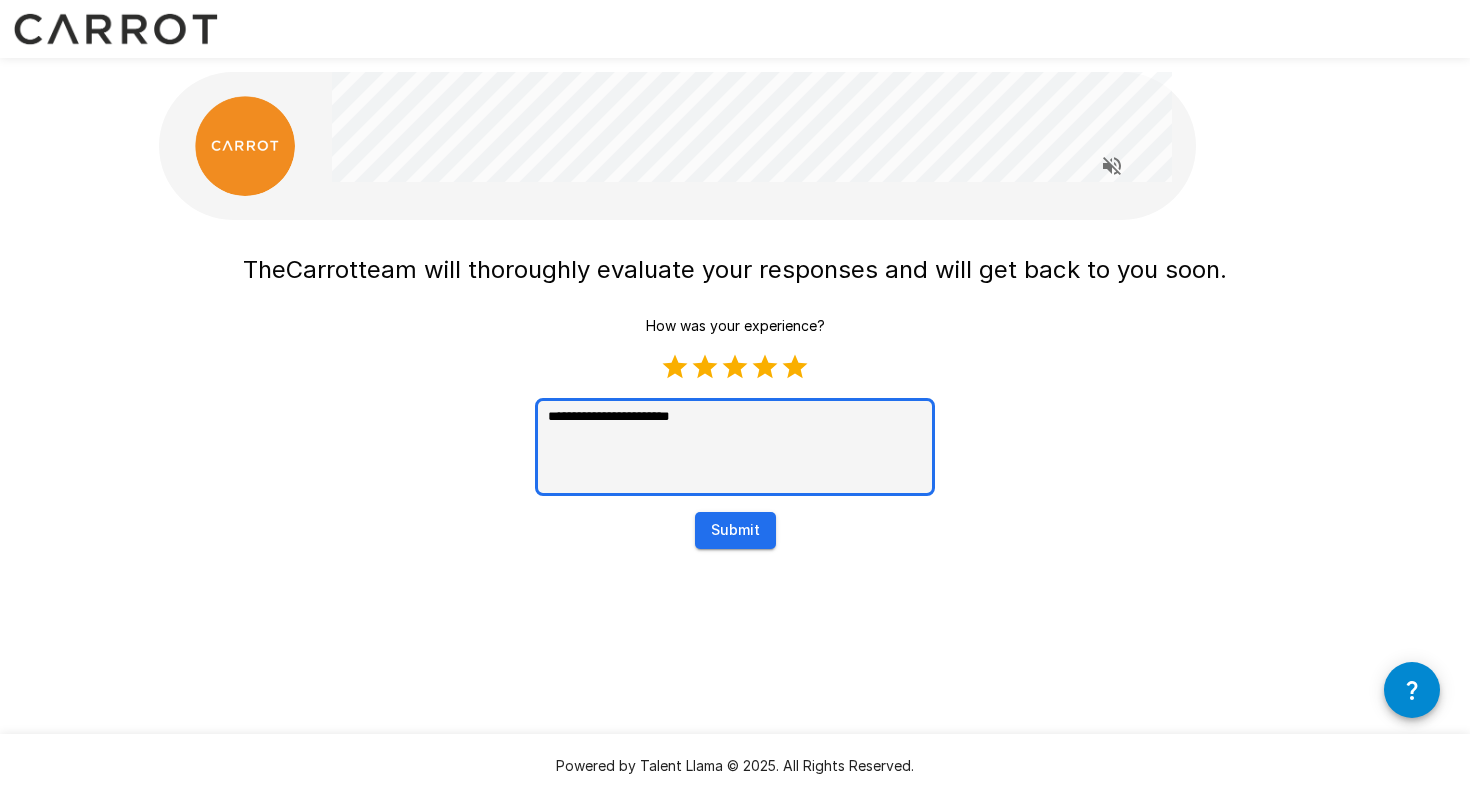 type on "[REDACTED]" 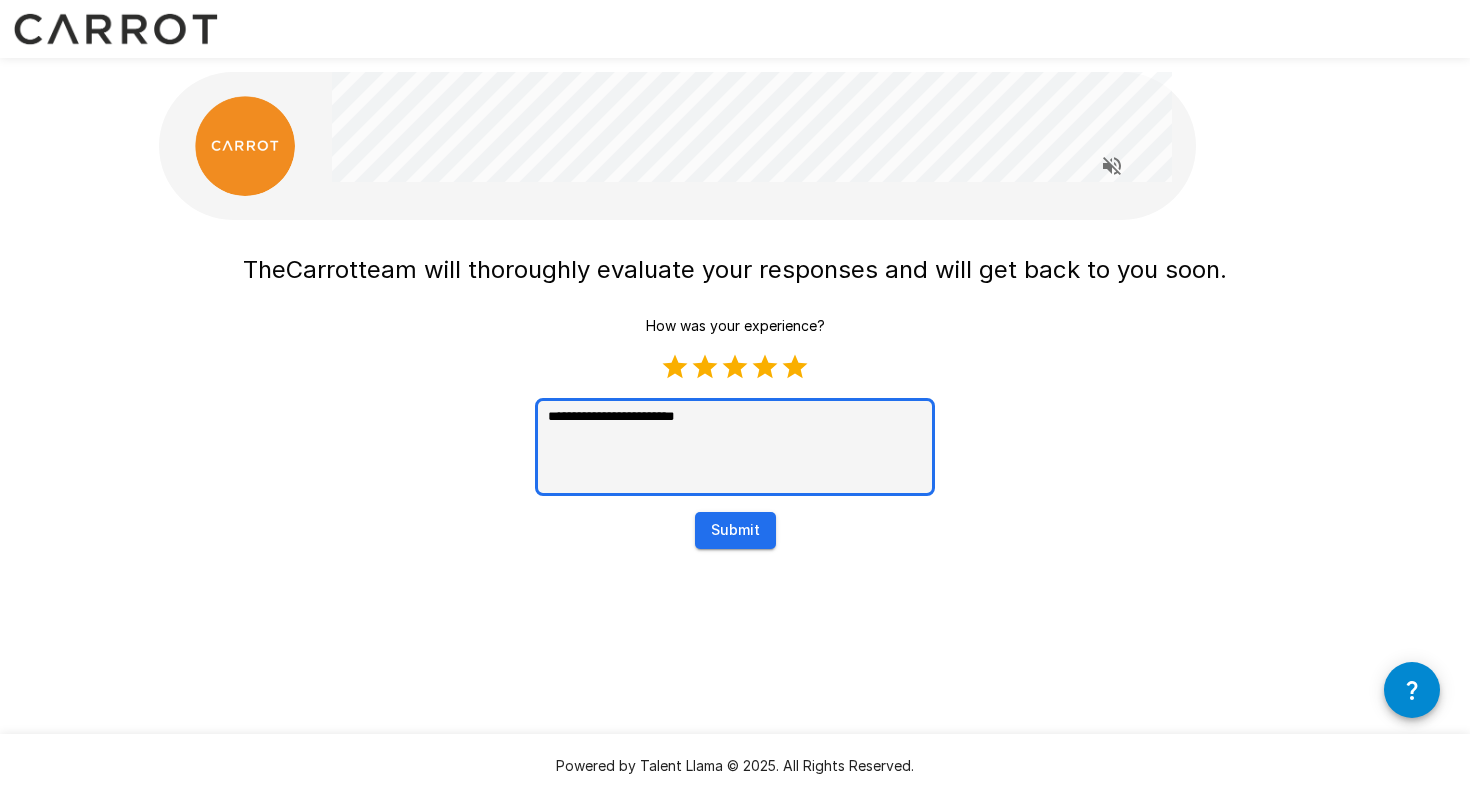 type on "[REDACTED]" 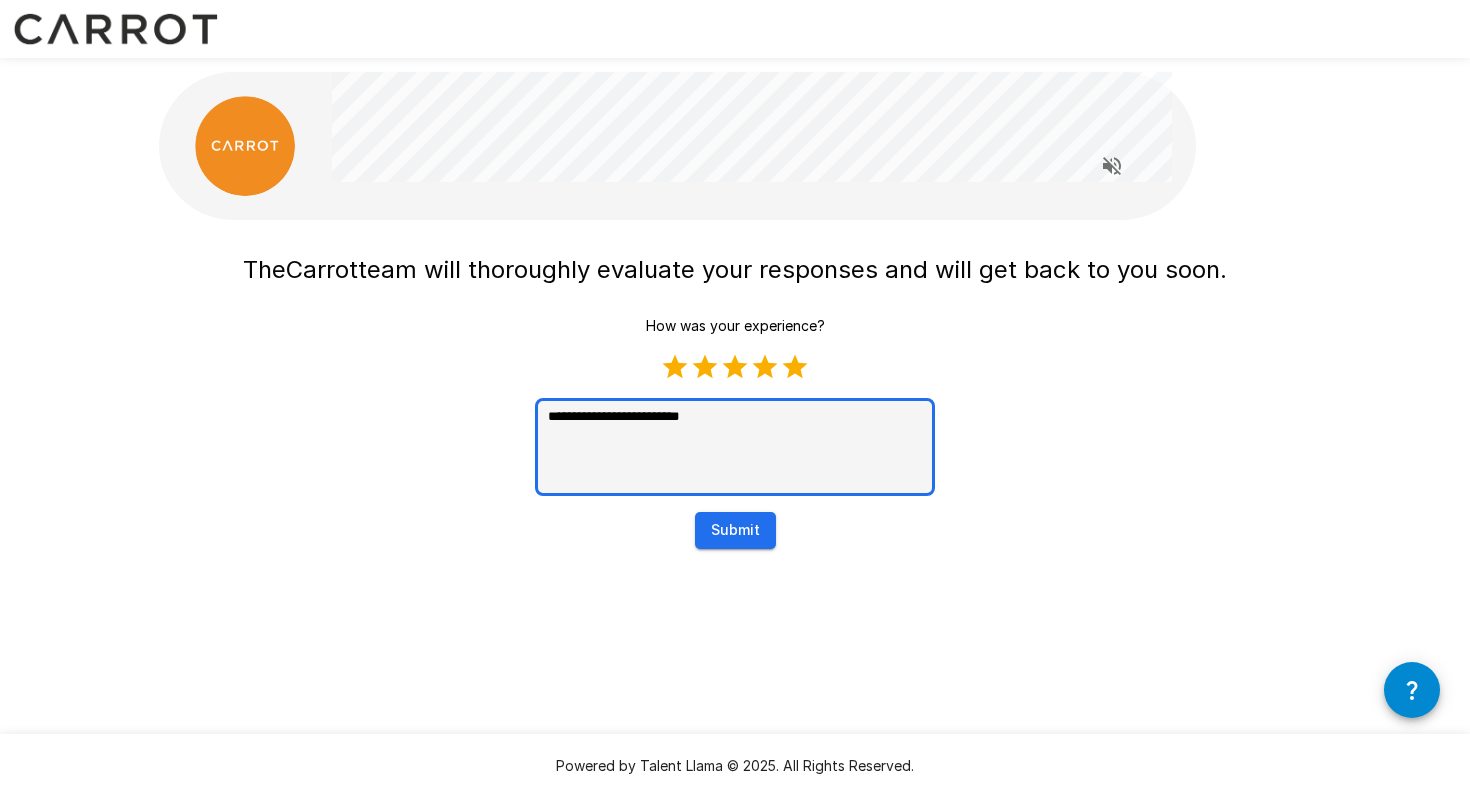 type on "[REDACTED]" 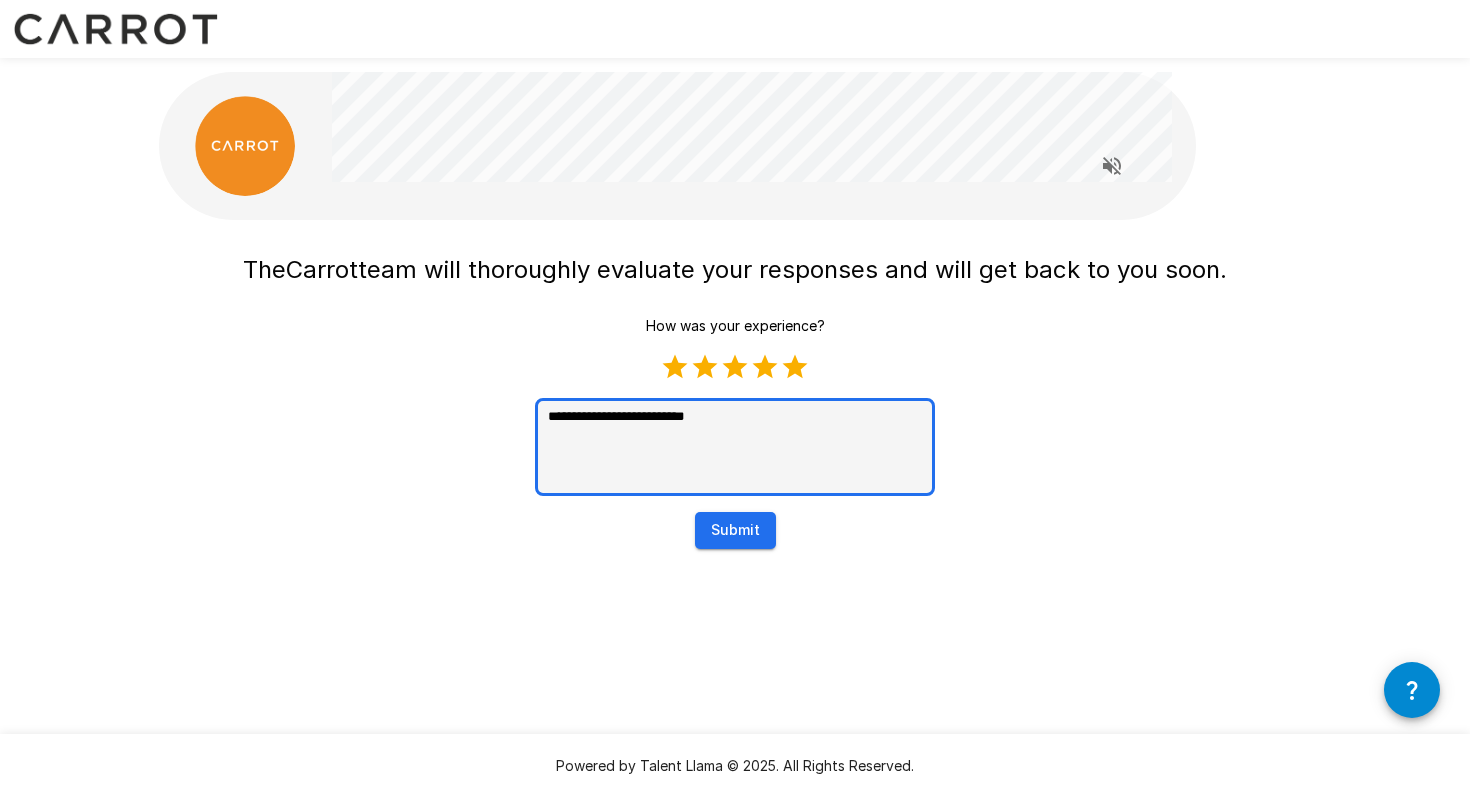 type on "[REDACTED]" 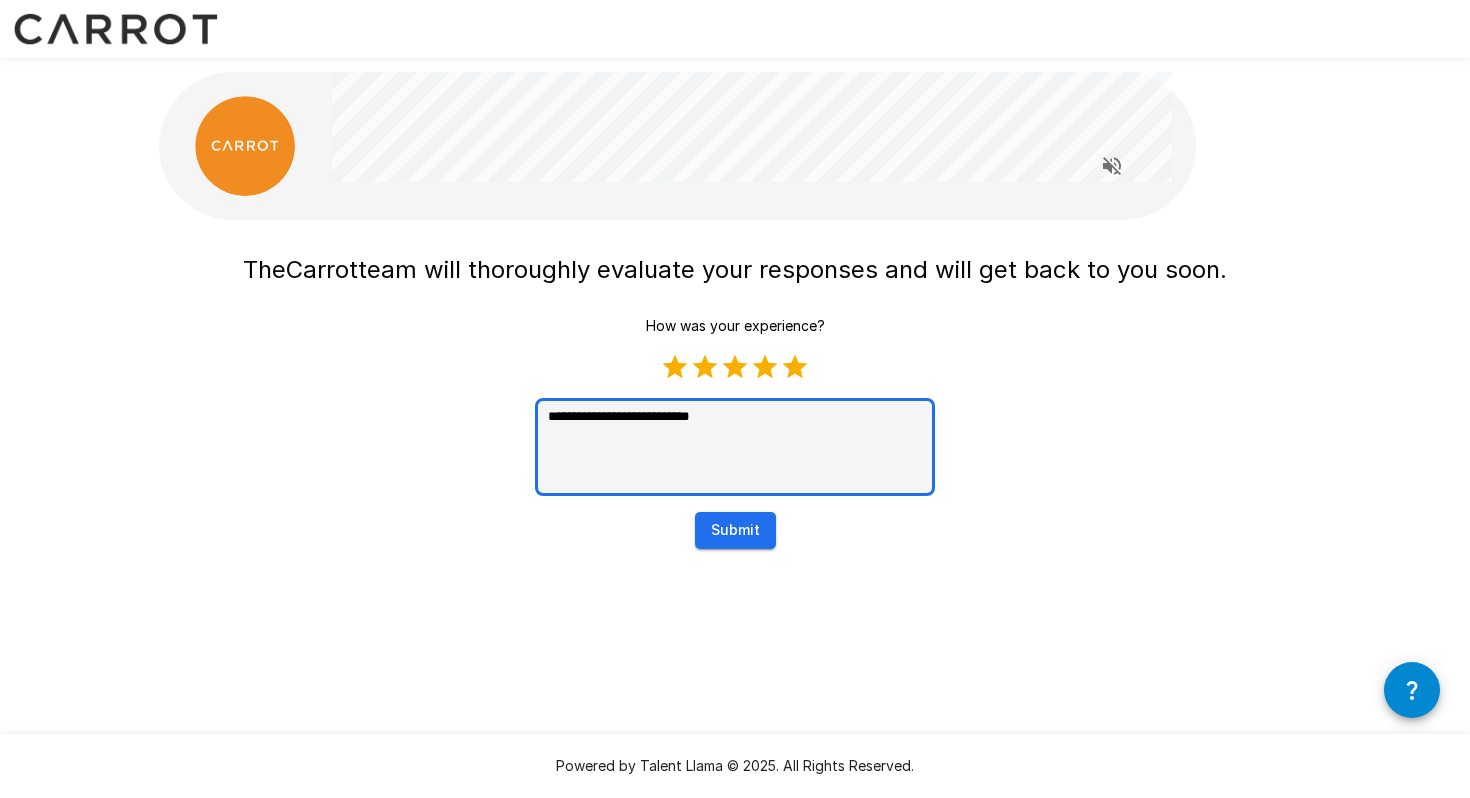 type on "[REDACTED]" 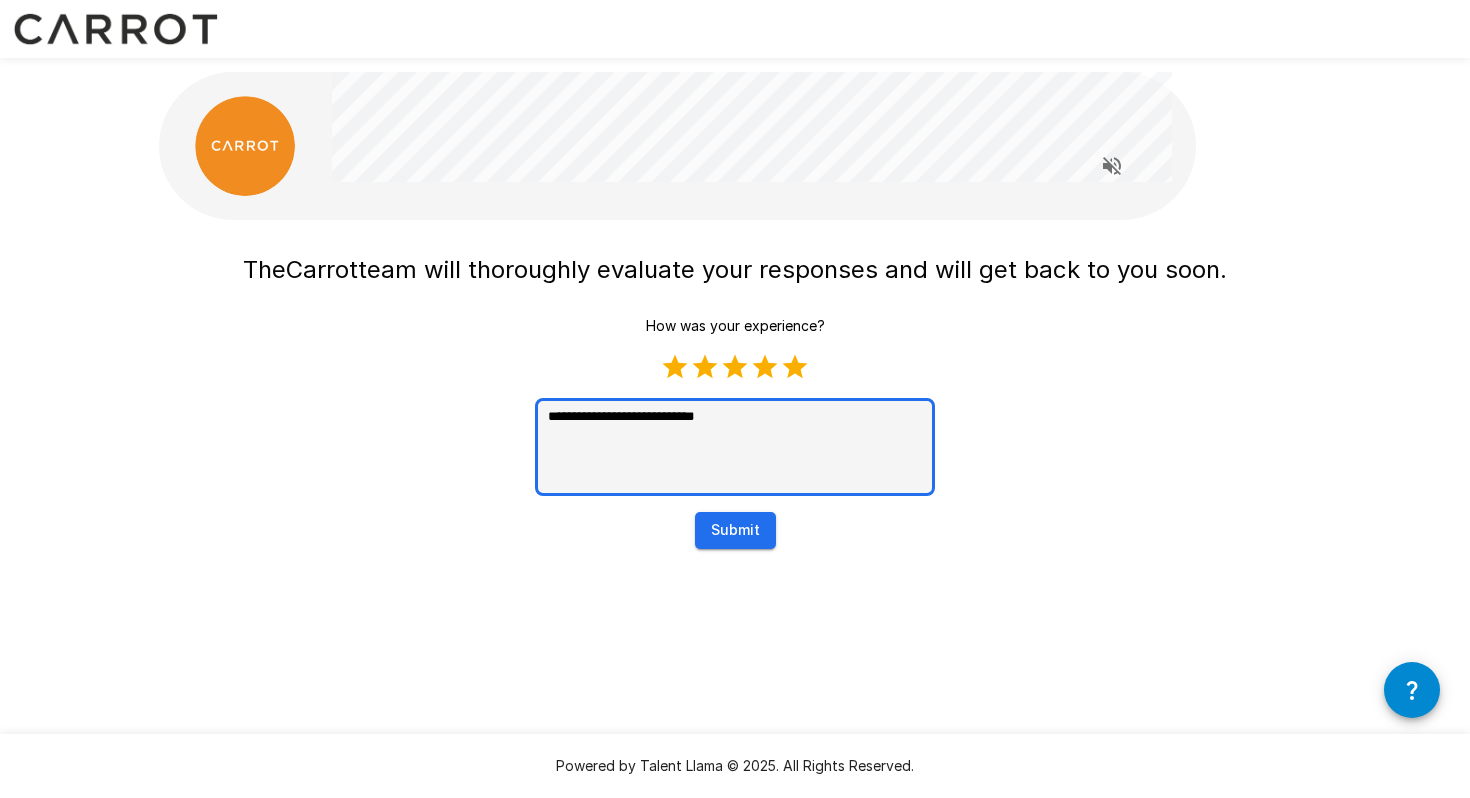 type on "[REDACTED]" 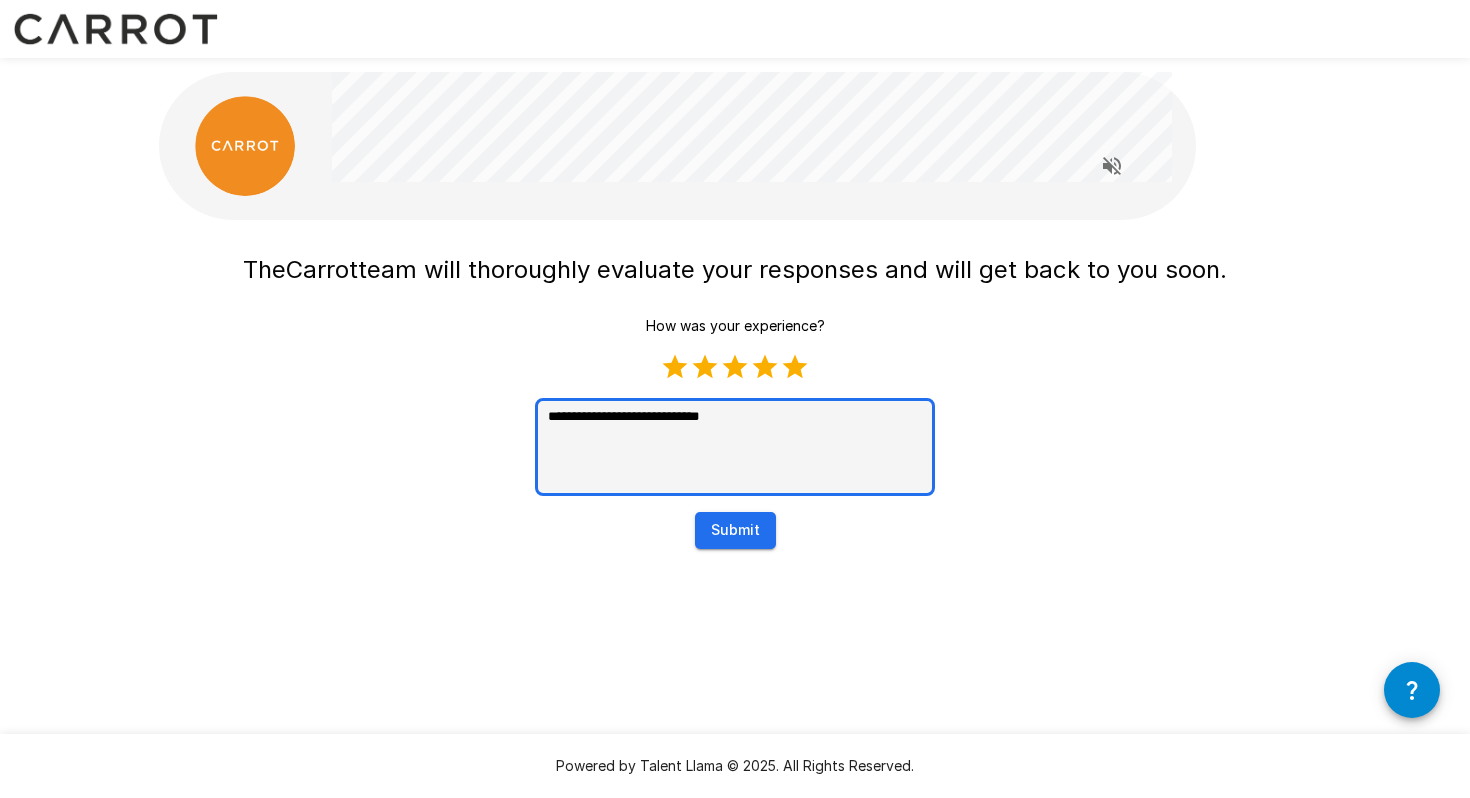 type on "[REDACTED]" 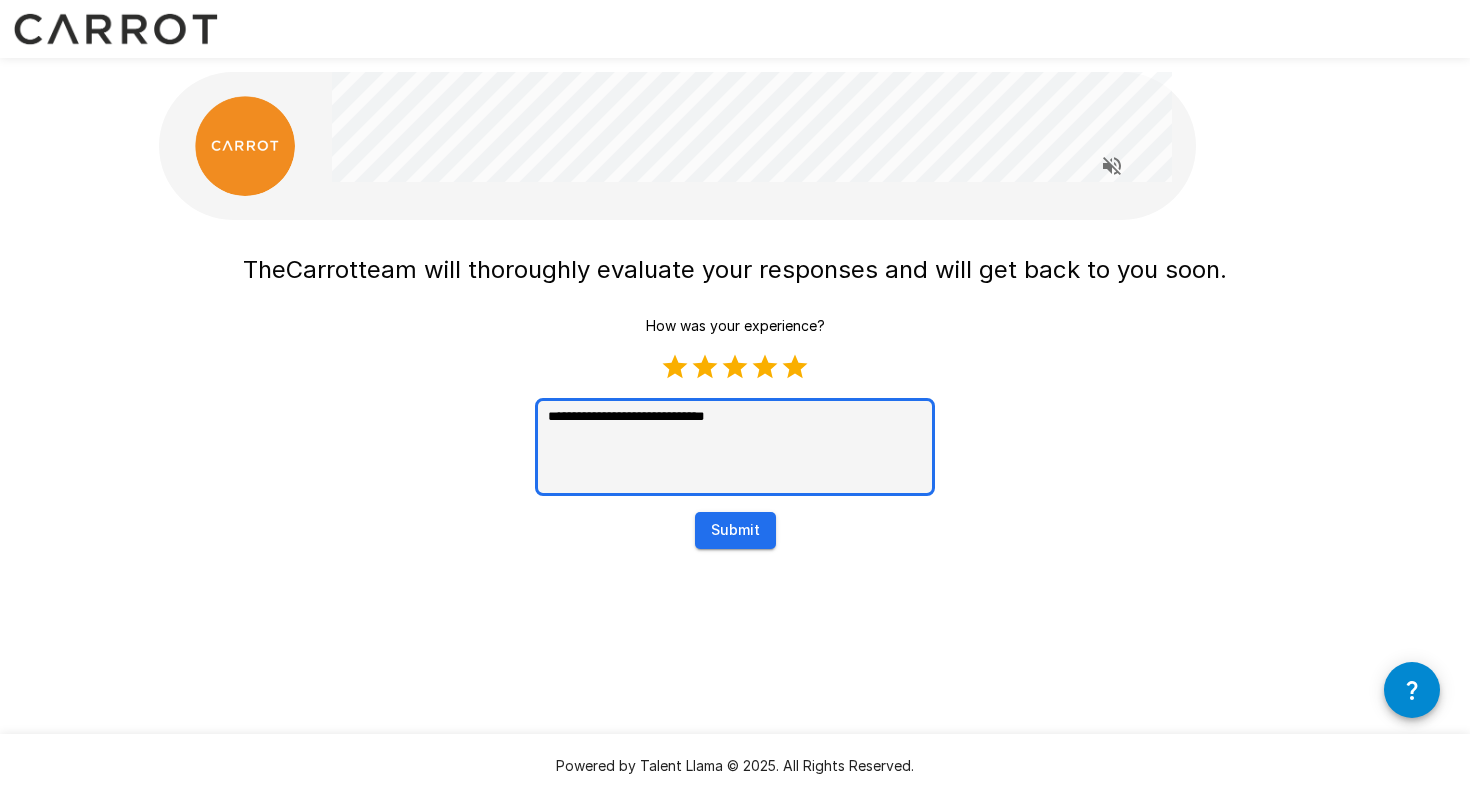 type on "[REDACTED]" 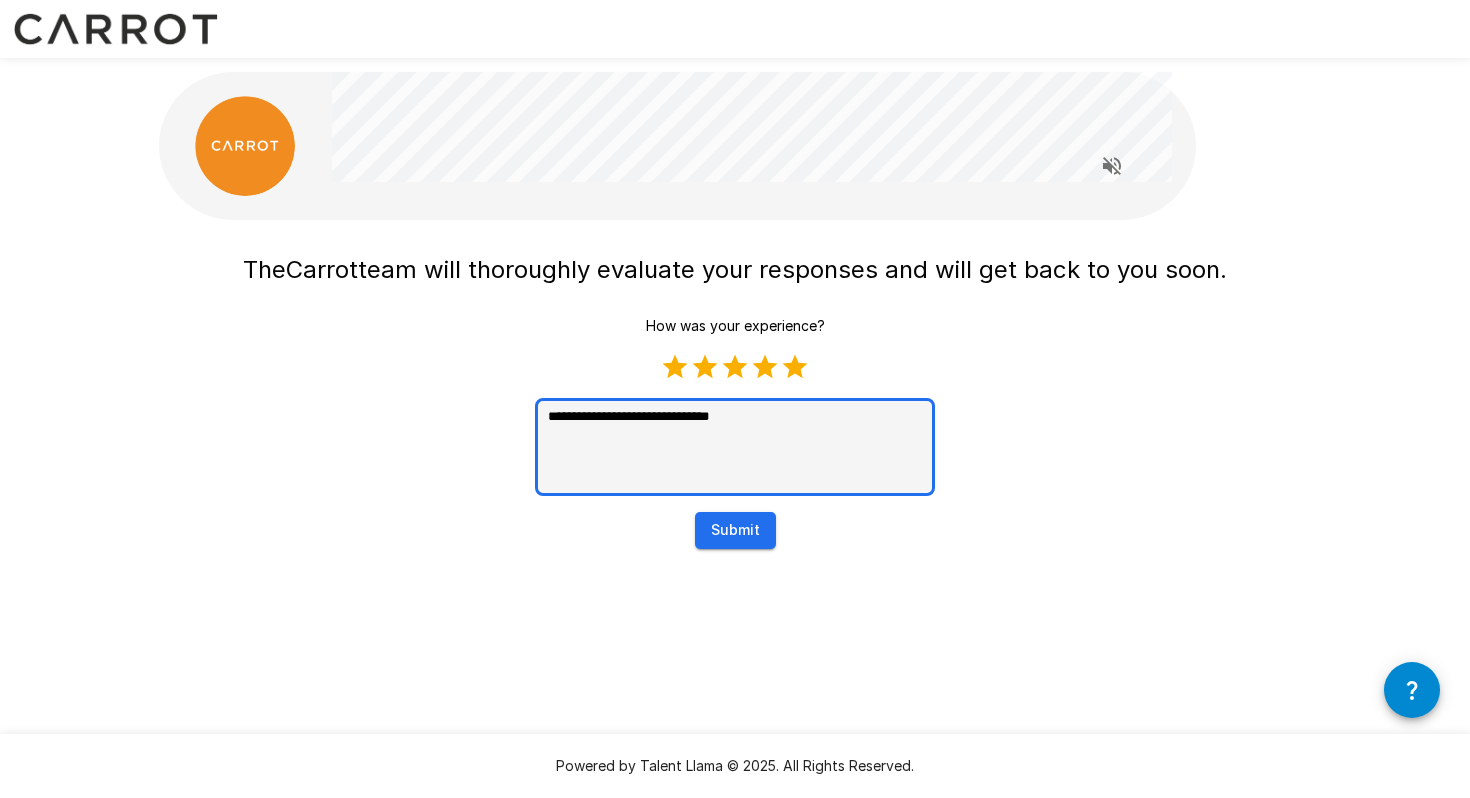 type on "[REDACTED]" 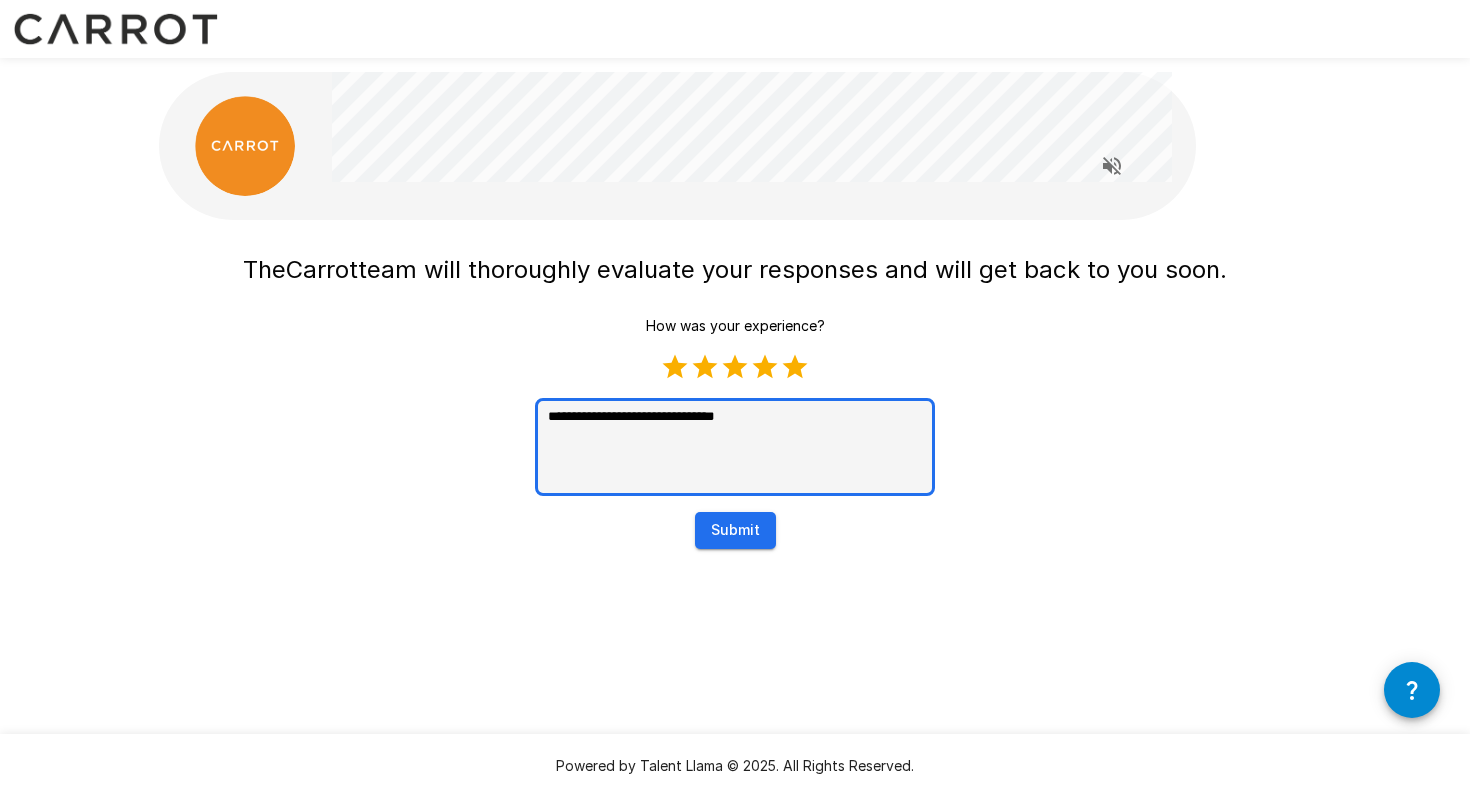 type on "[REDACTED]" 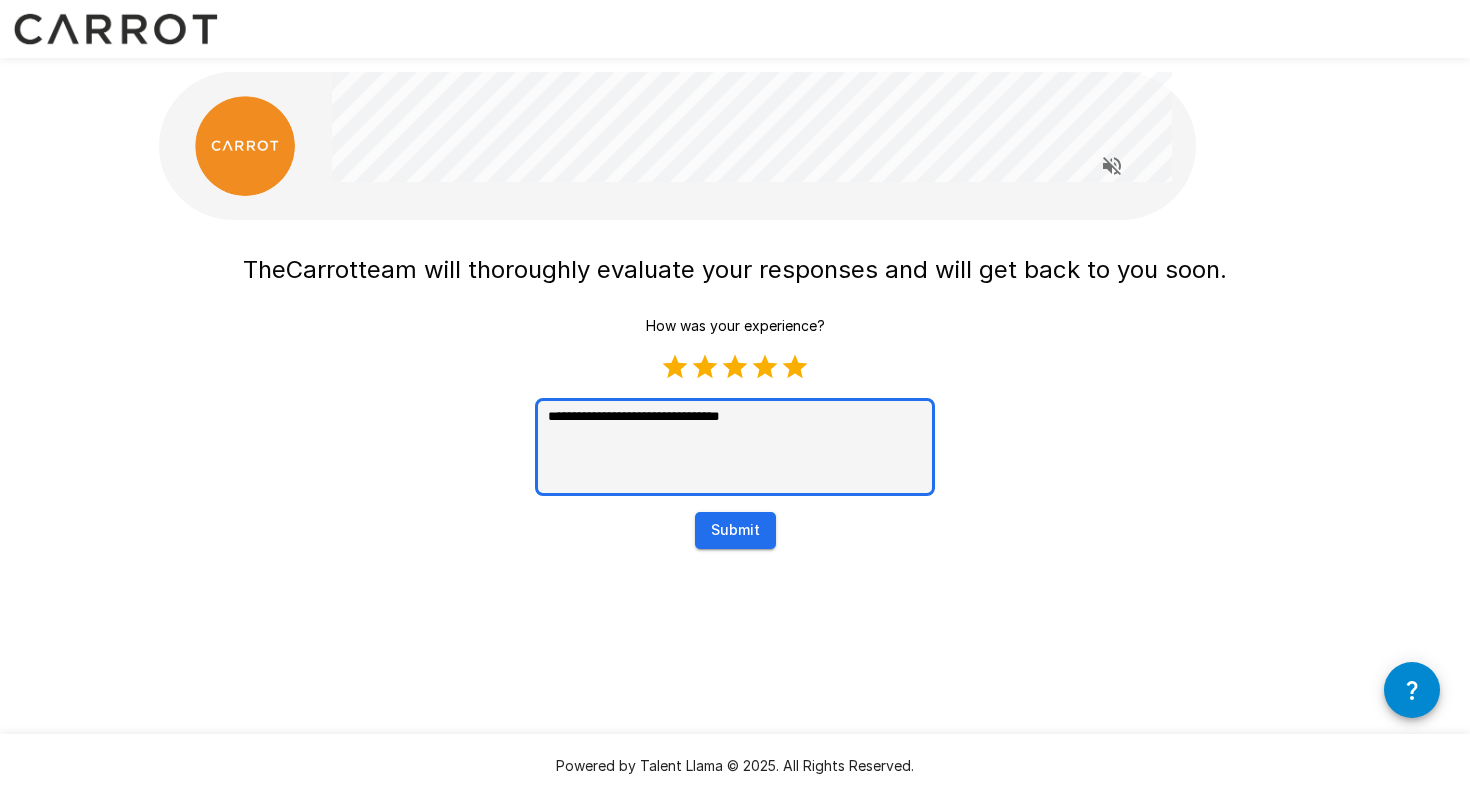 type on "[REDACTED]" 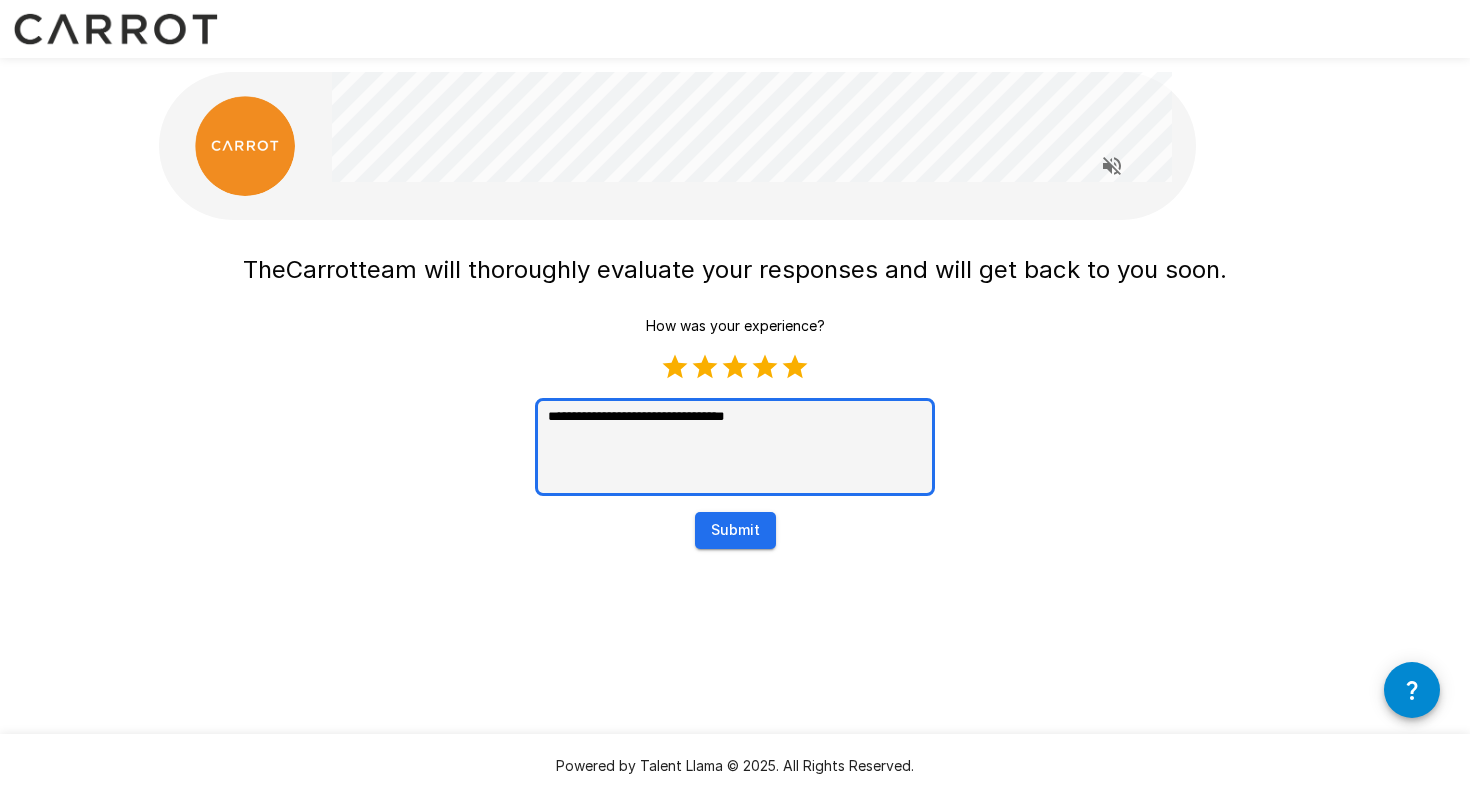 type on "[REDACTED]" 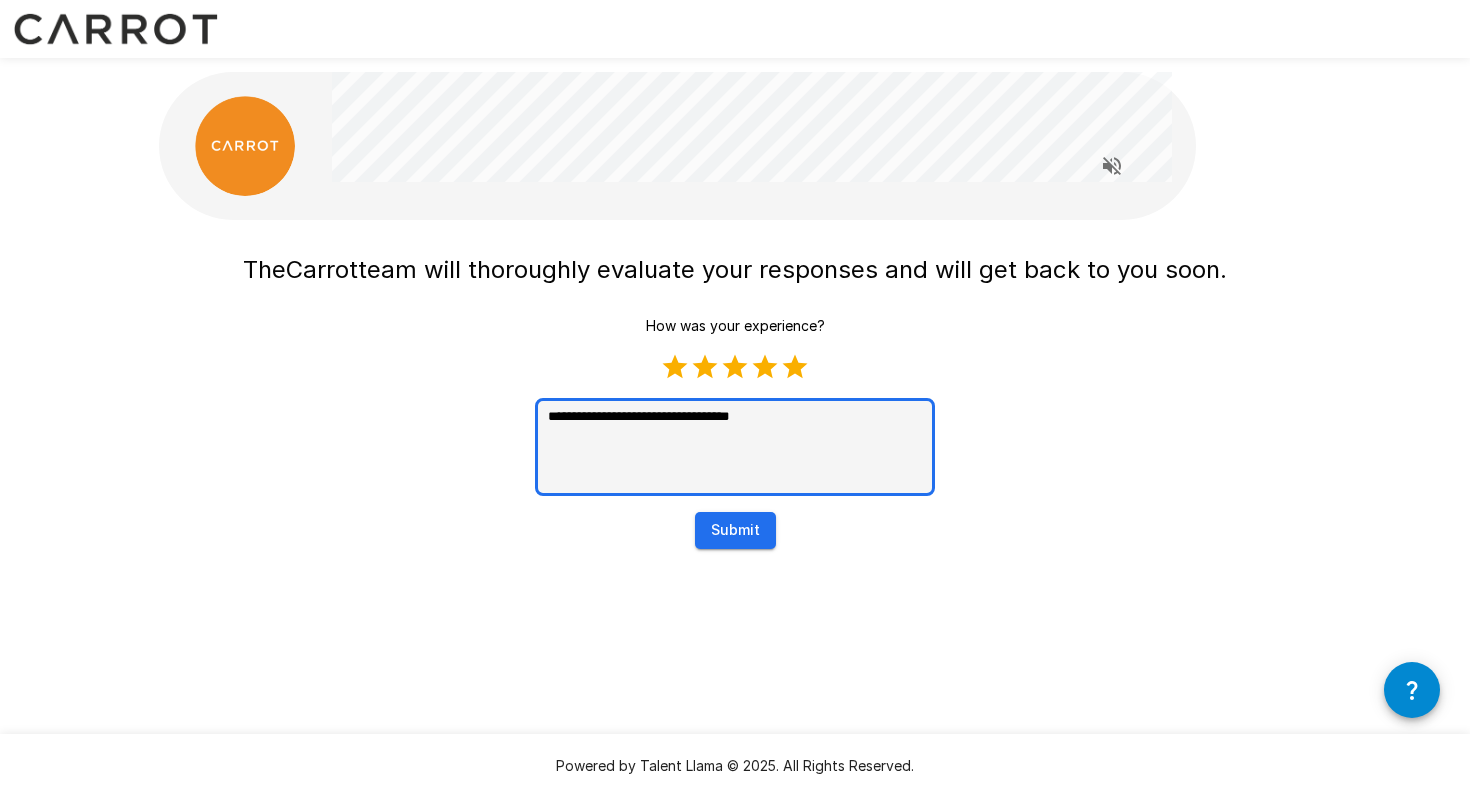 type on "[REDACTED]" 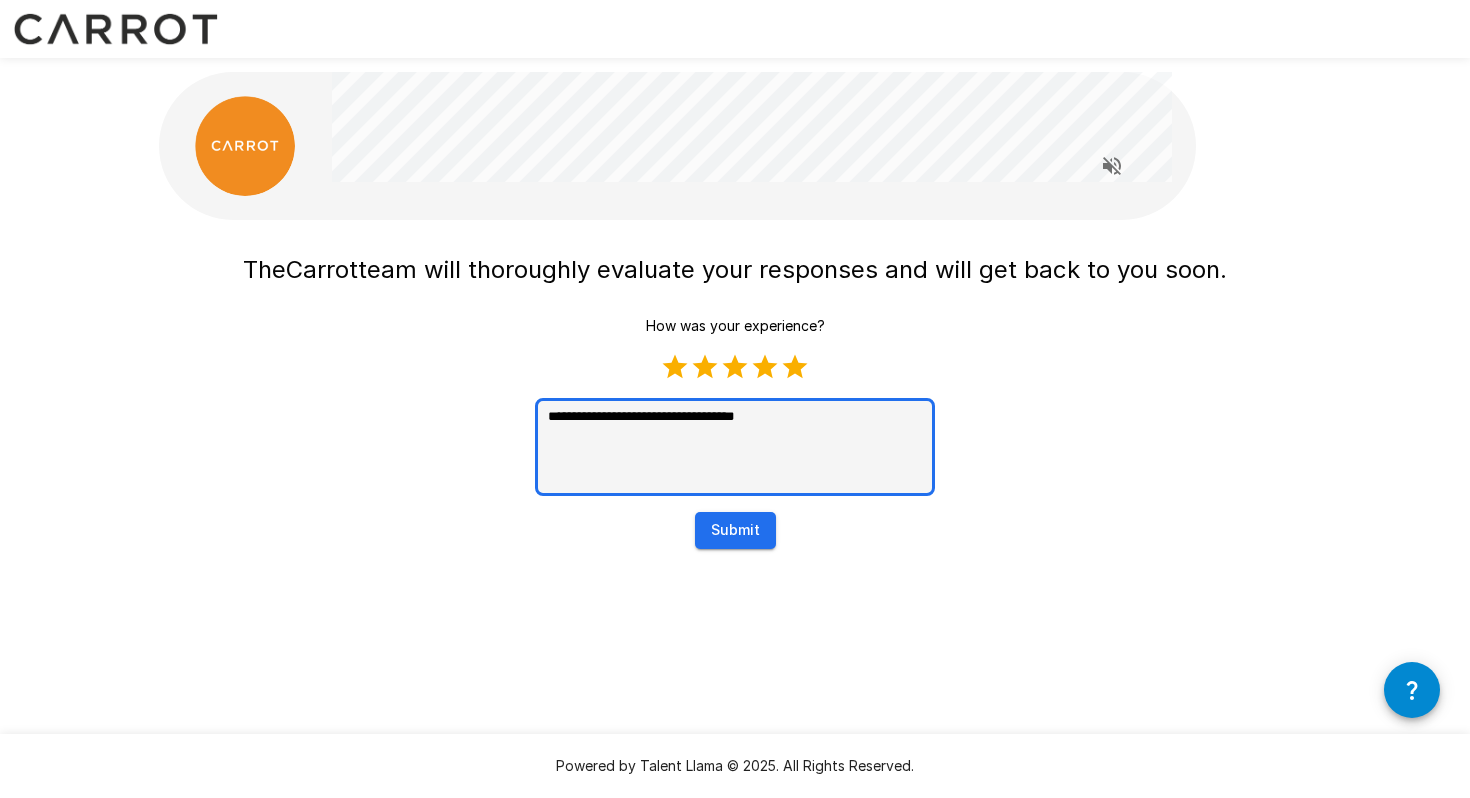 type on "[REDACTED]" 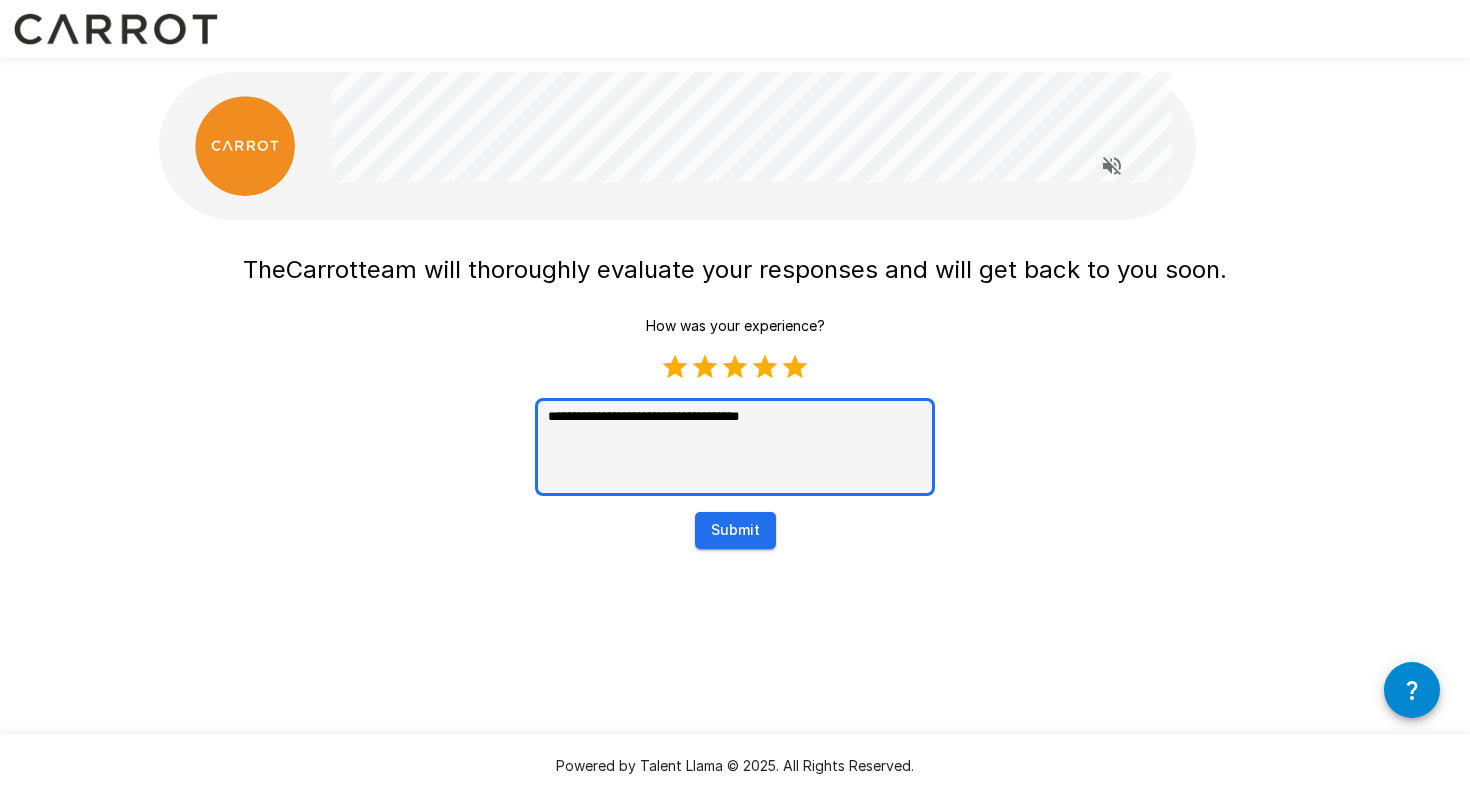 type on "[REDACTED]" 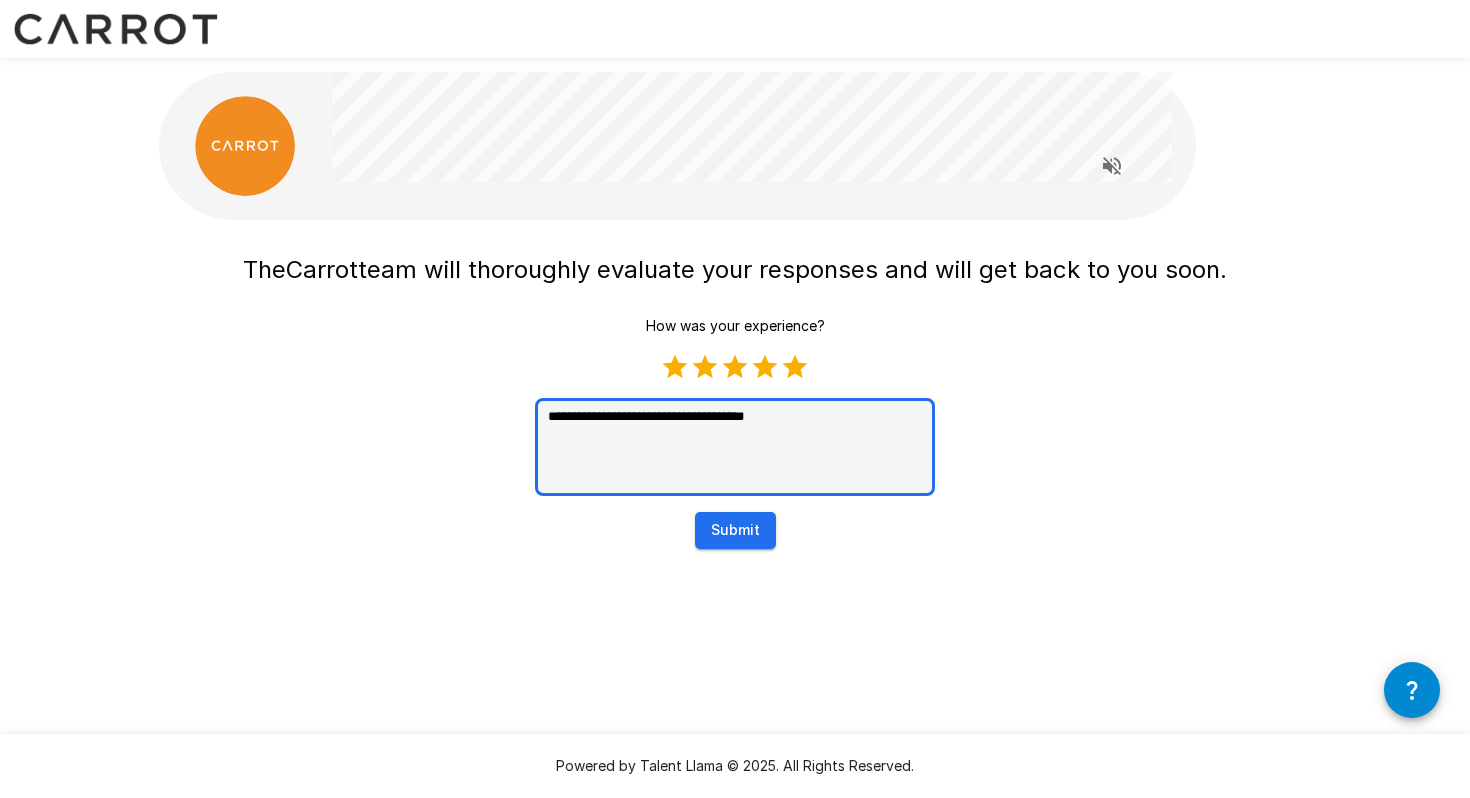 type on "[REDACTED]" 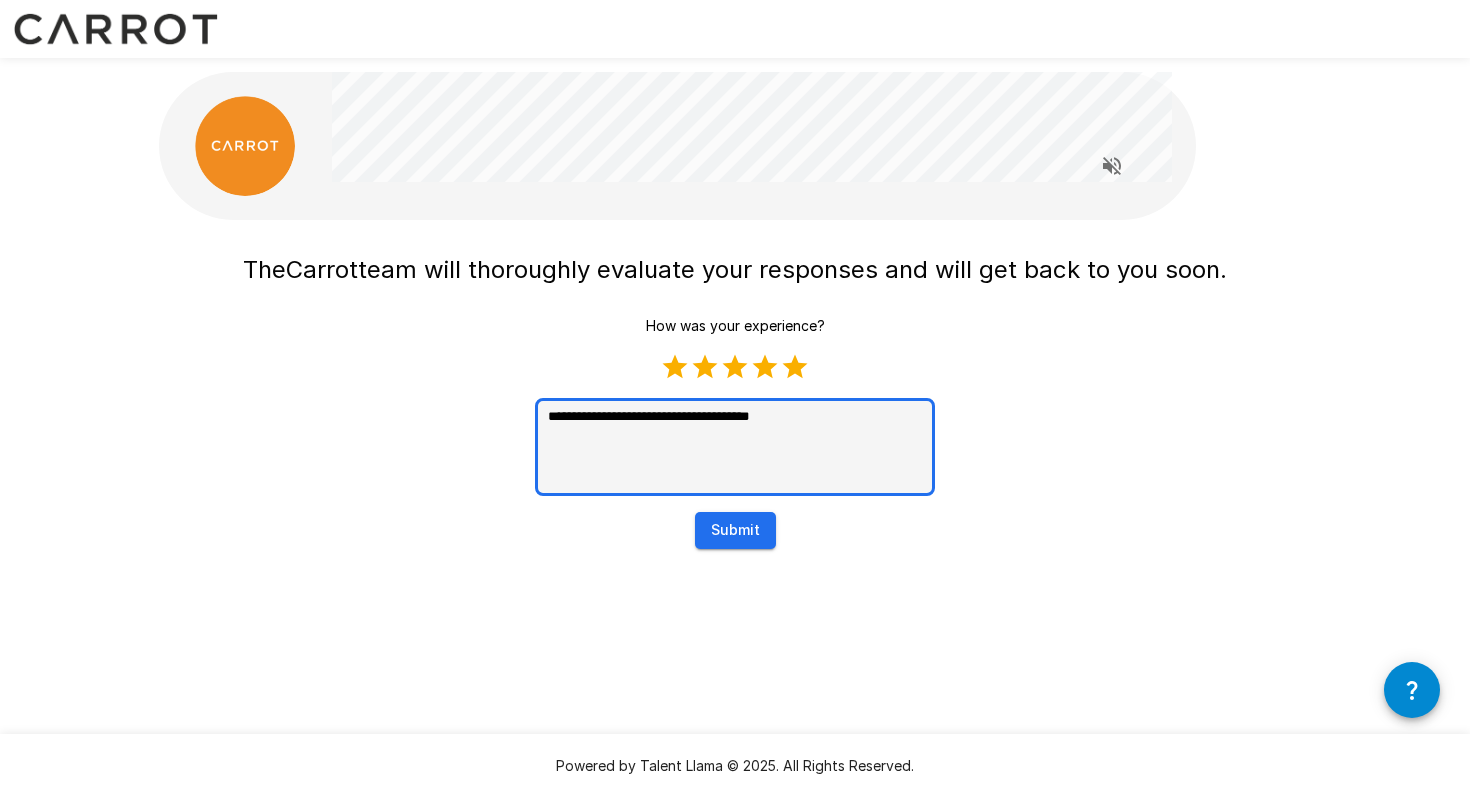 type on "[REDACTED]" 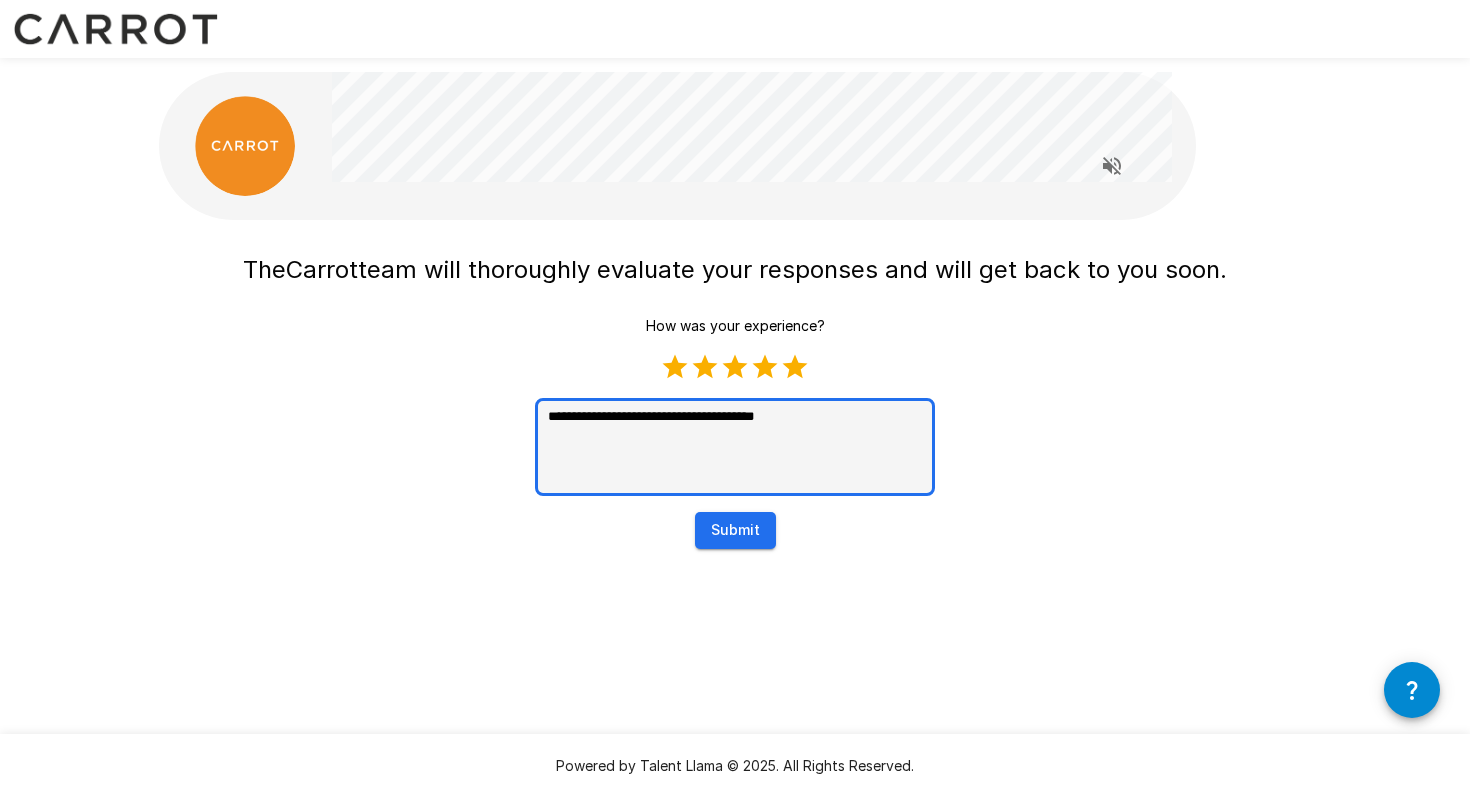 type on "[REDACTED]" 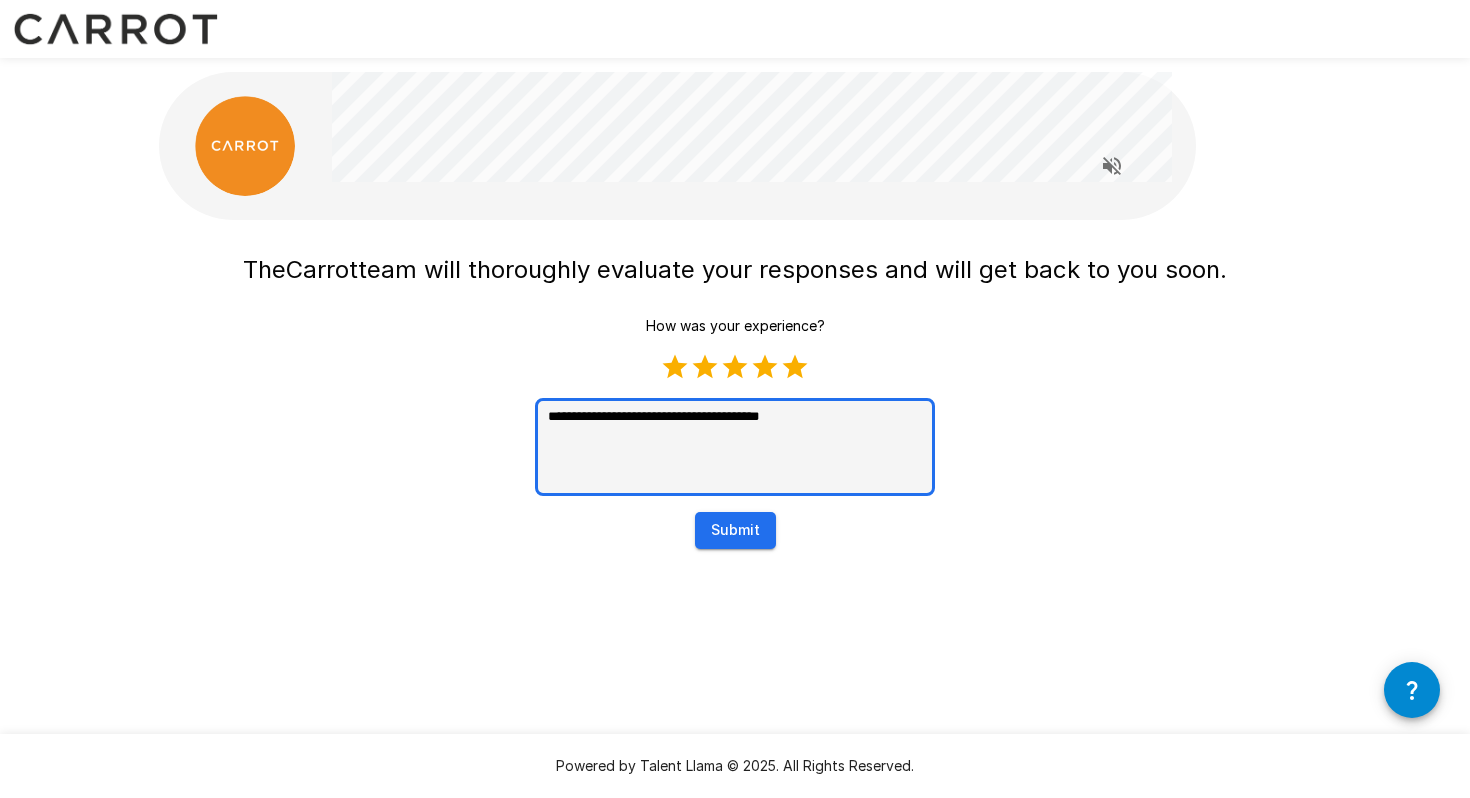 type on "[REDACTED]" 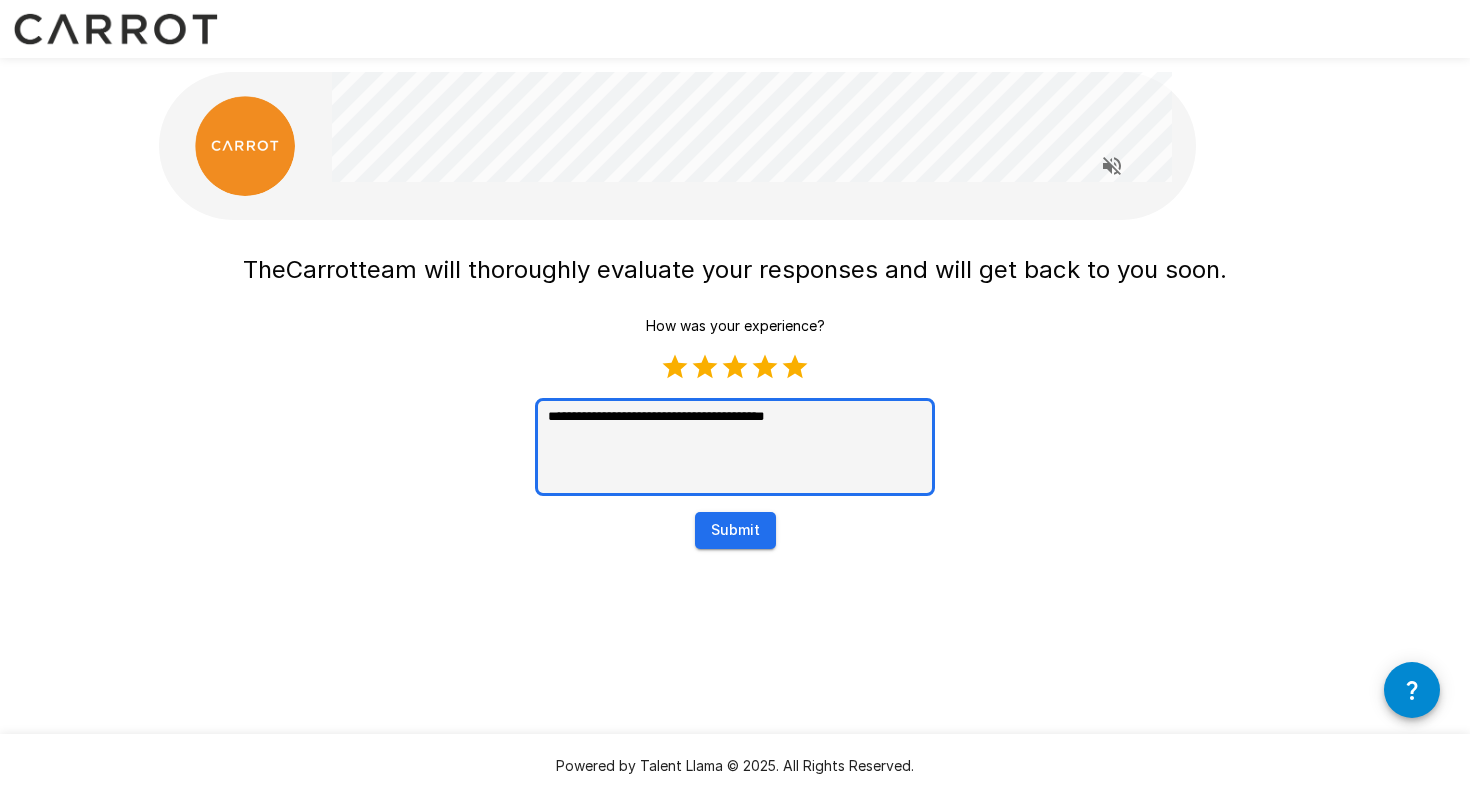 type on "[REDACTED]" 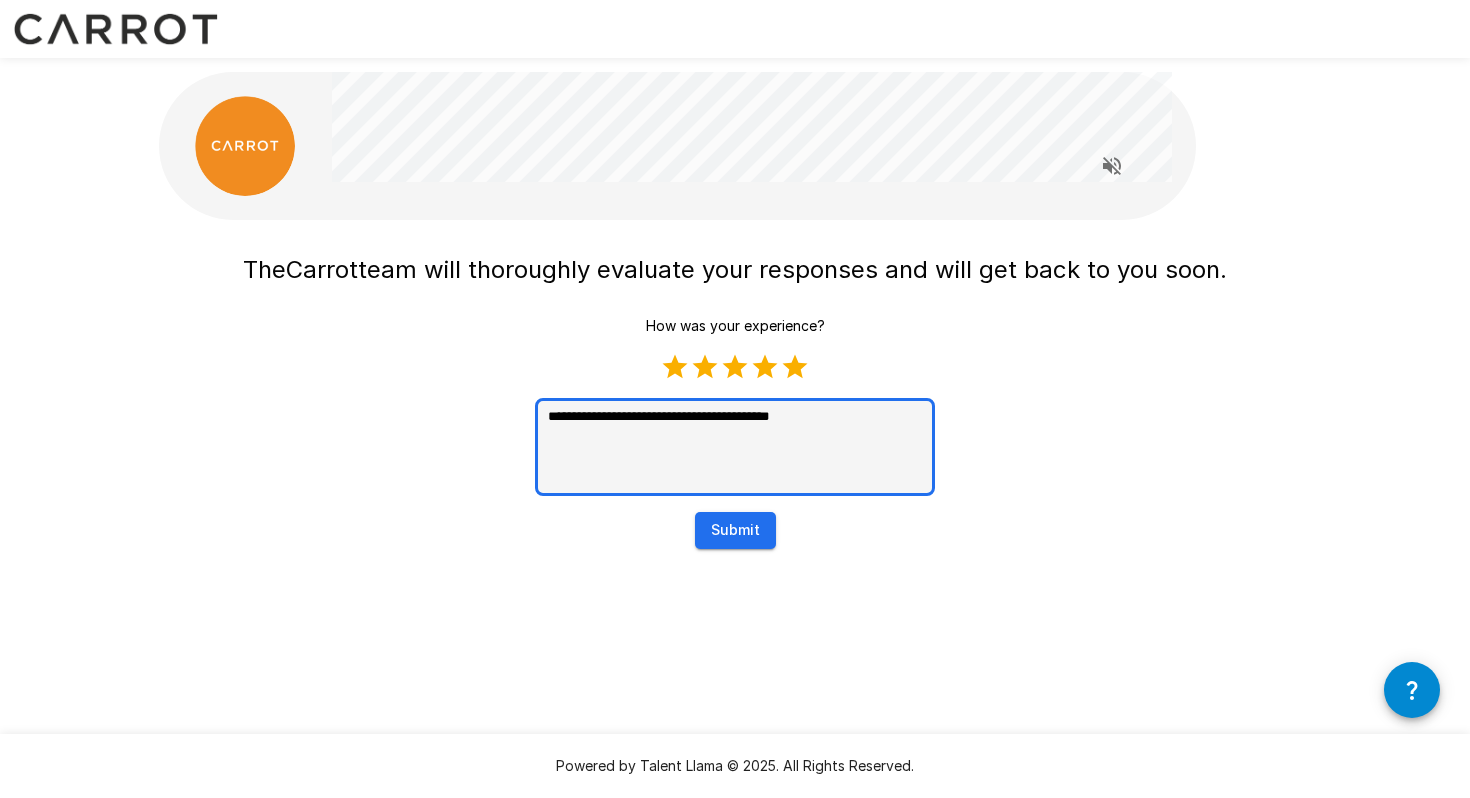 type on "[REDACTED]" 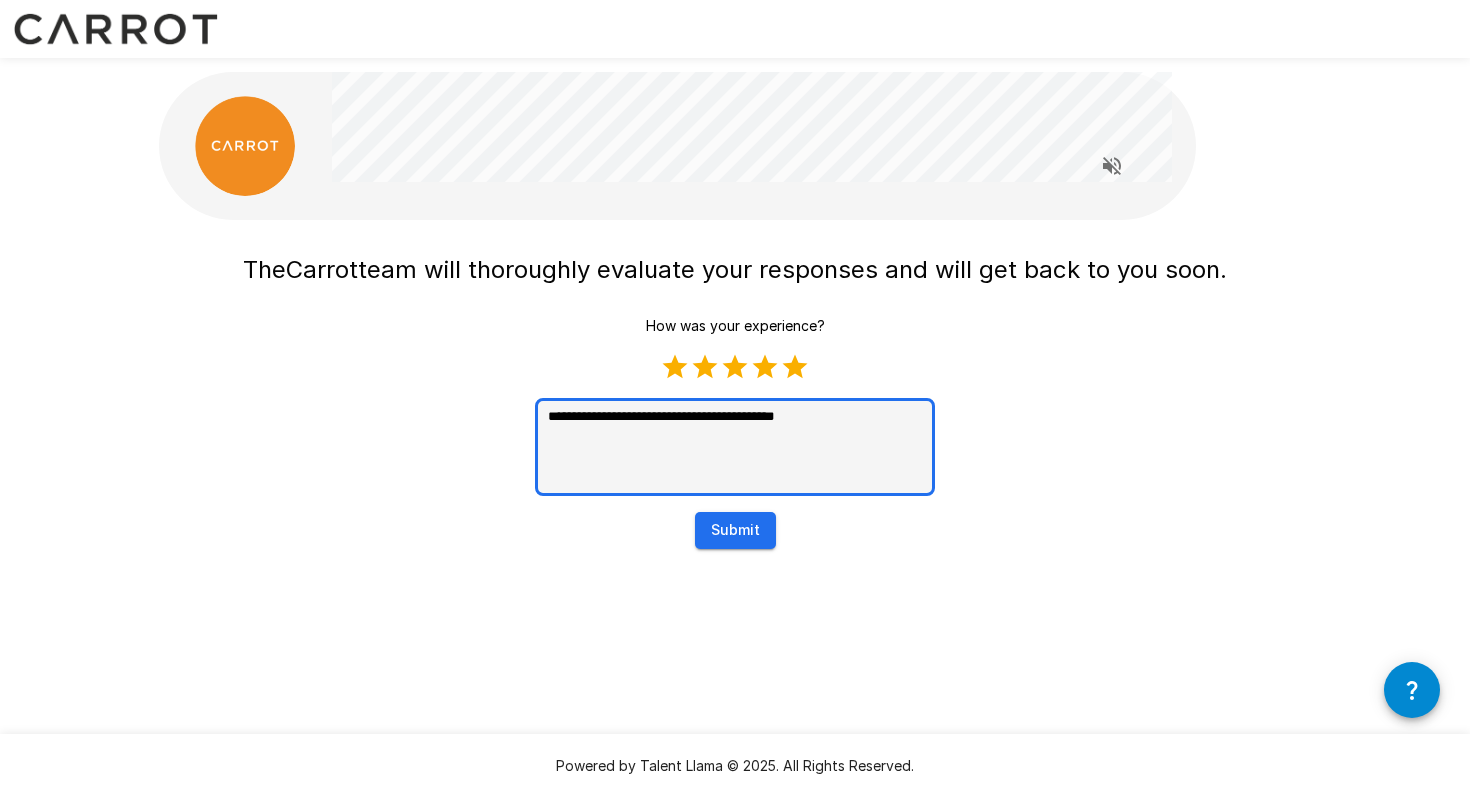 type on "[REDACTED]" 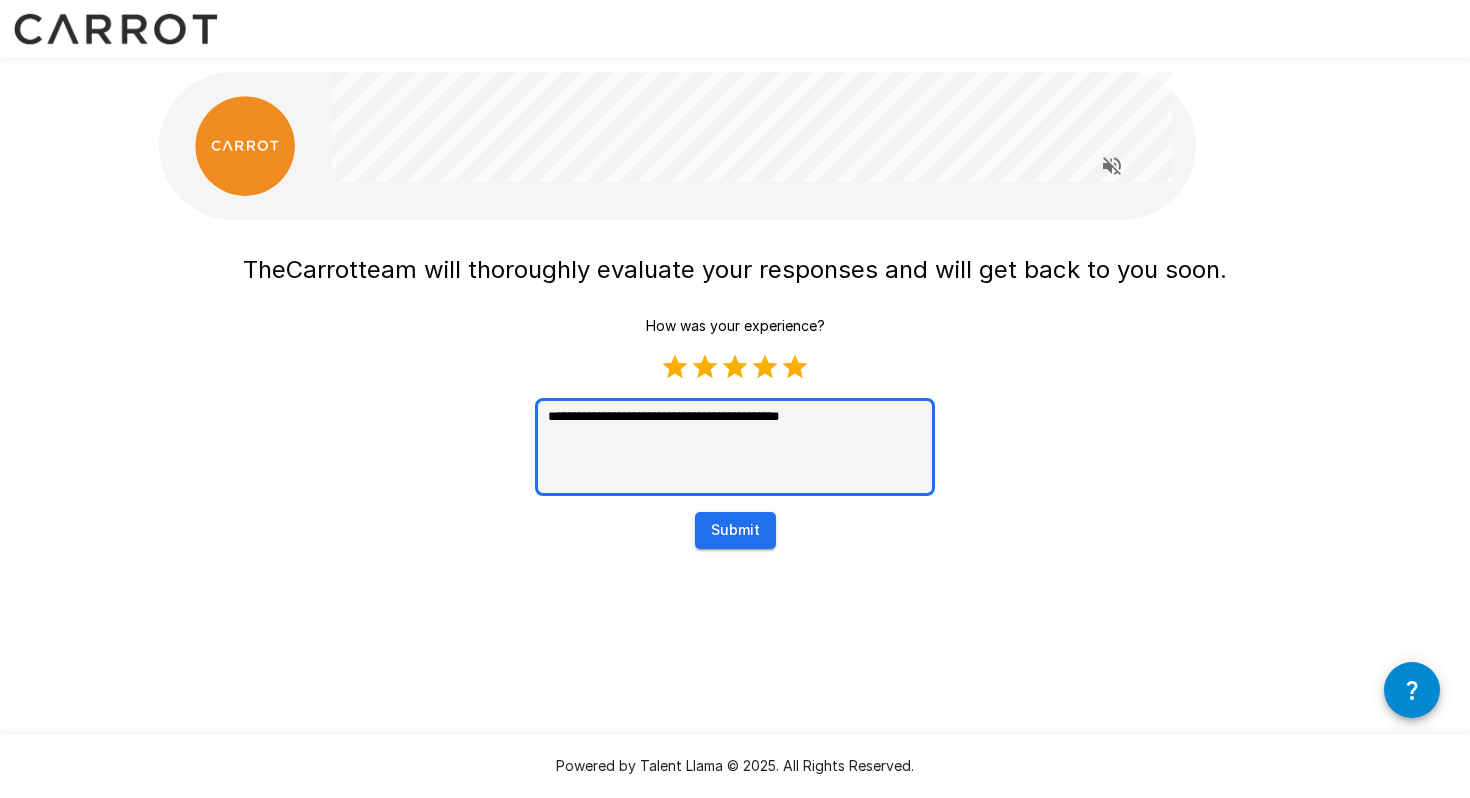 type on "[REDACTED]" 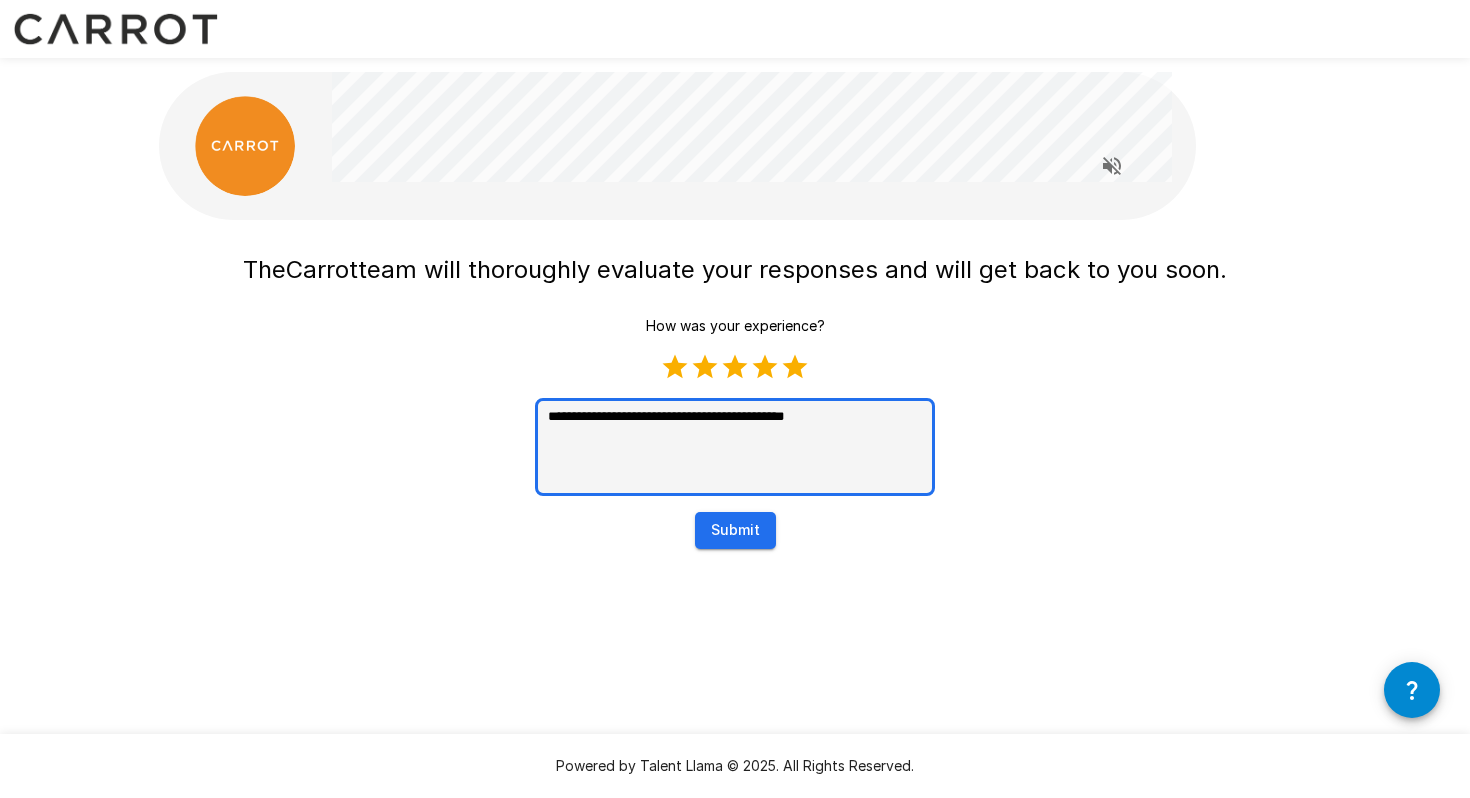 type on "[REDACTED]" 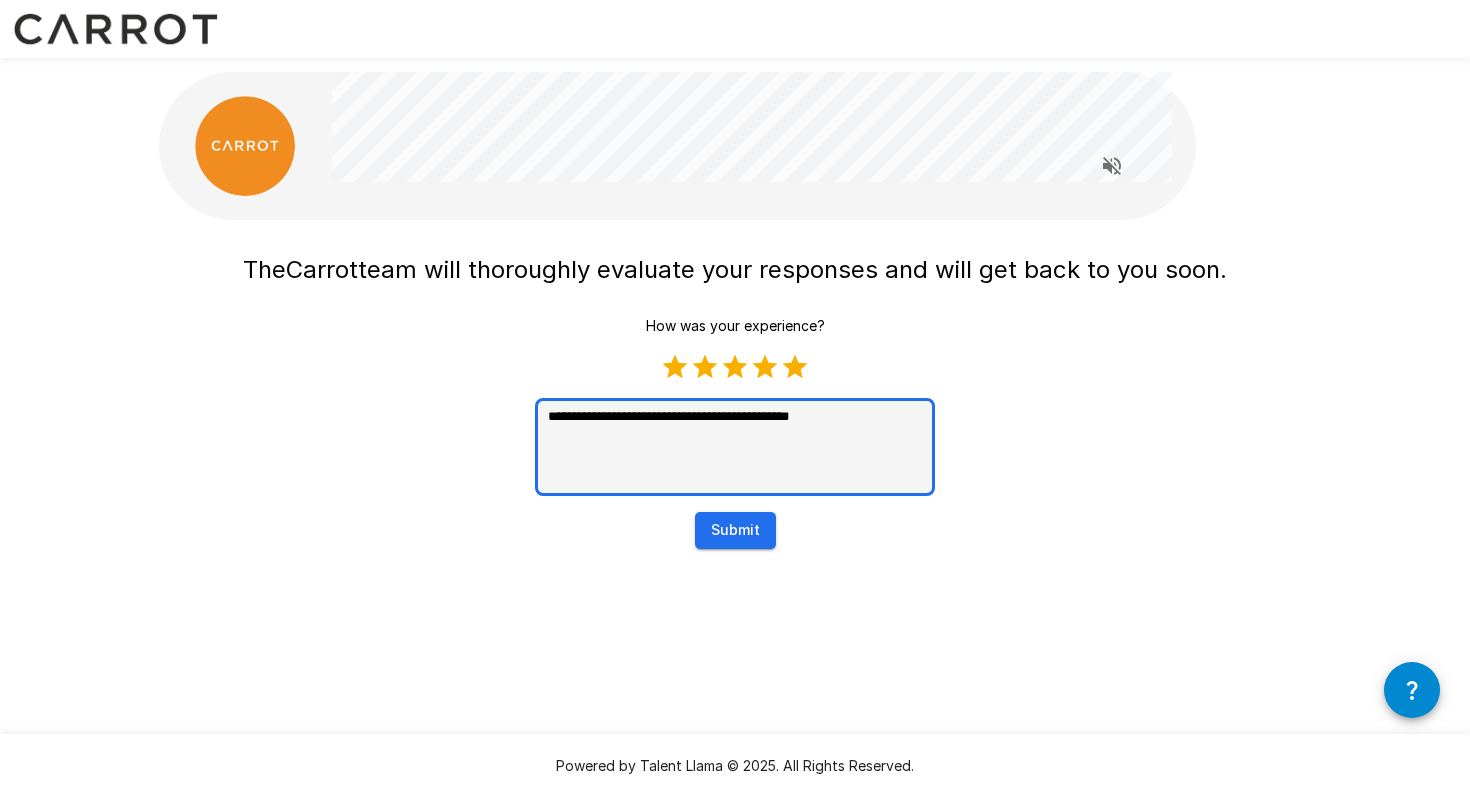 type on "[REDACTED]" 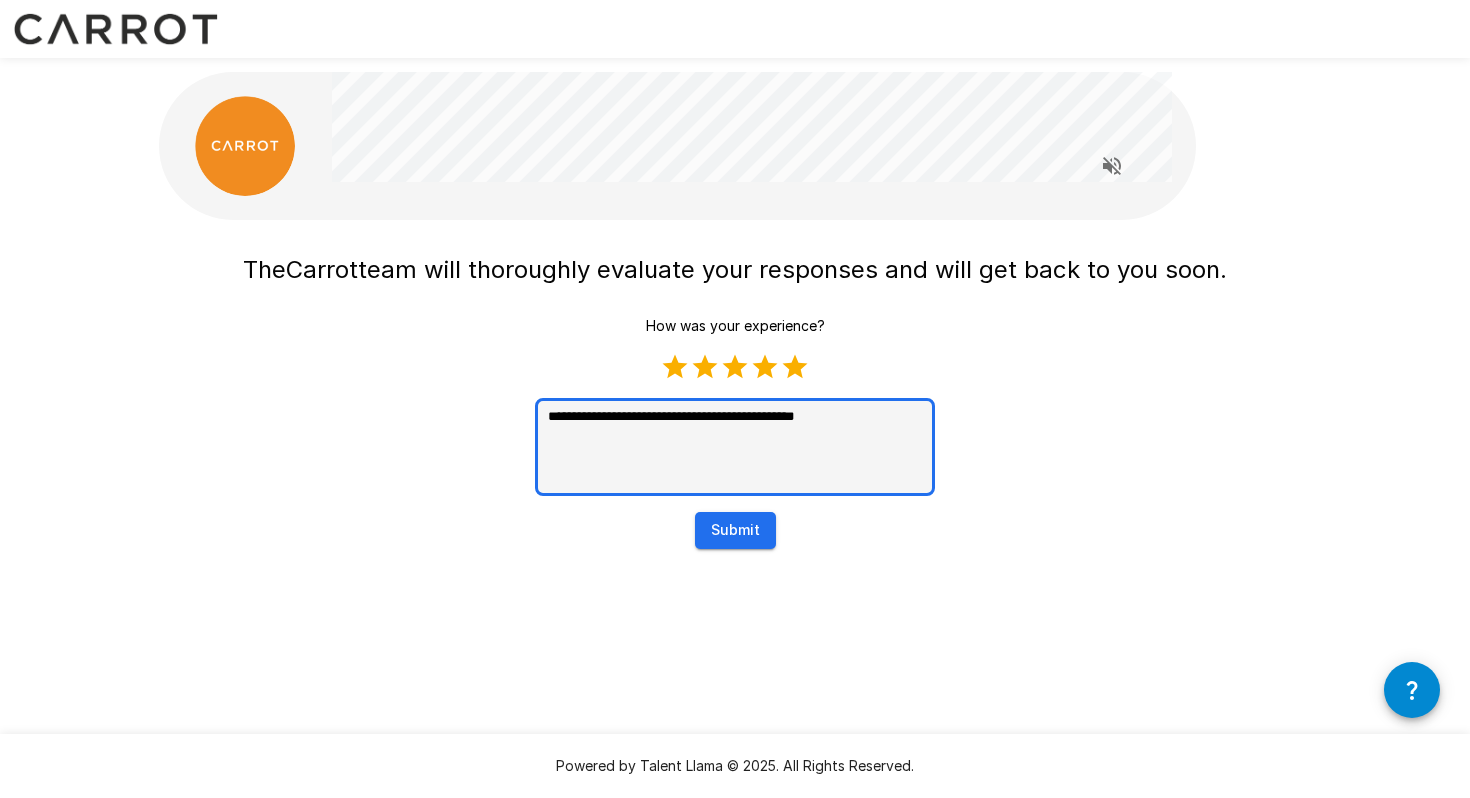 type on "[REDACTED]" 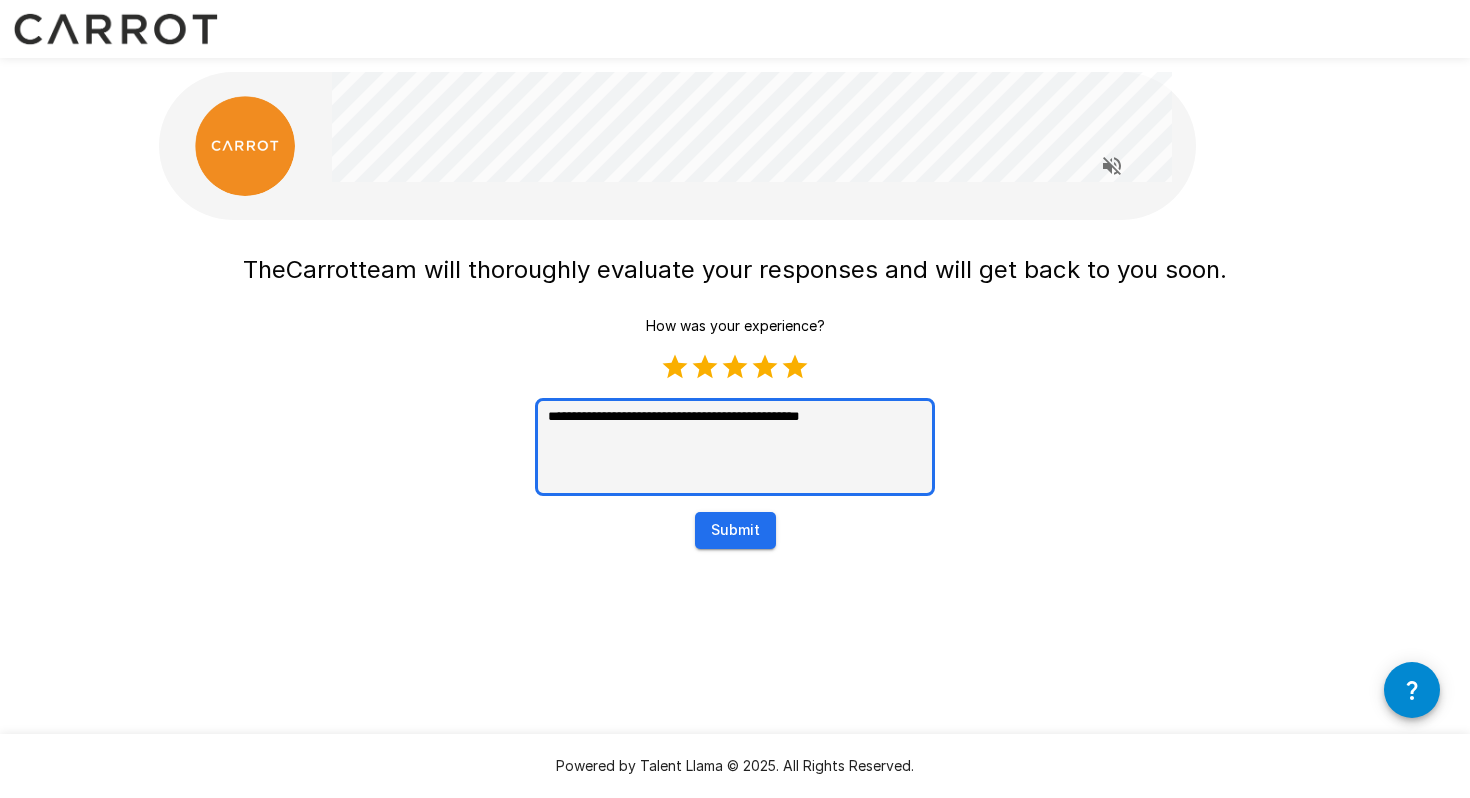 type on "[REDACTED]" 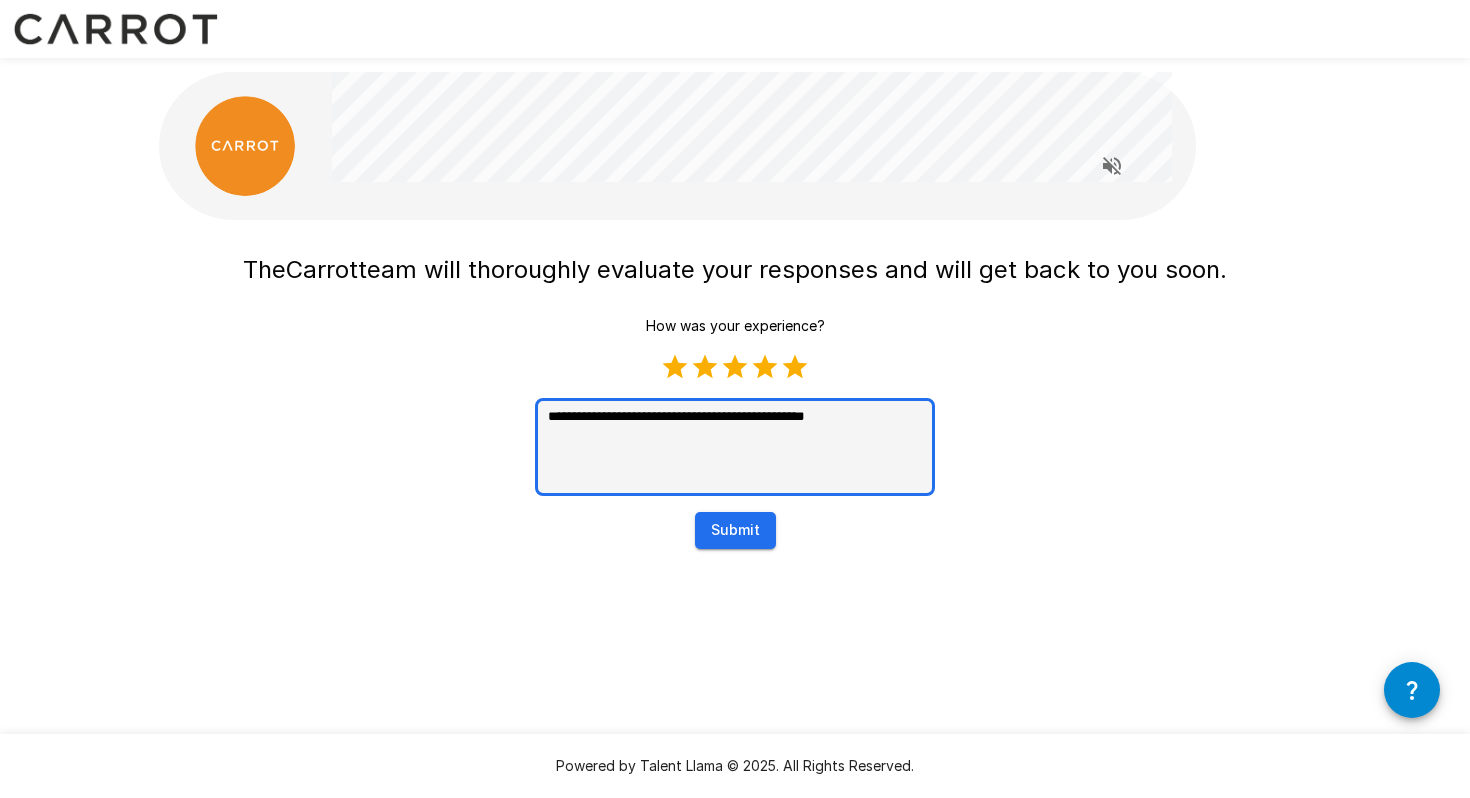 type on "[REDACTED]" 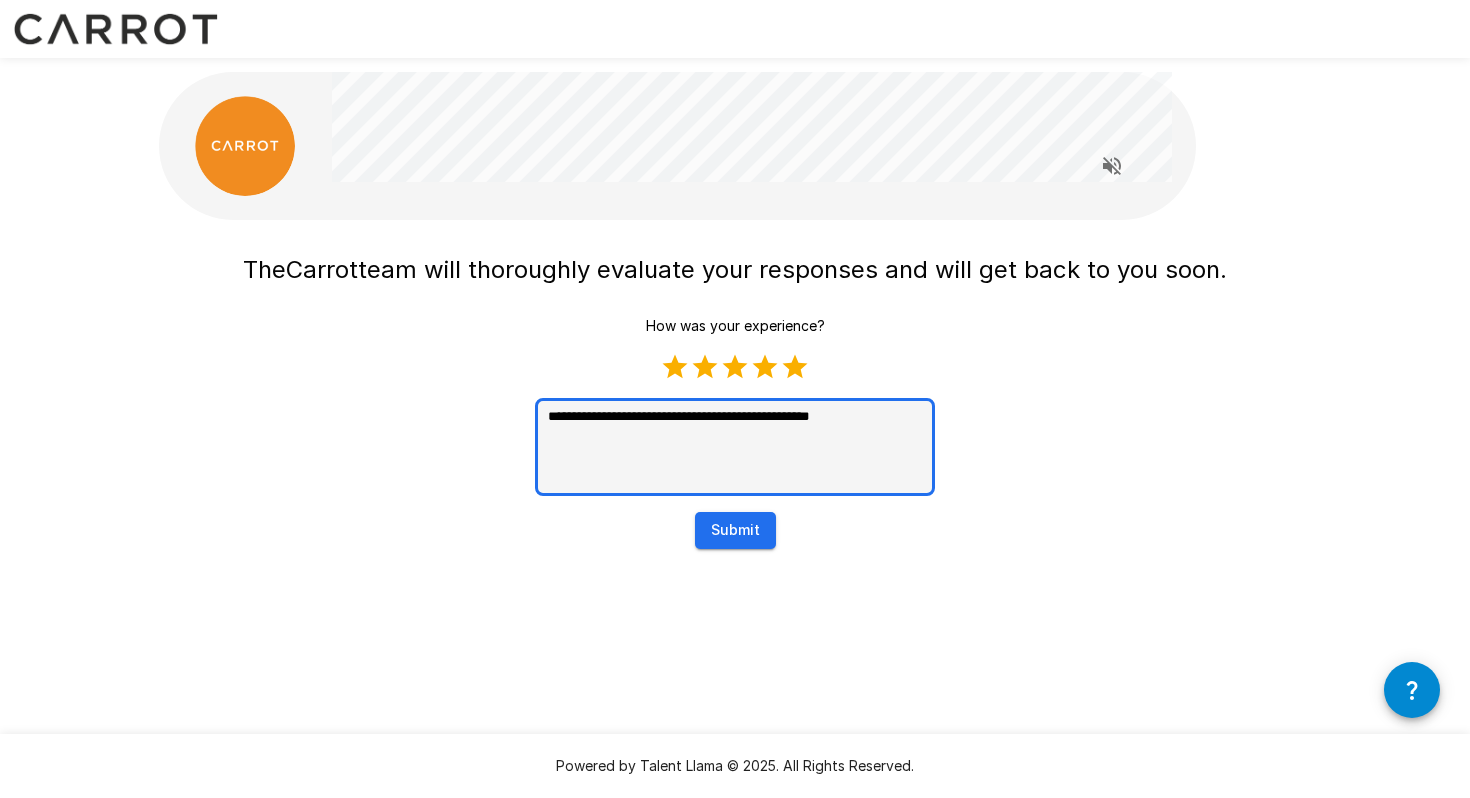 type on "[REDACTED]" 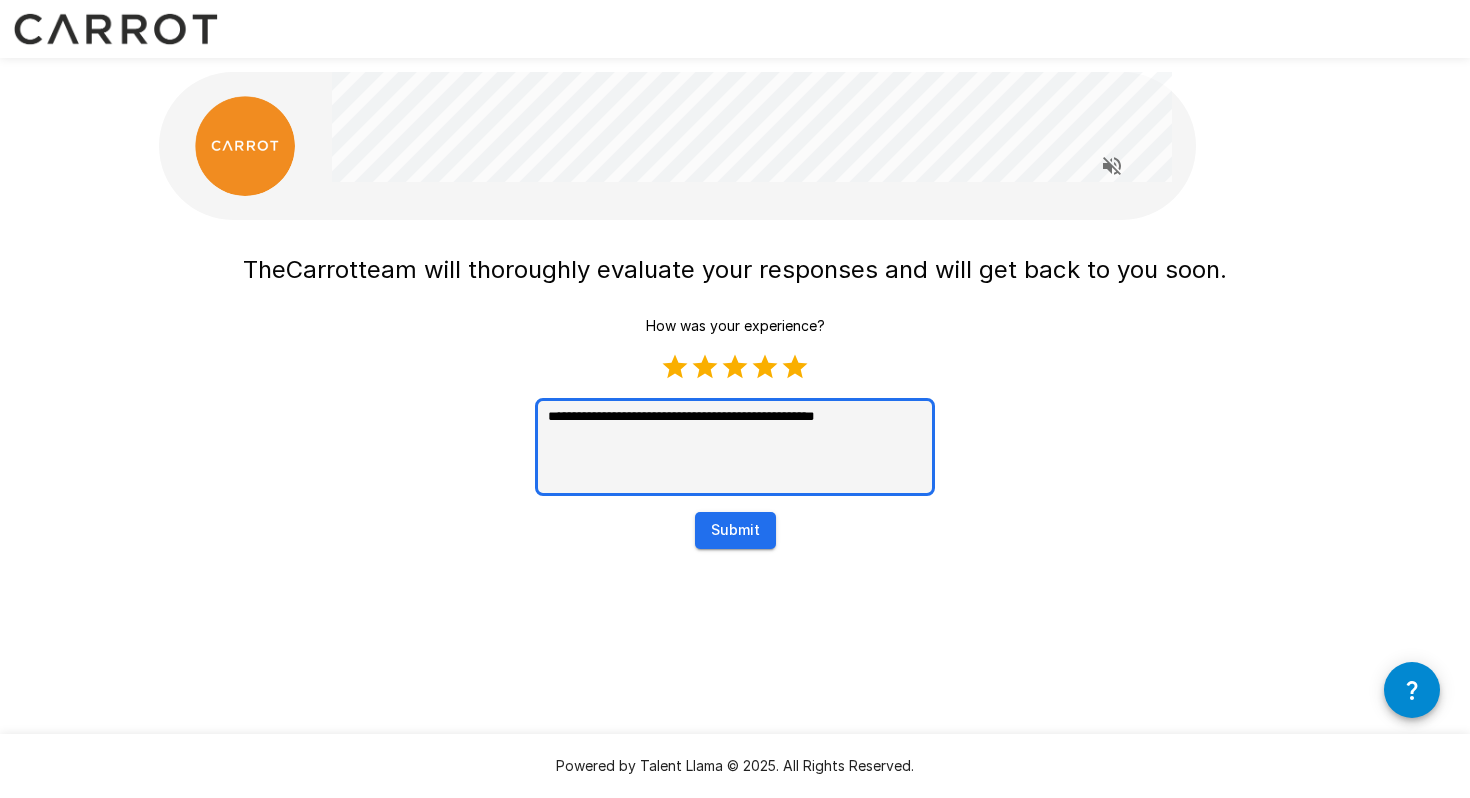 type on "[REDACTED]" 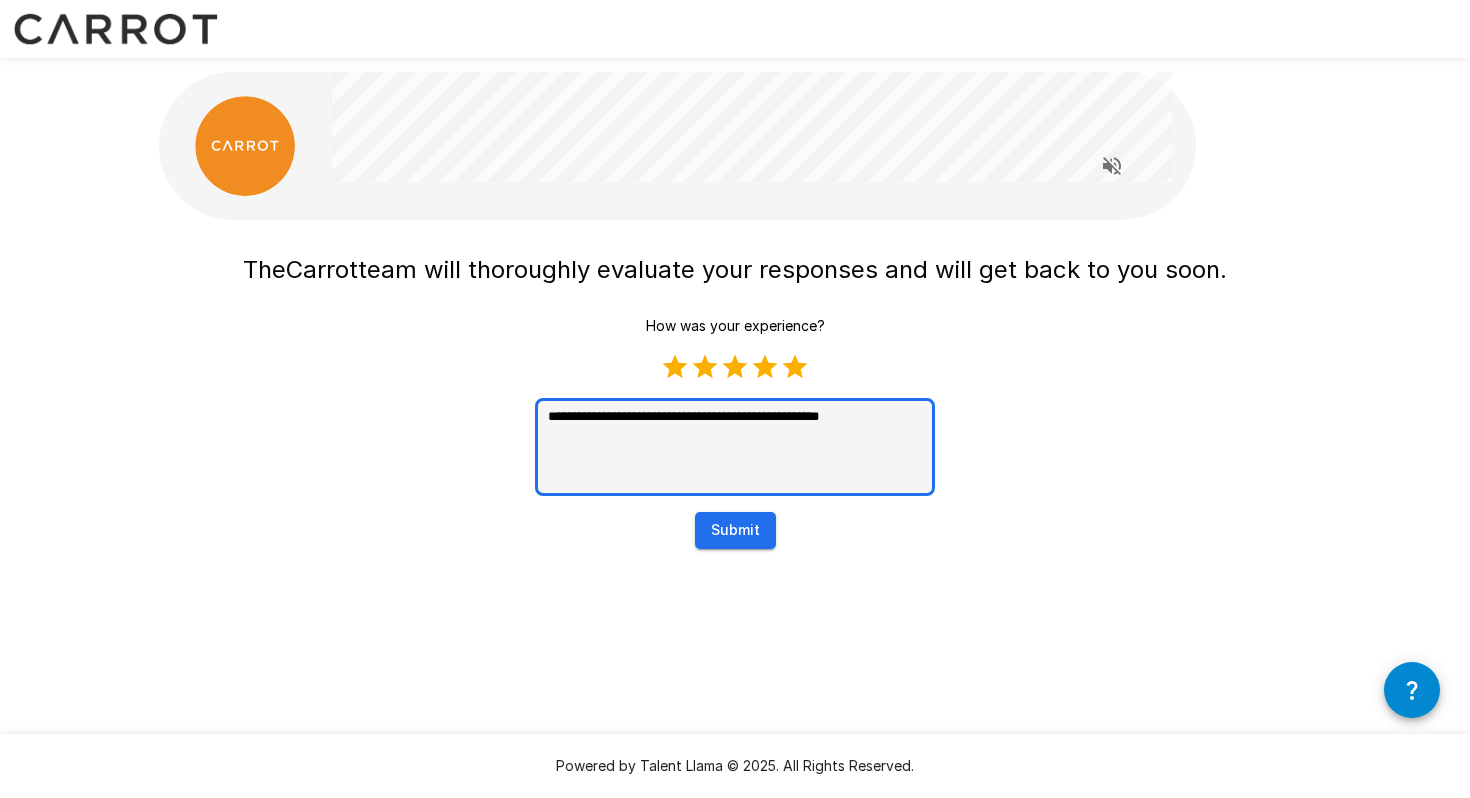 type on "[REDACTED]" 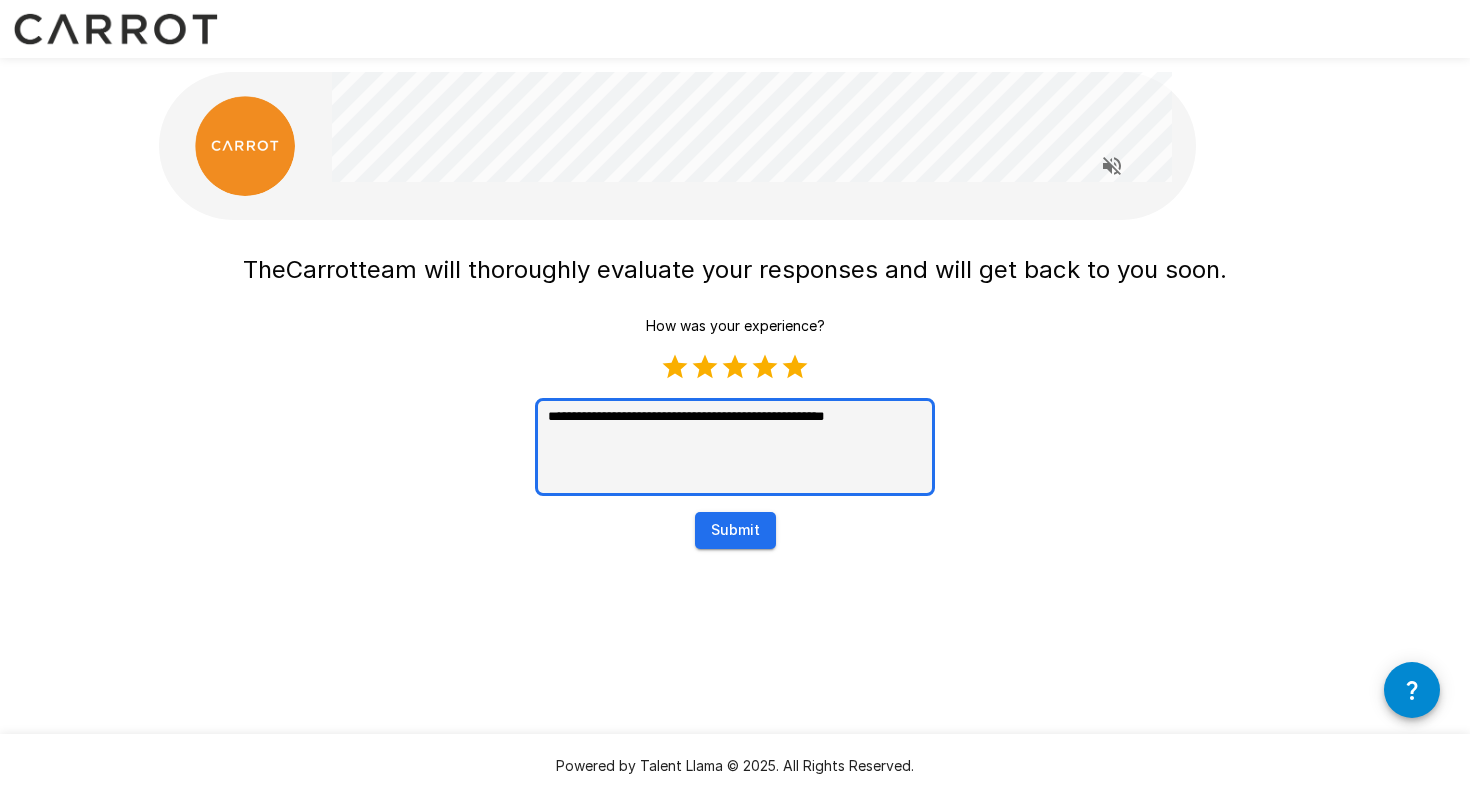 type on "[REDACTED]" 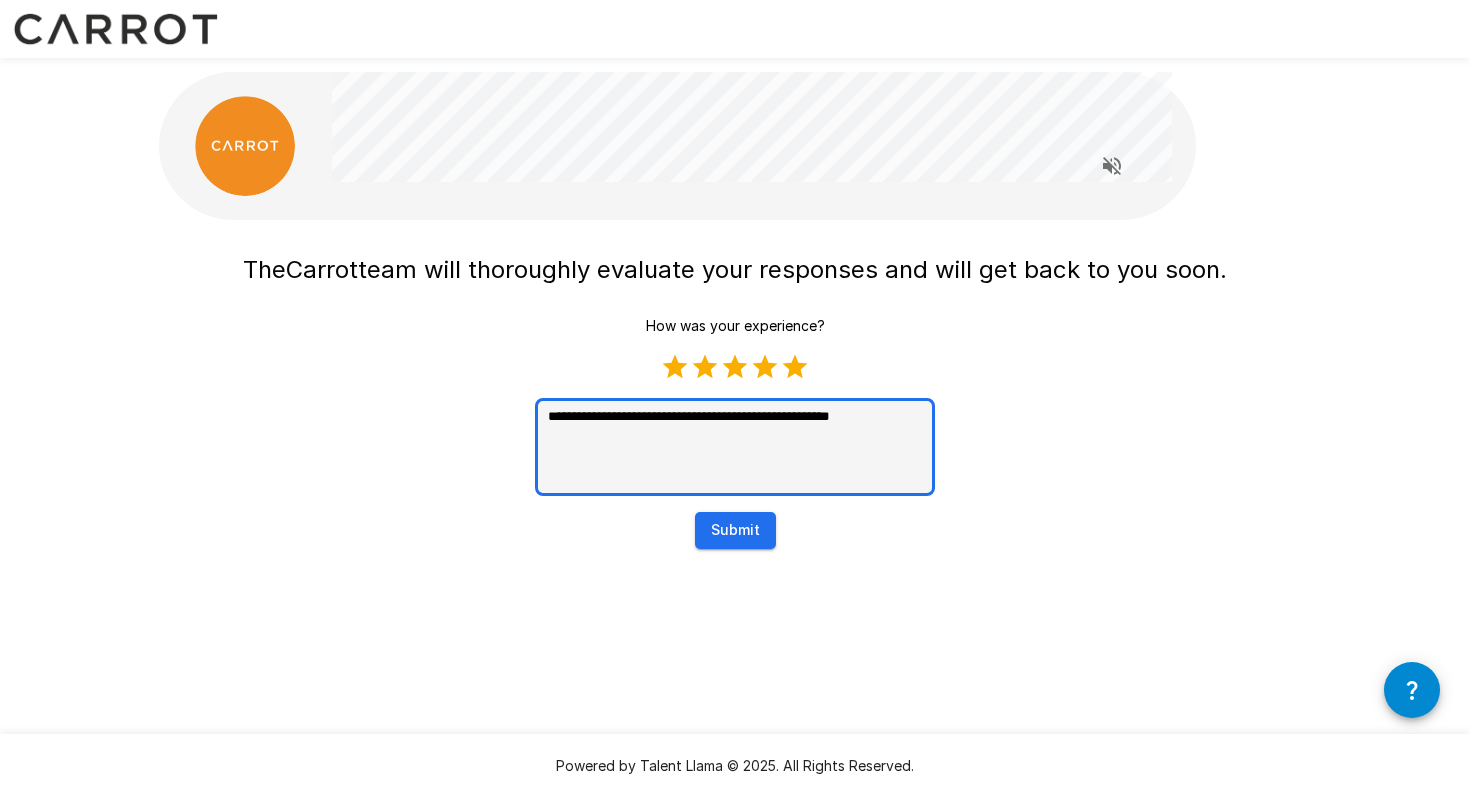 type on "[REDACTED]" 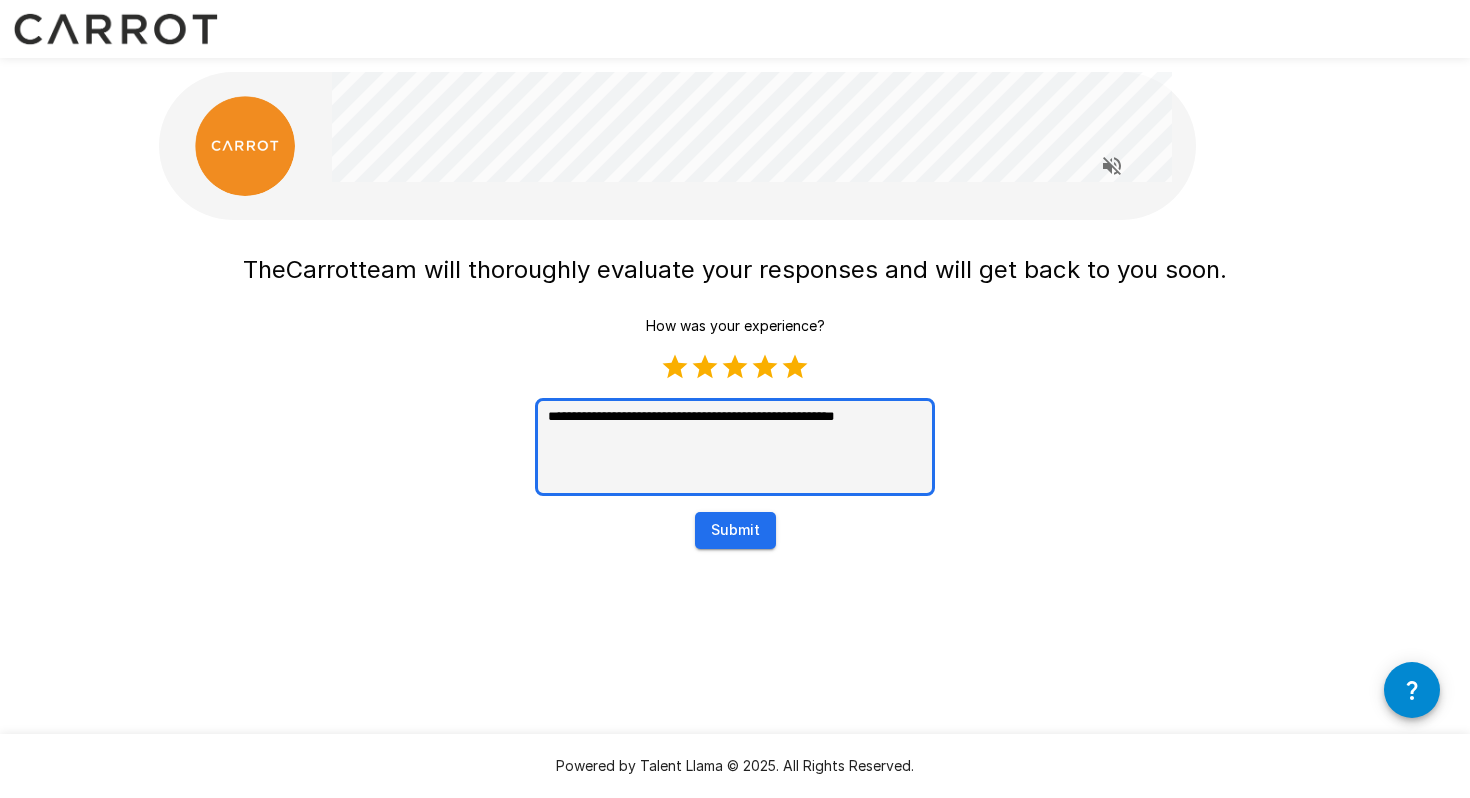 type on "[REDACTED]" 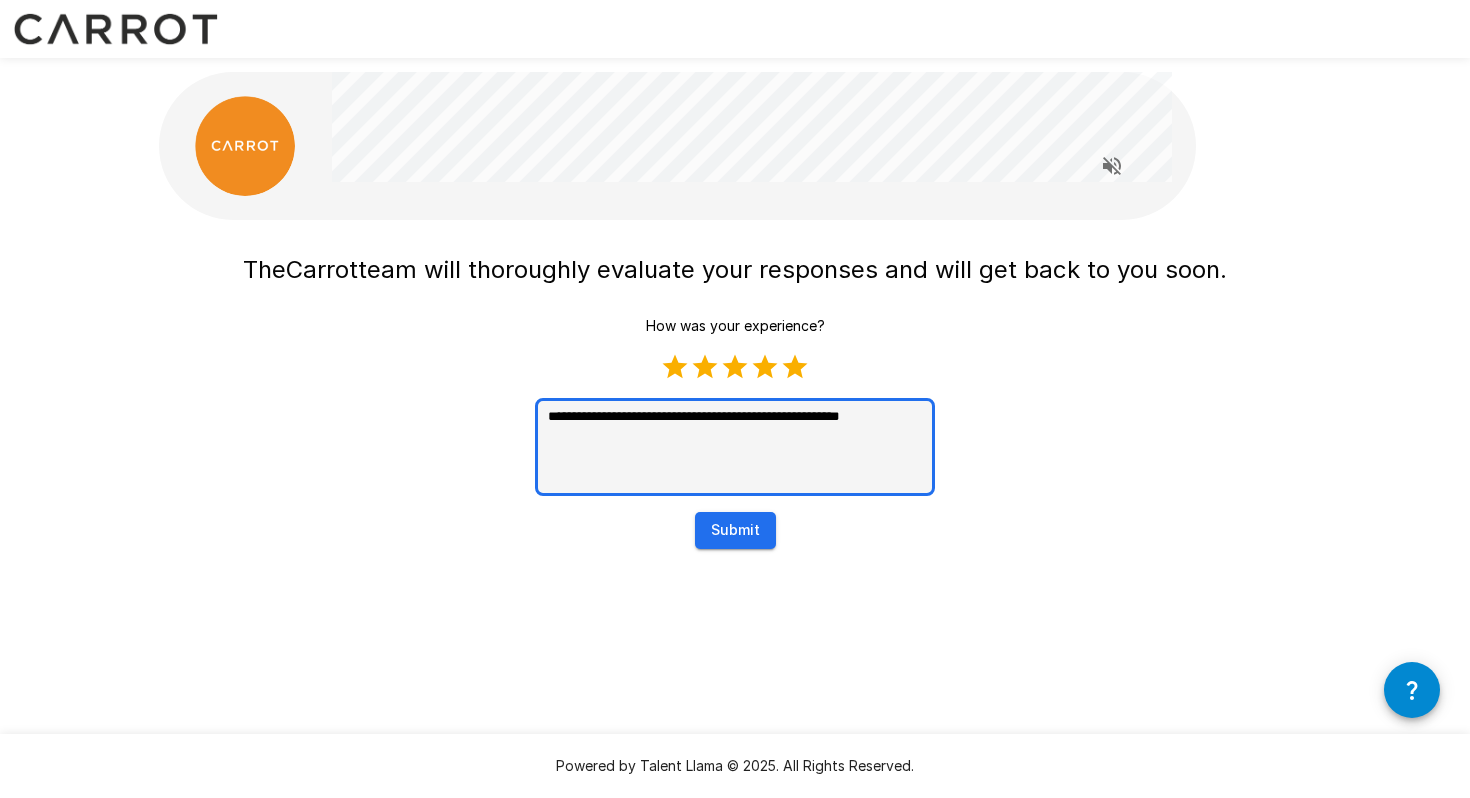 type on "[REDACTED]" 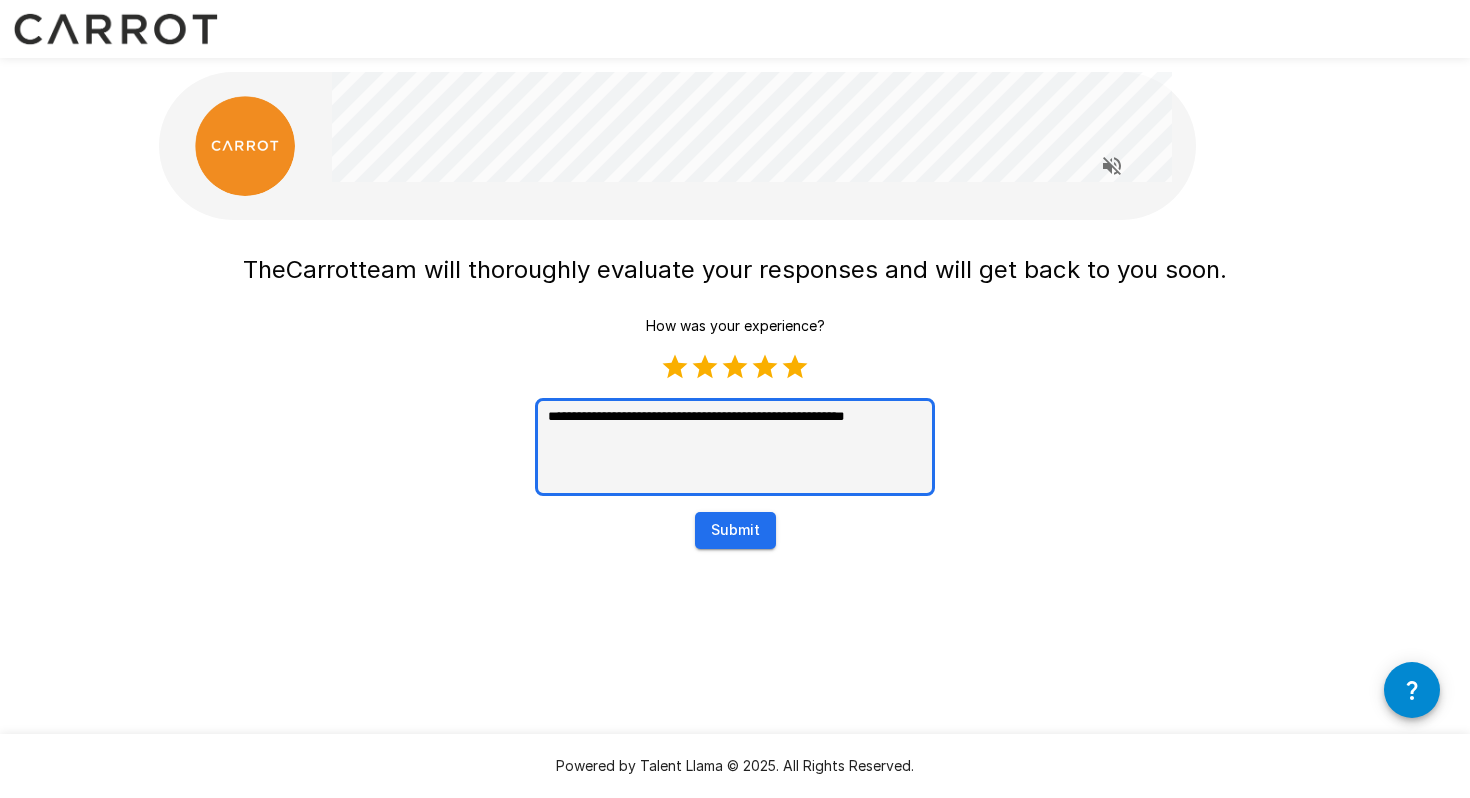 type on "[REDACTED]" 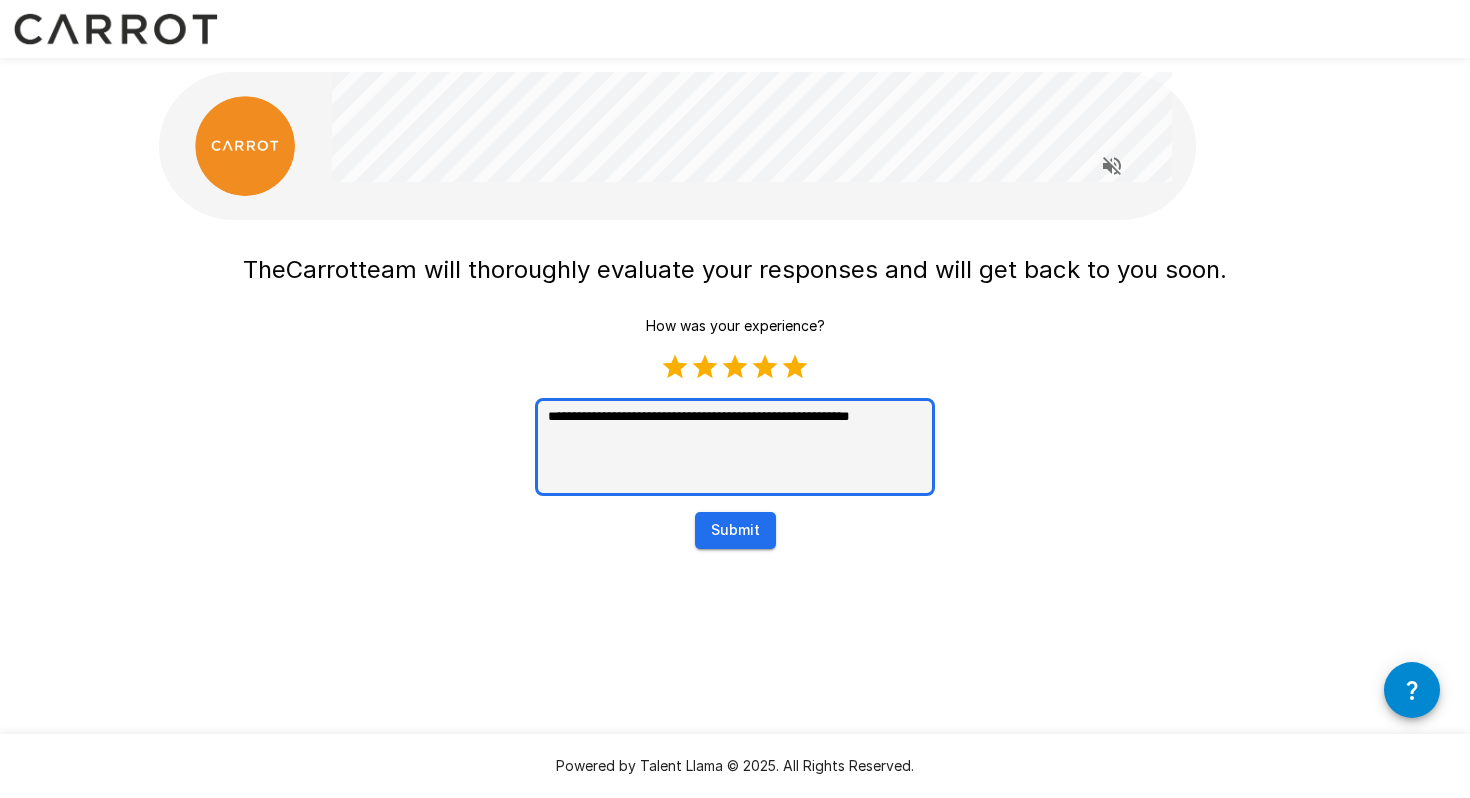 type on "[REDACTED]" 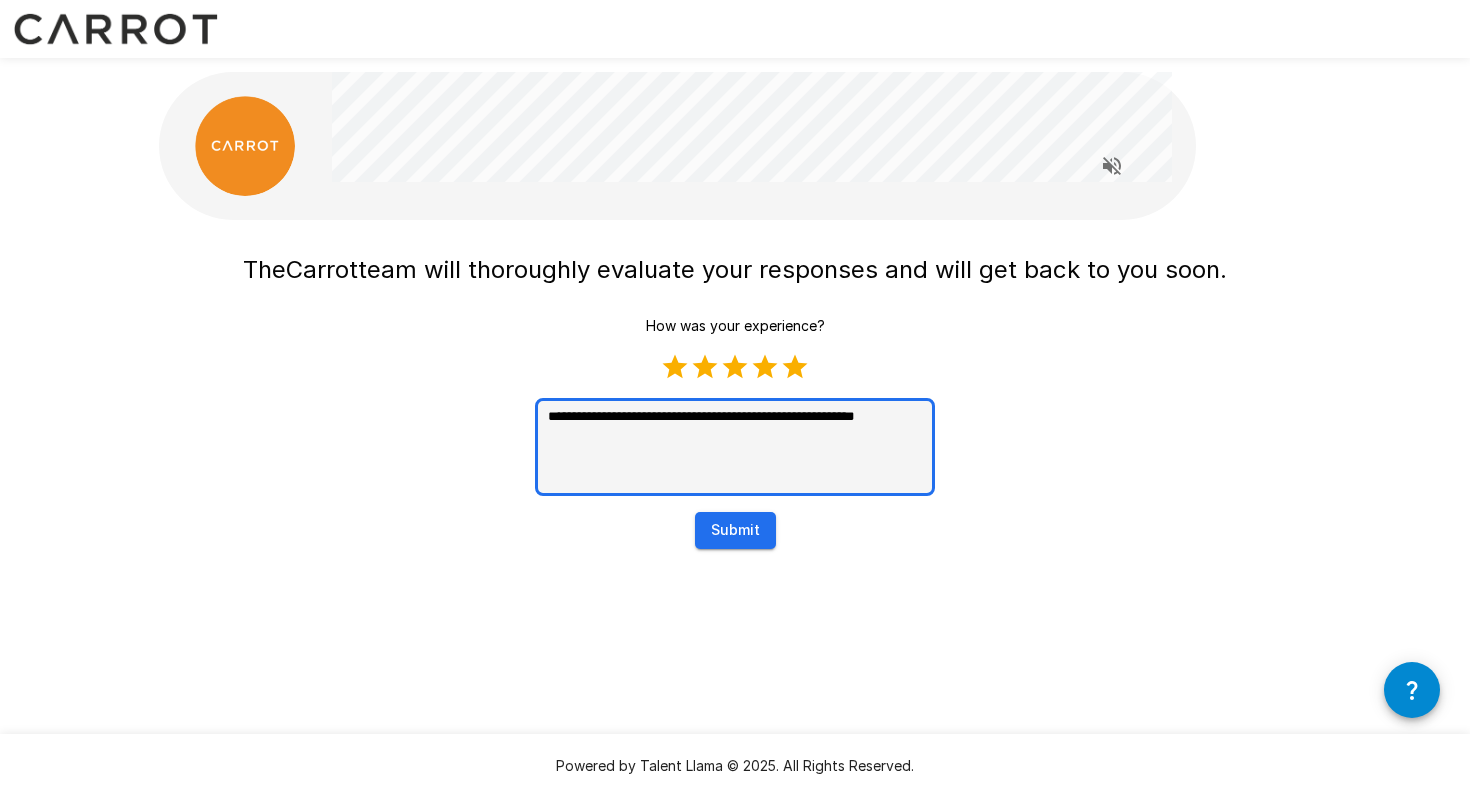 type on "[REDACTED]" 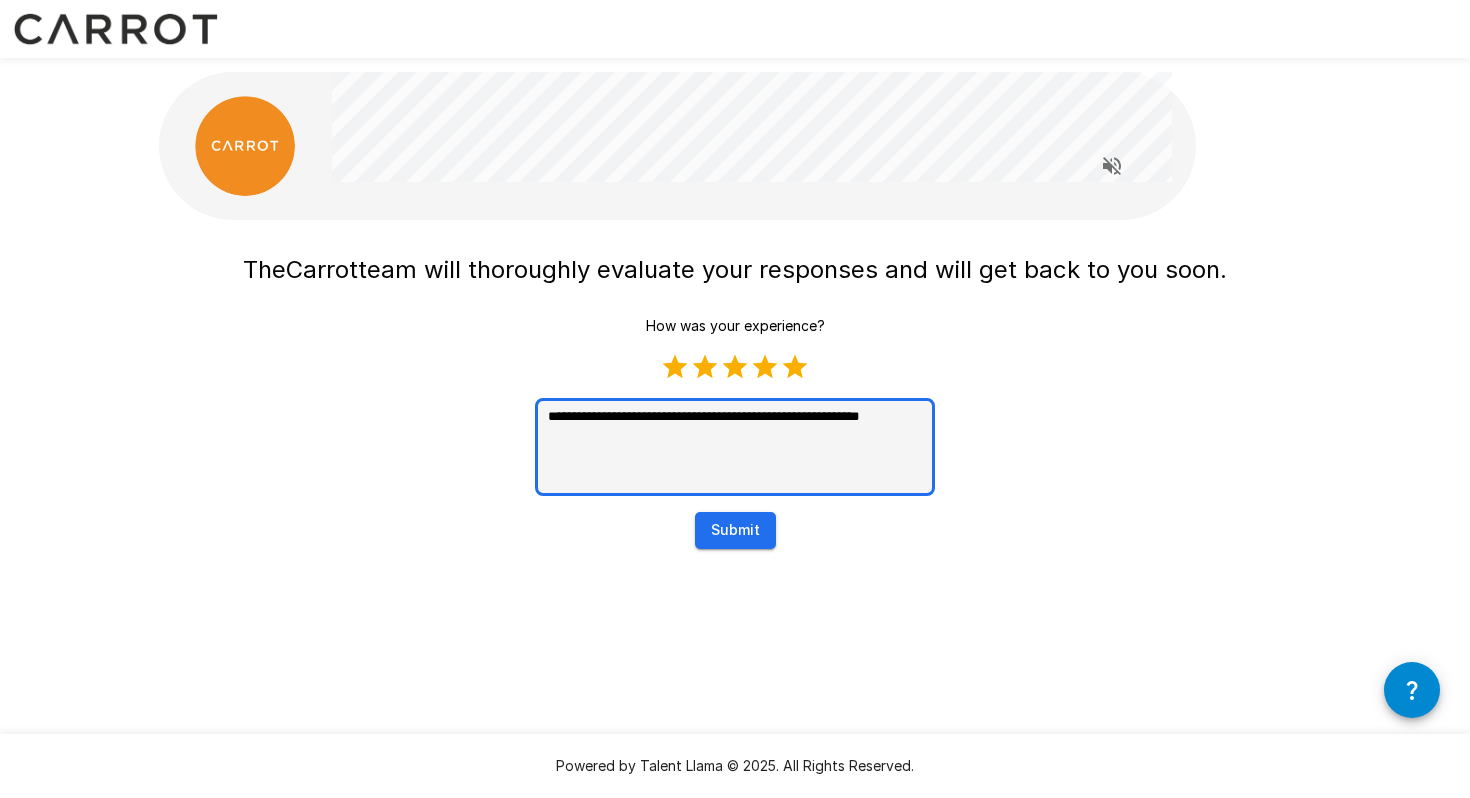 type on "[REDACTED]" 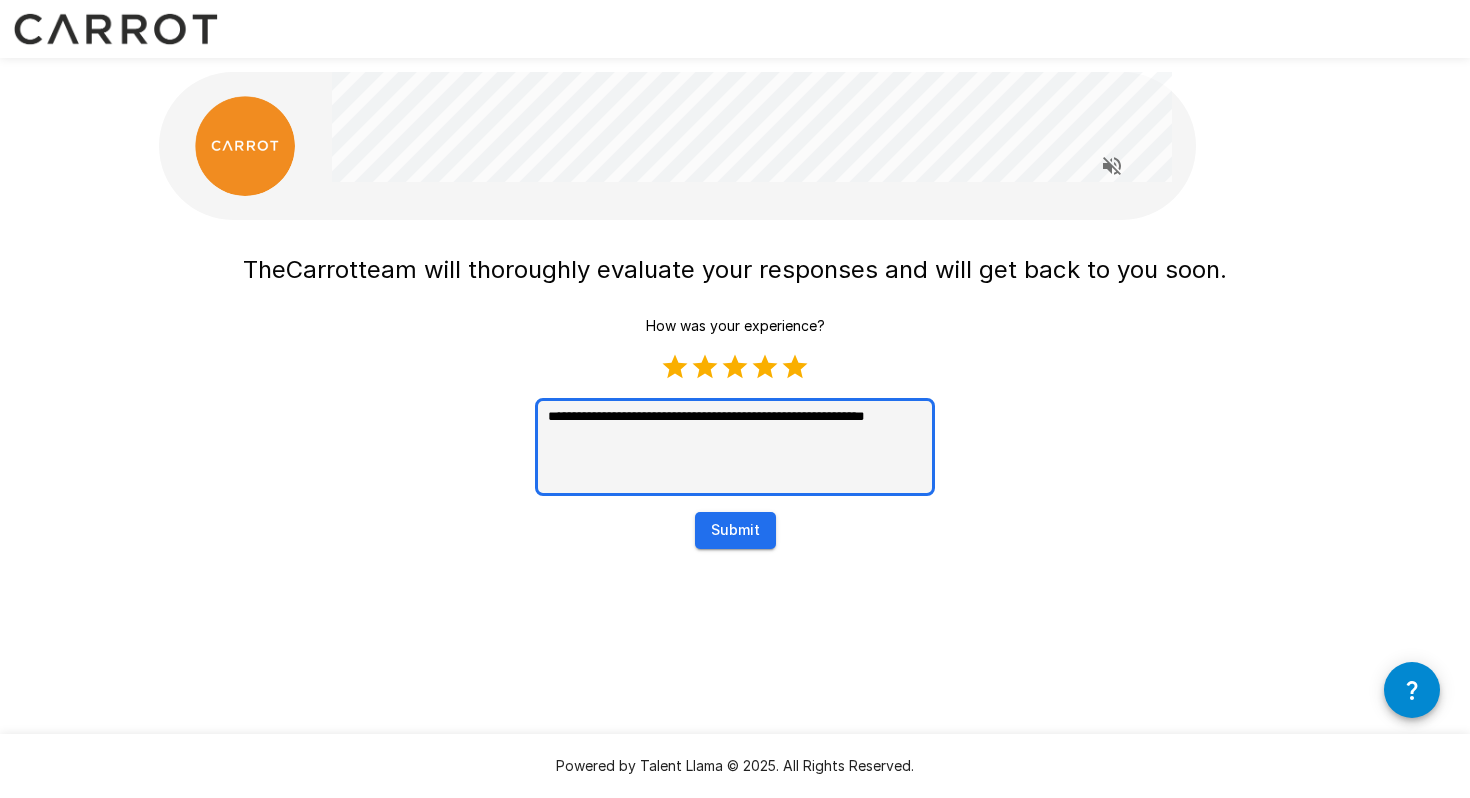 type on "[REDACTED]" 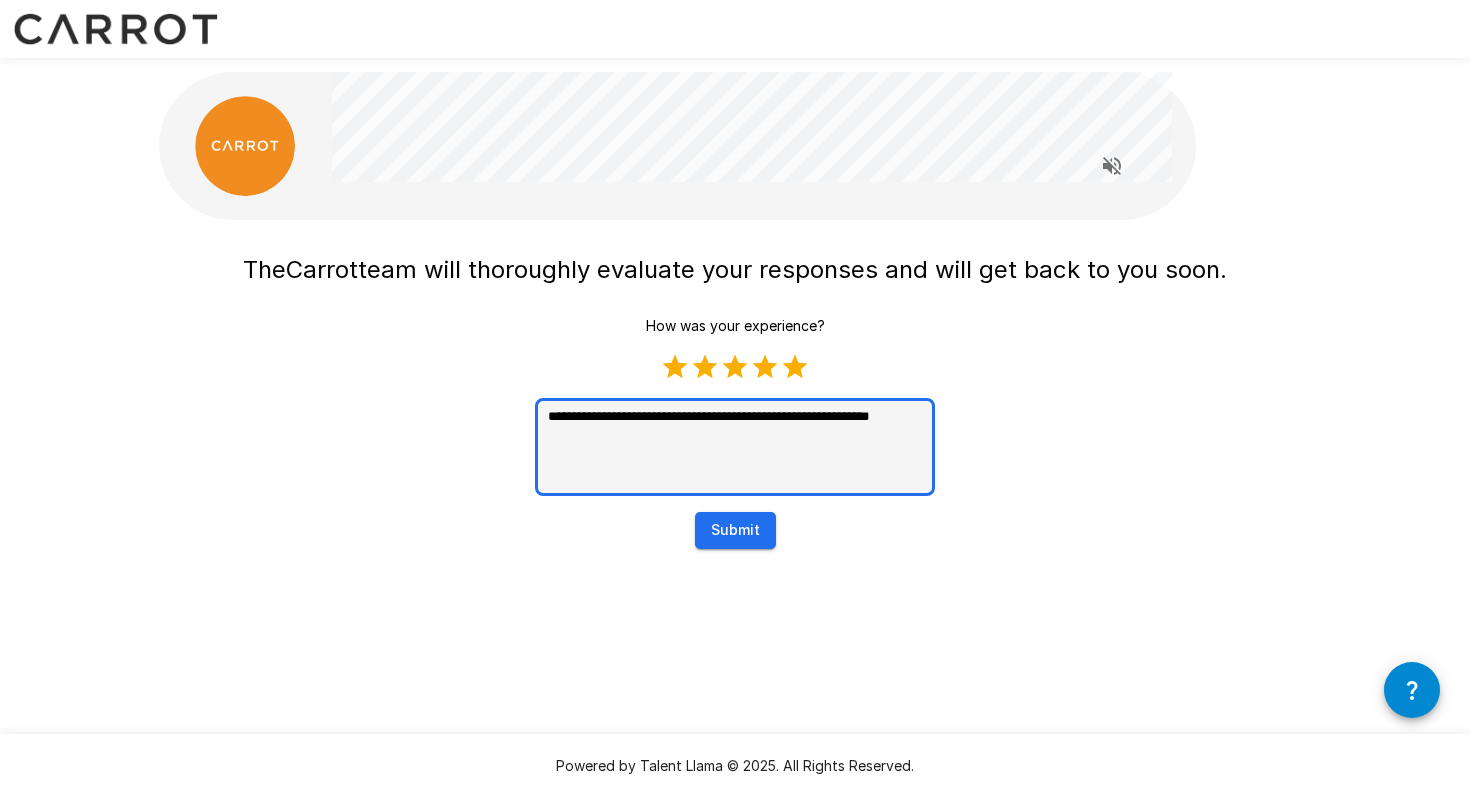 type on "[REDACTED]" 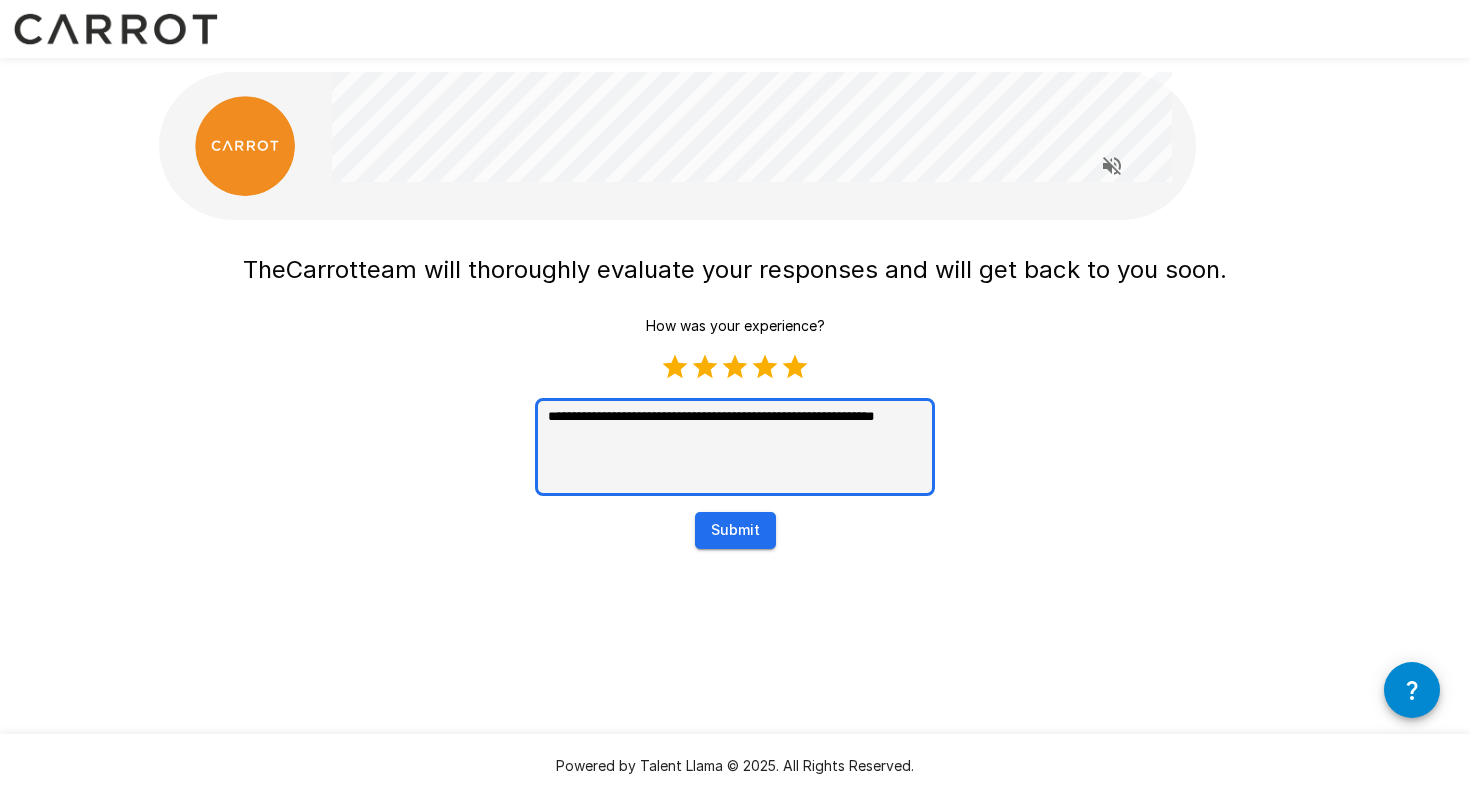 type on "[REDACTED]" 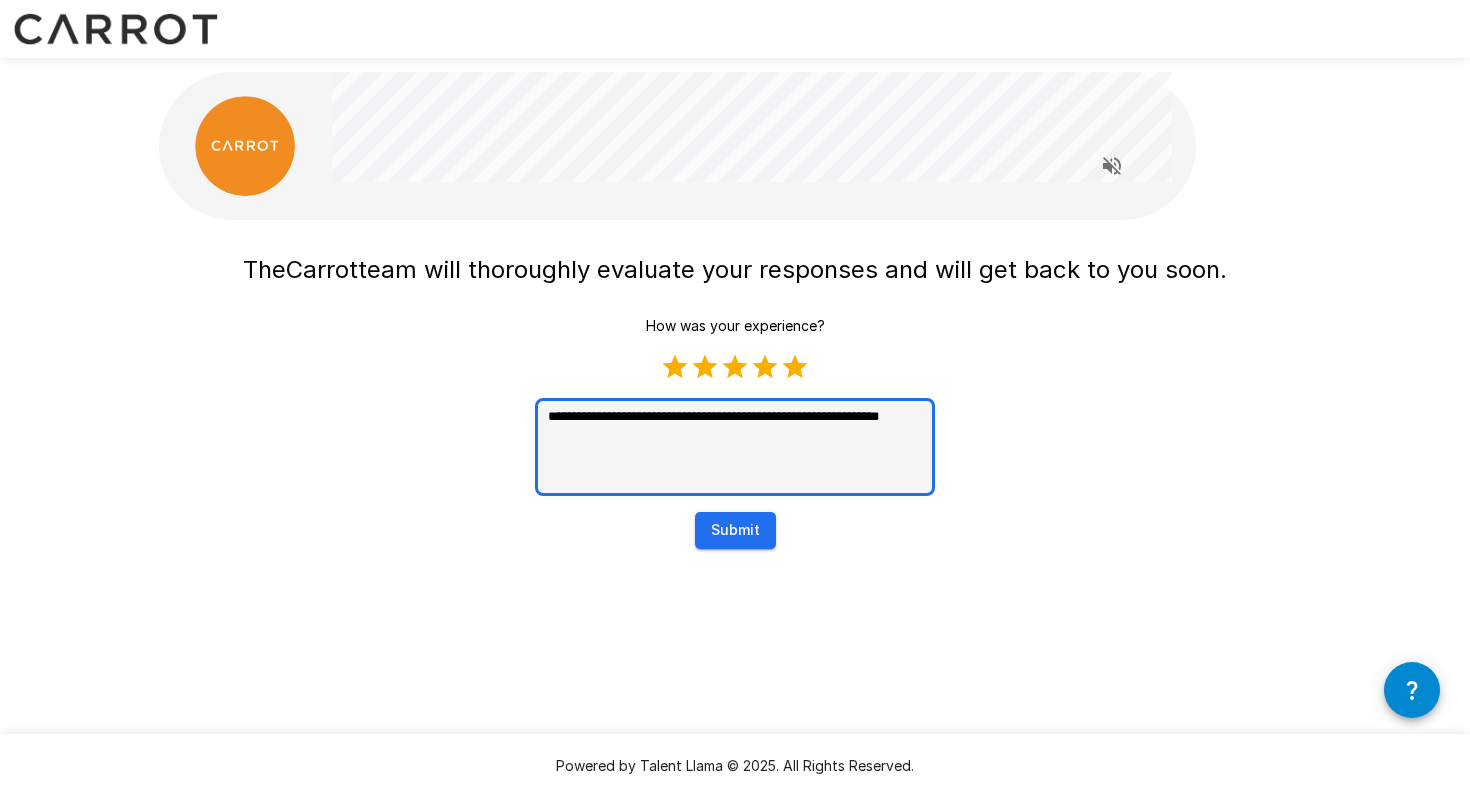 type on "[REDACTED]" 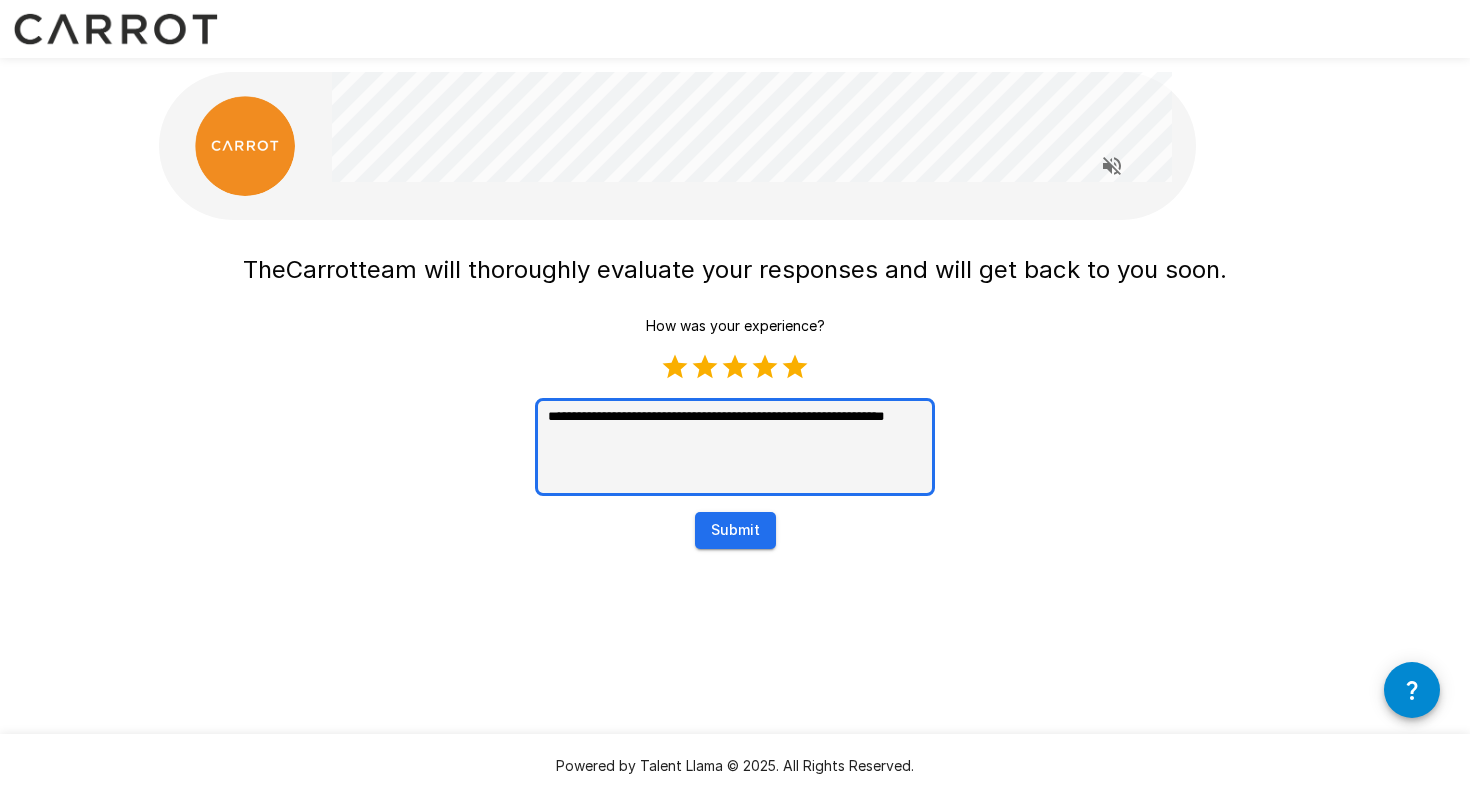 type on "[REDACTED]" 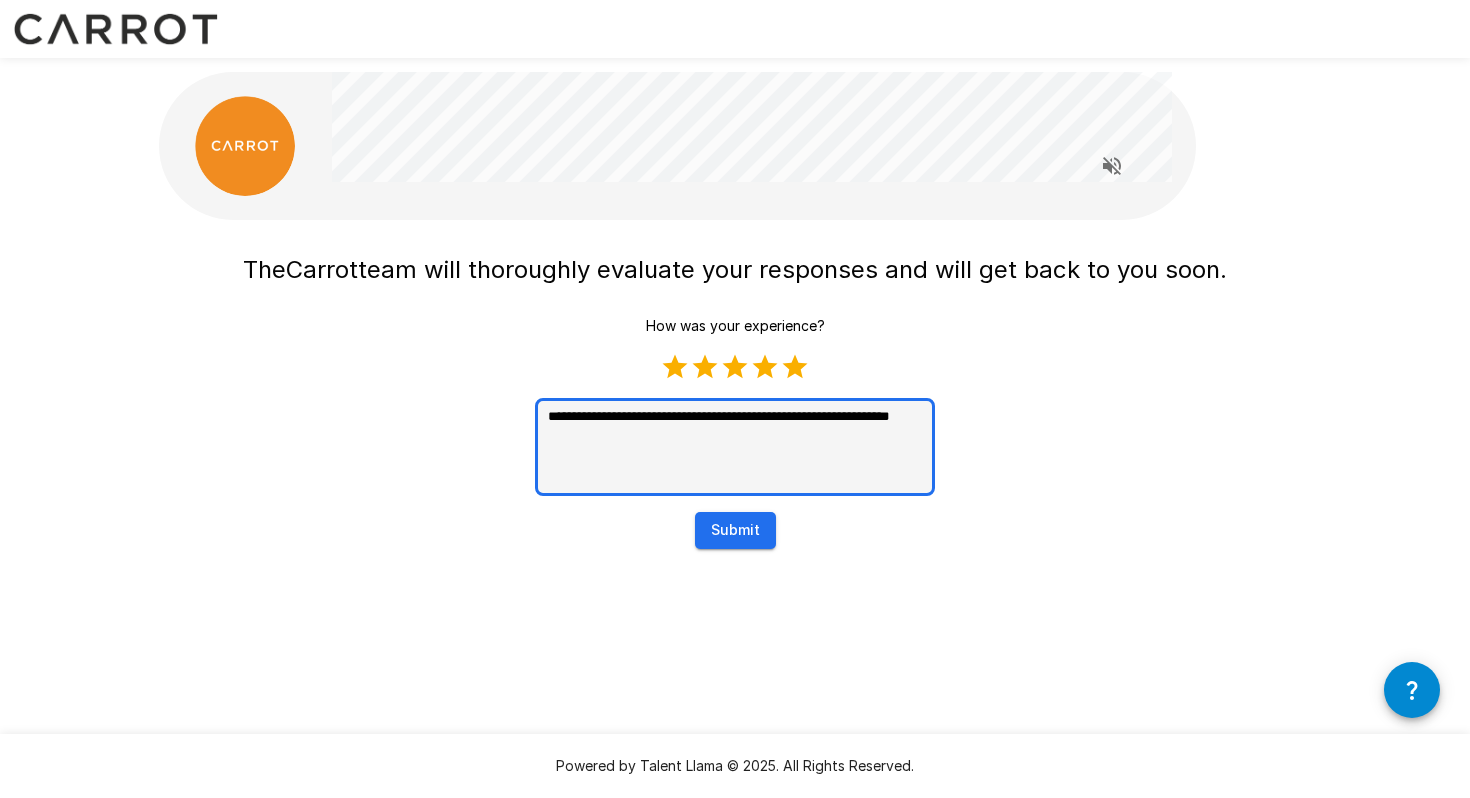 type on "[REDACTED]" 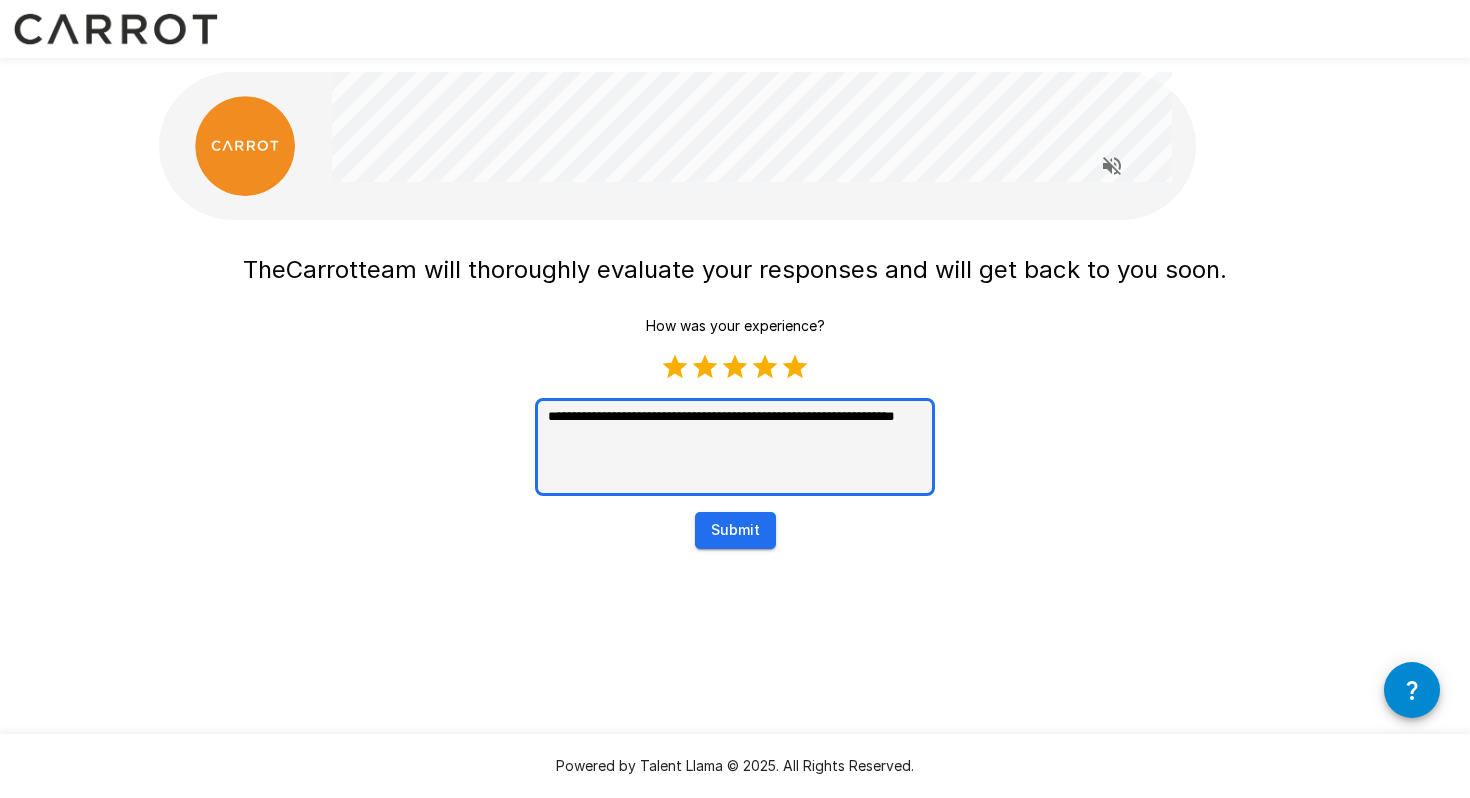 type on "[REDACTED]" 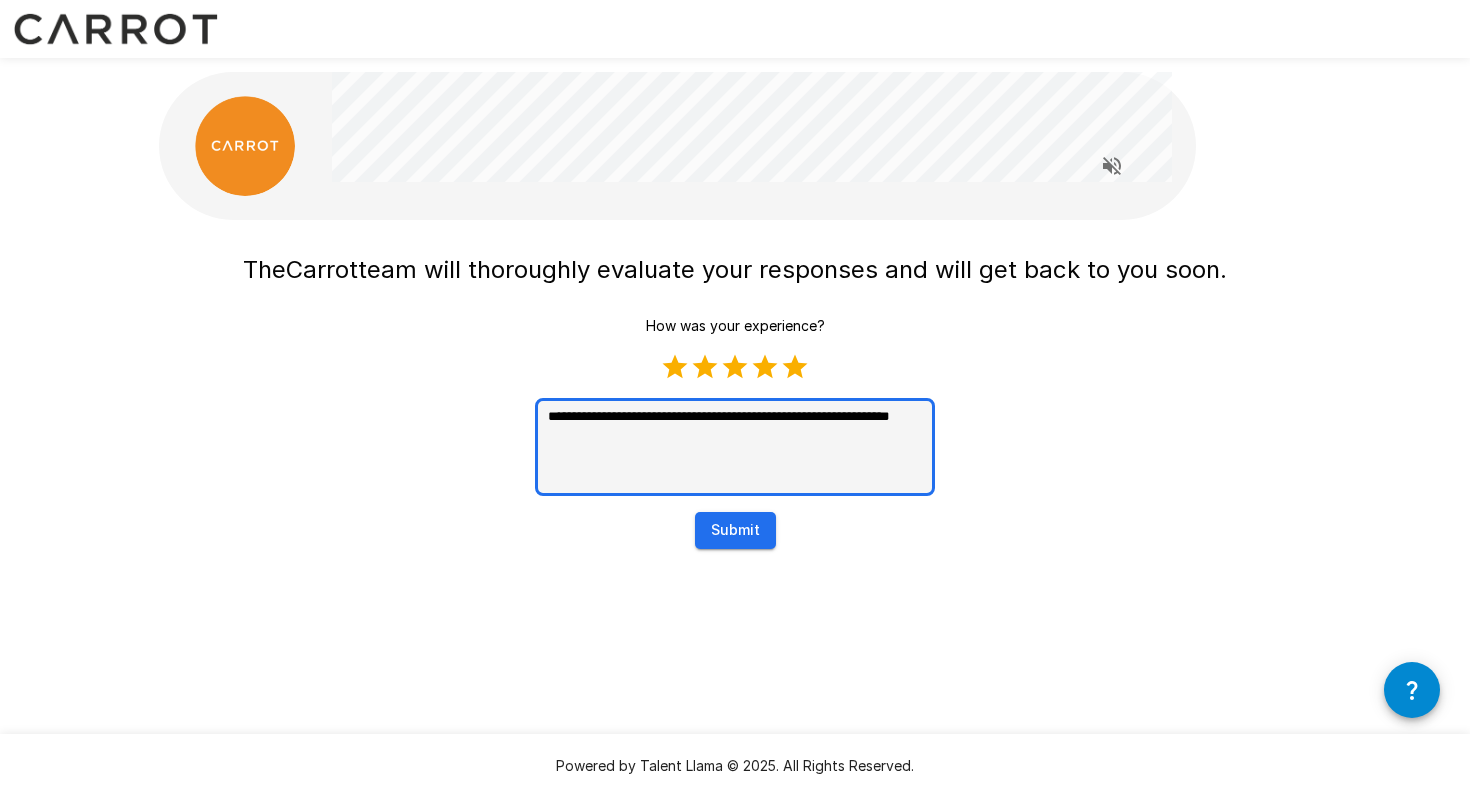 type on "[REDACTED]" 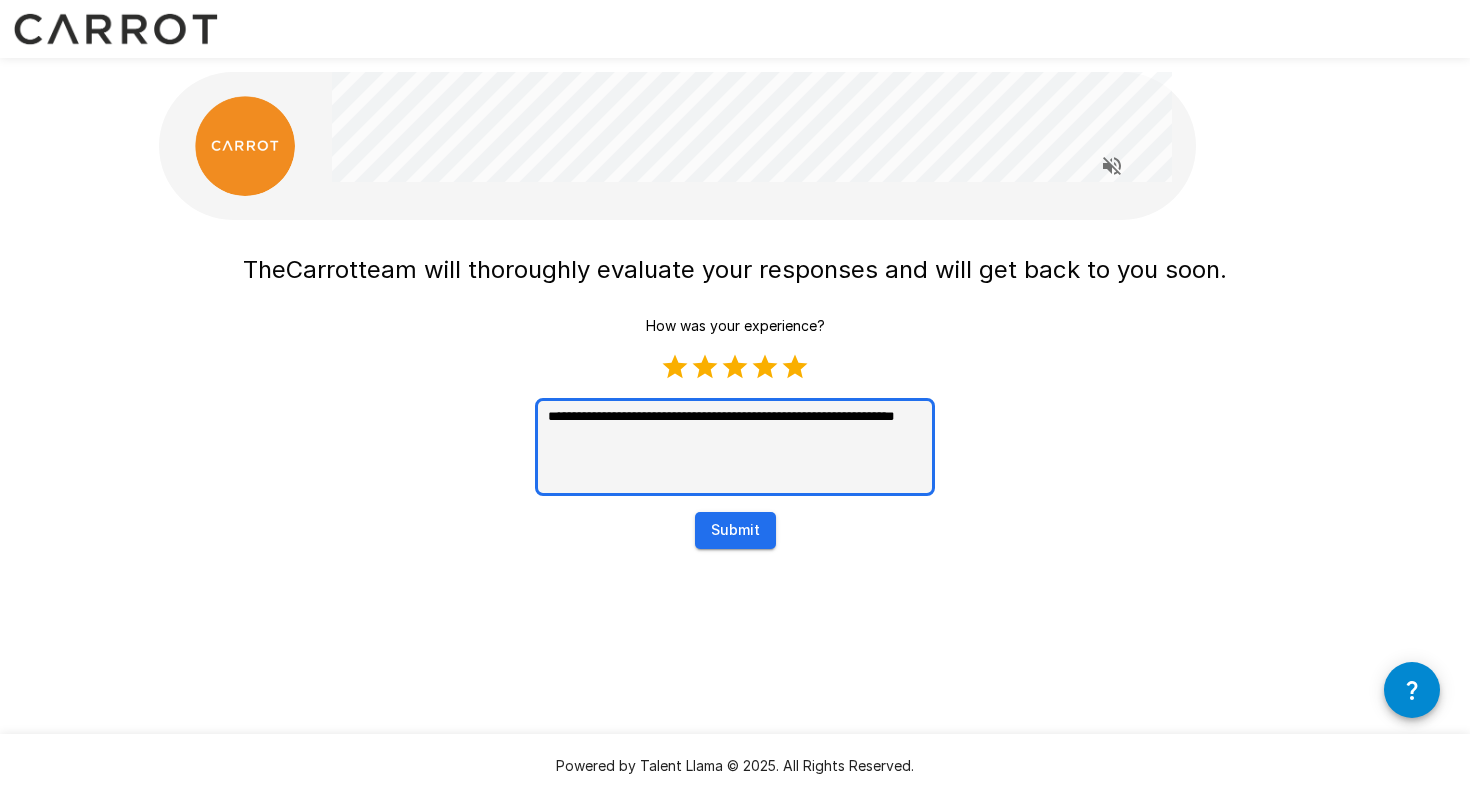 type on "[REDACTED]" 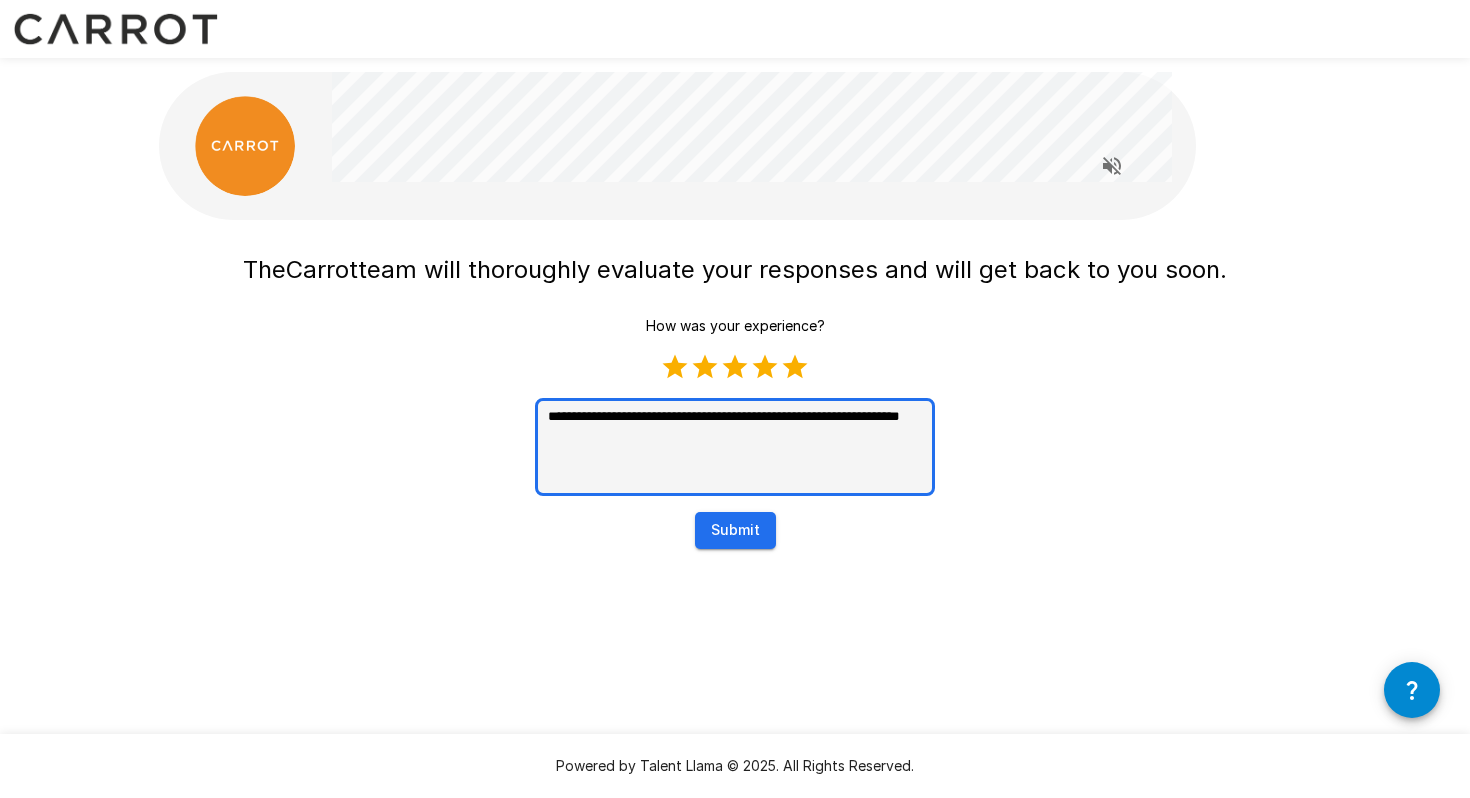 type on "[REDACTED]" 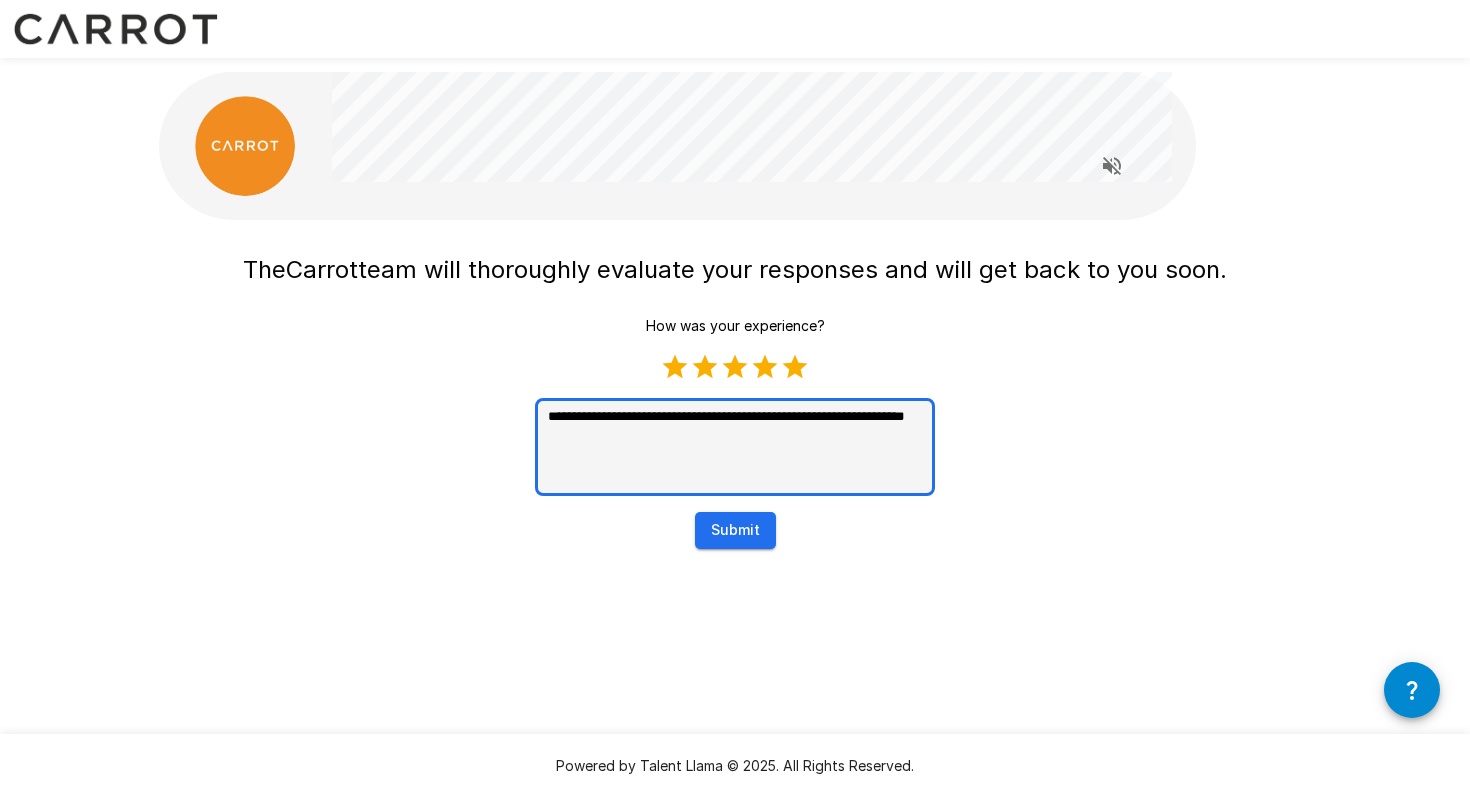 type on "[REDACTED]" 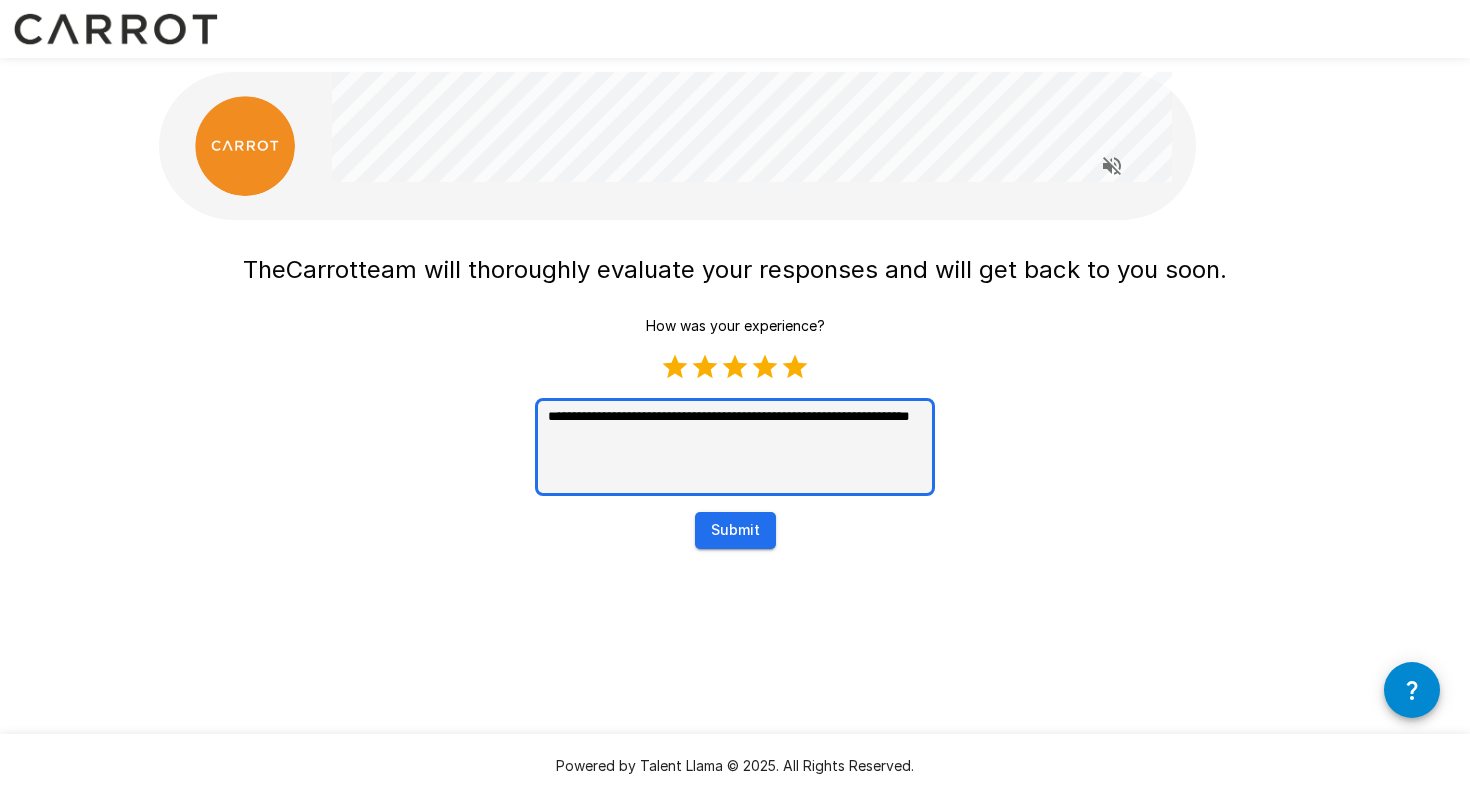 type on "[REDACTED]" 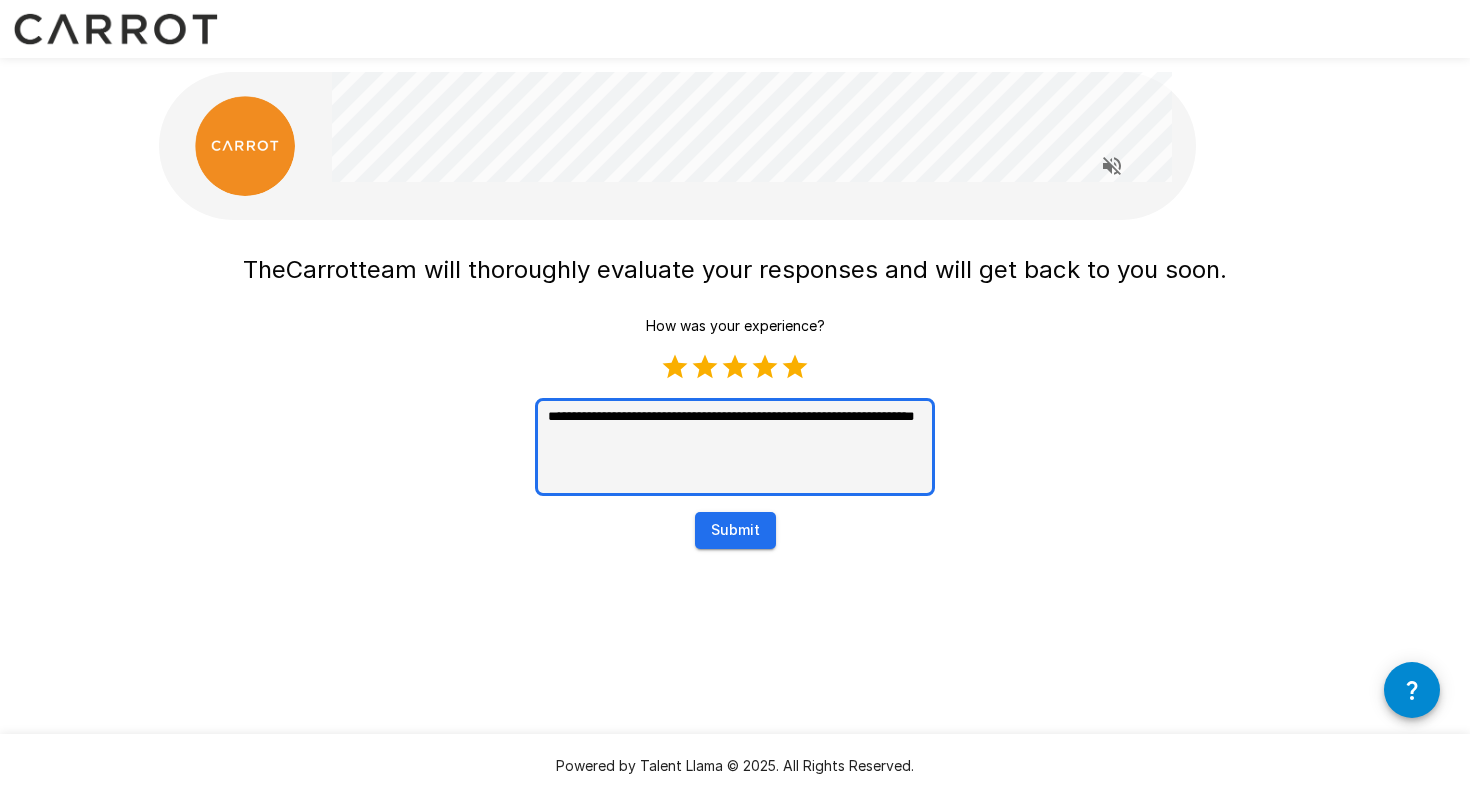 type on "[REDACTED]" 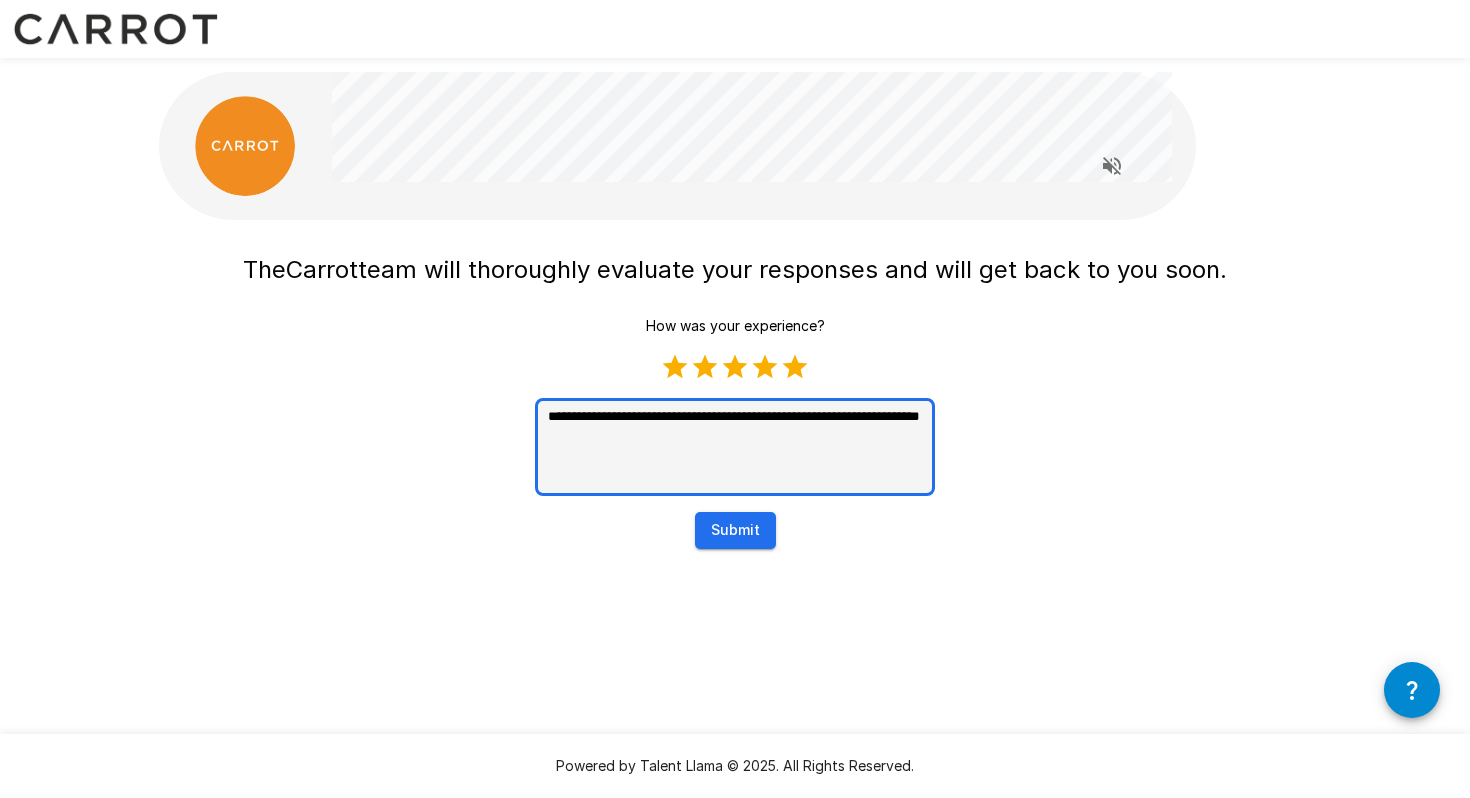 type on "[REDACTED]" 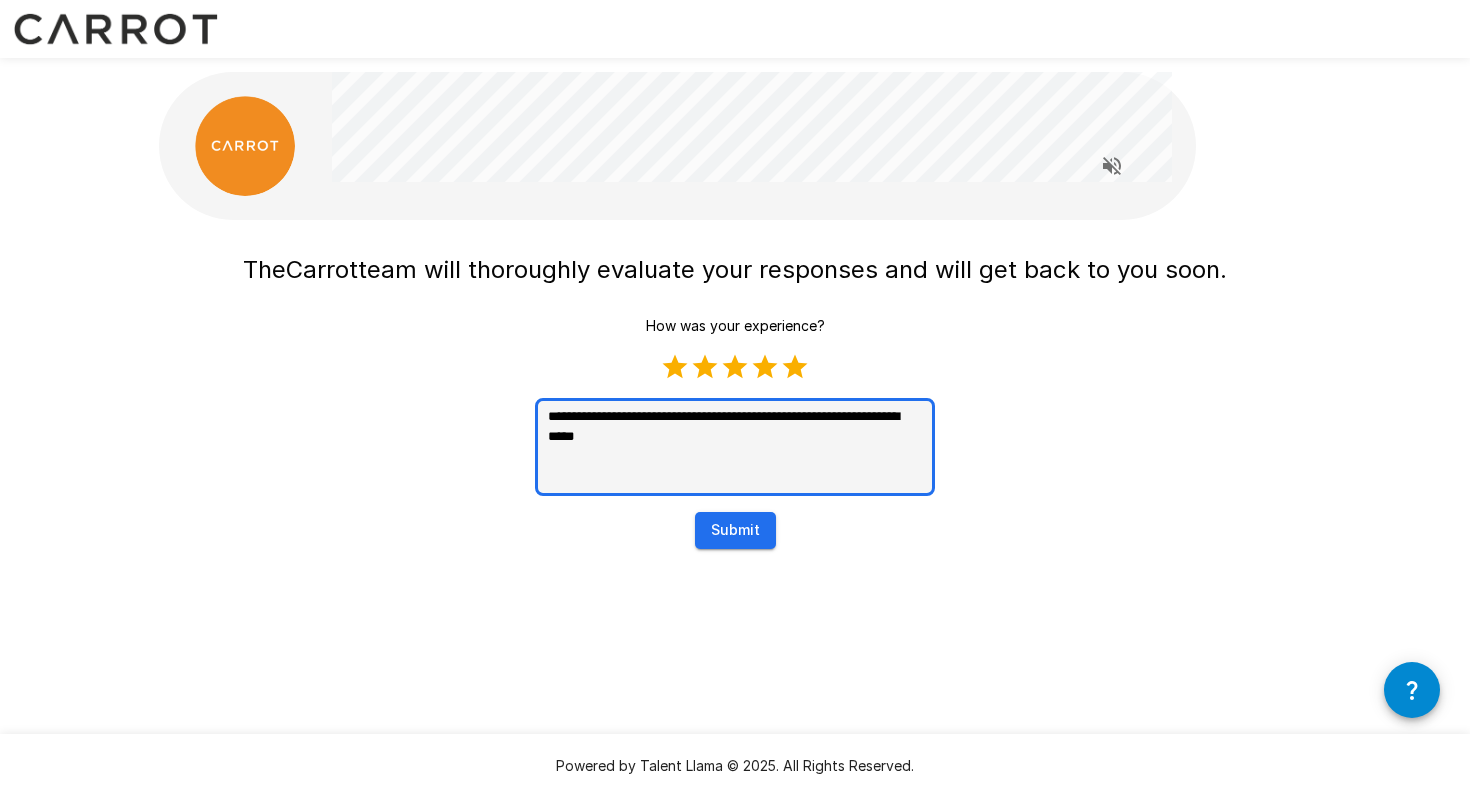 type on "**********" 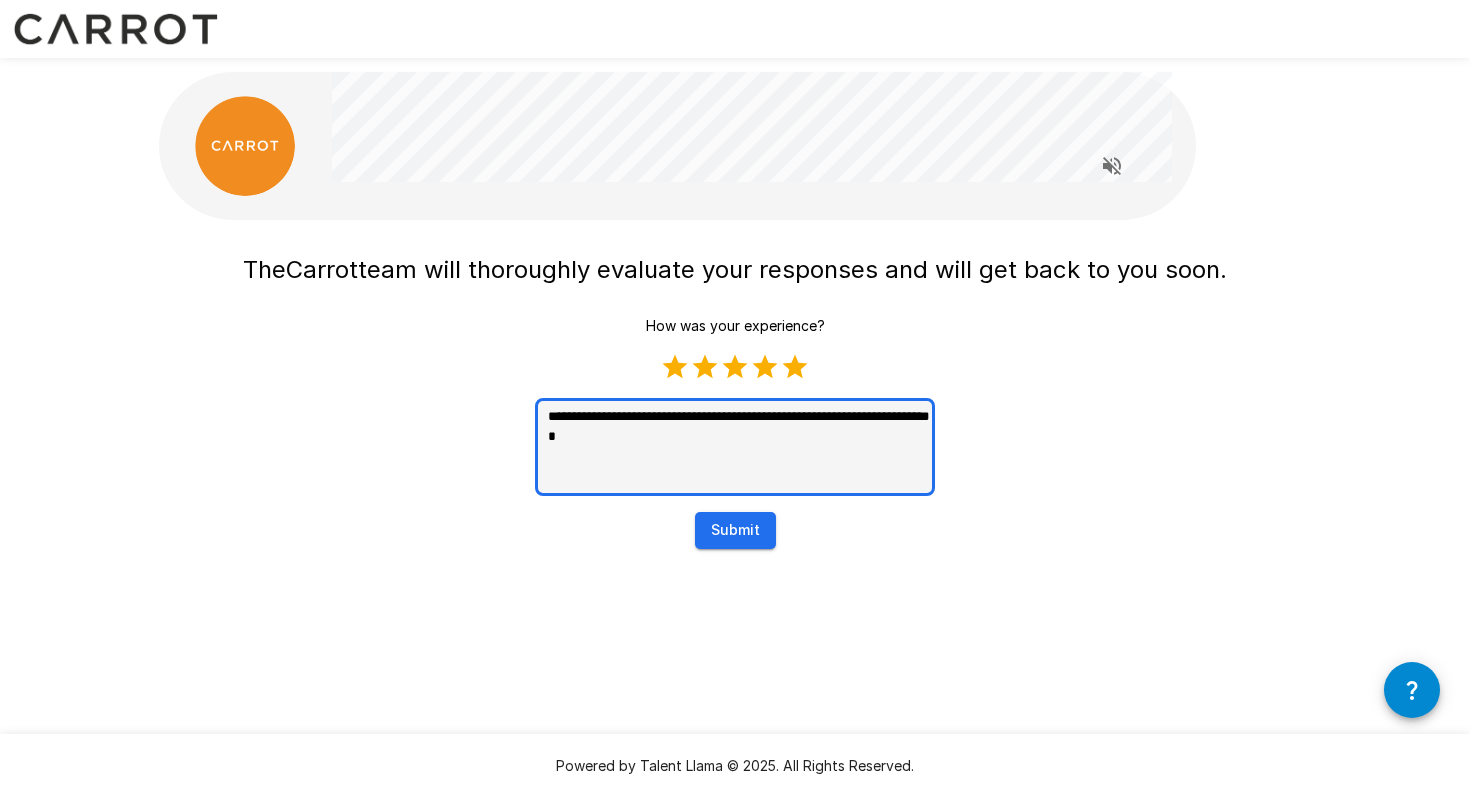 type on "[REDACTED]" 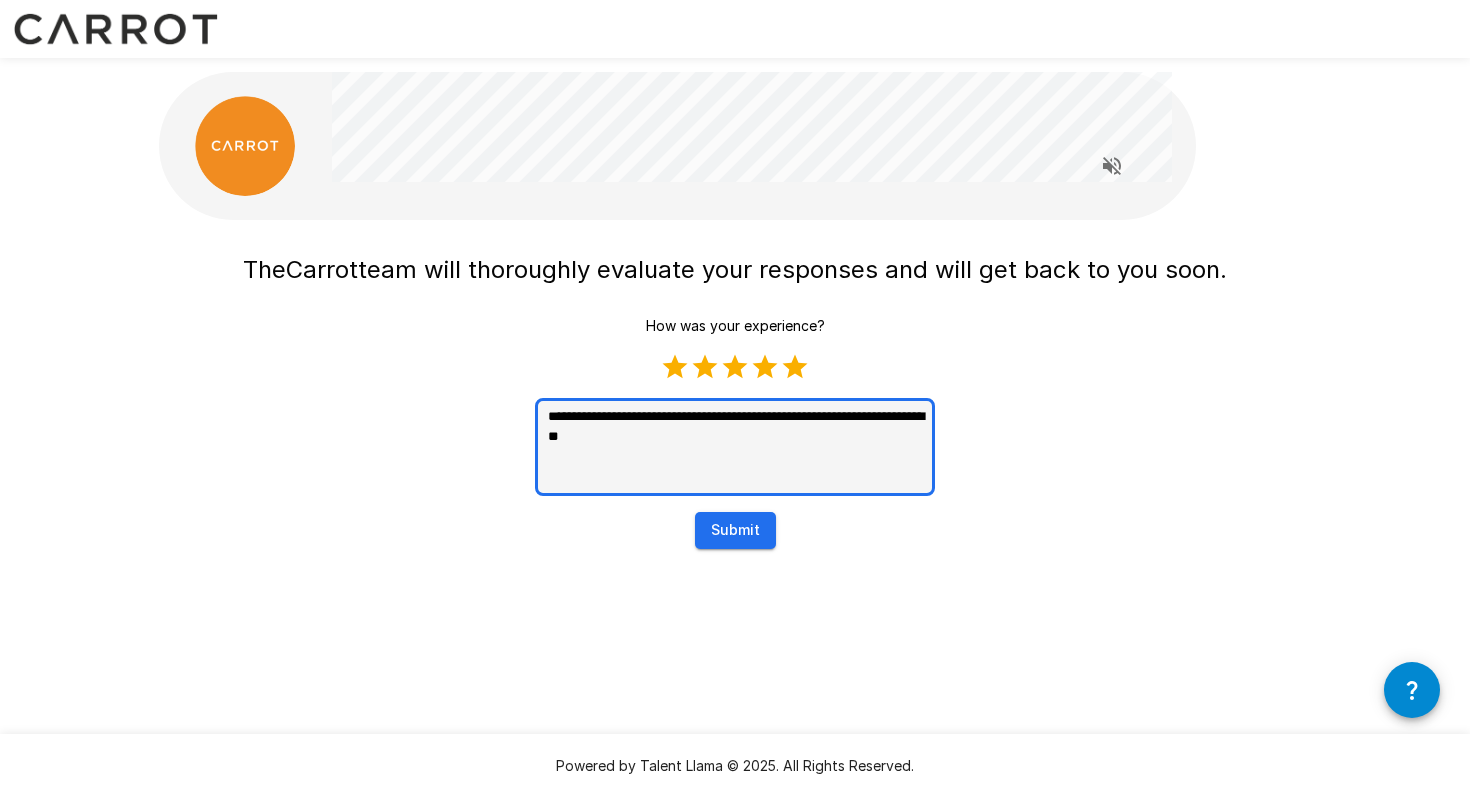 type on "[REDACTED]" 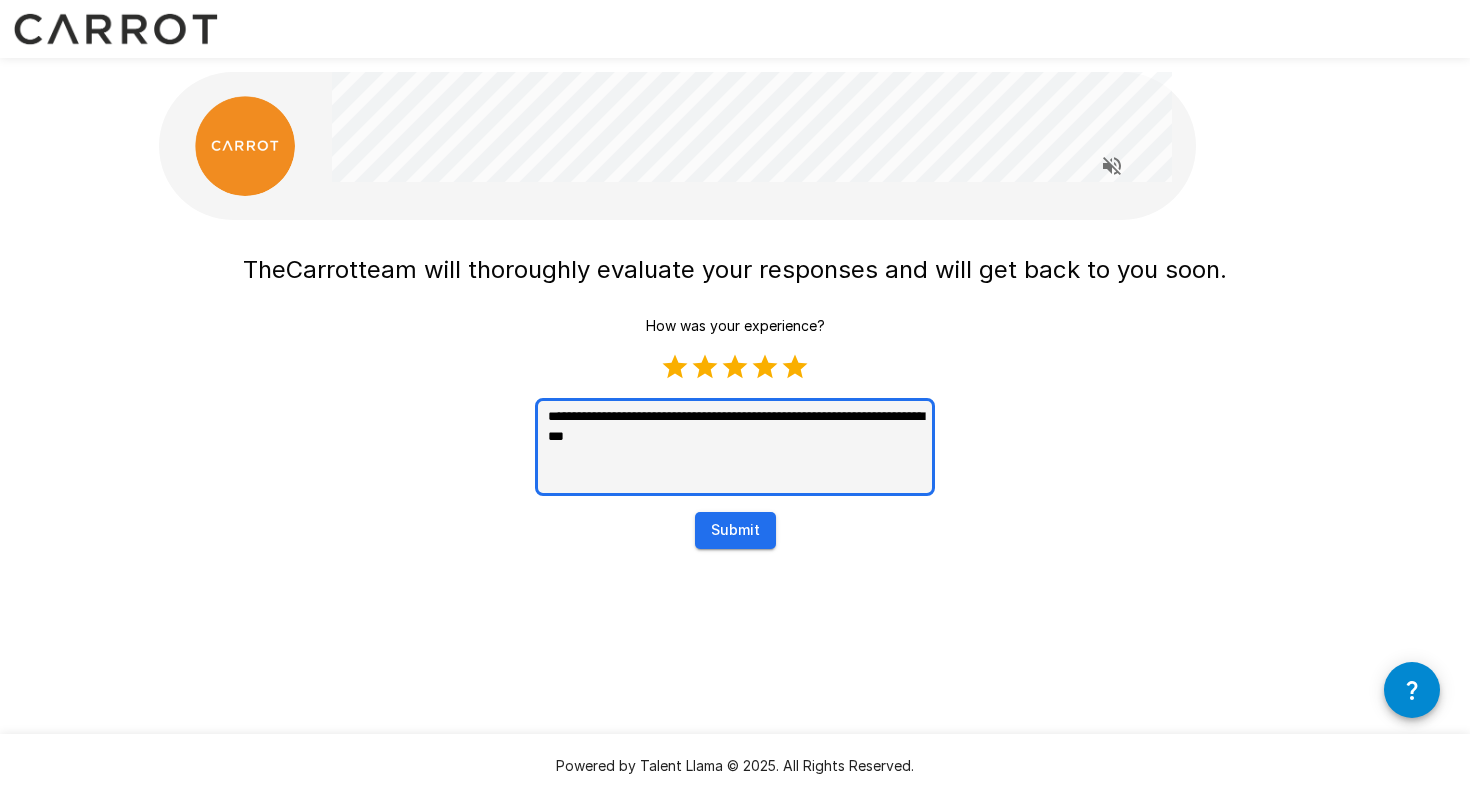 type on "[REDACTED]" 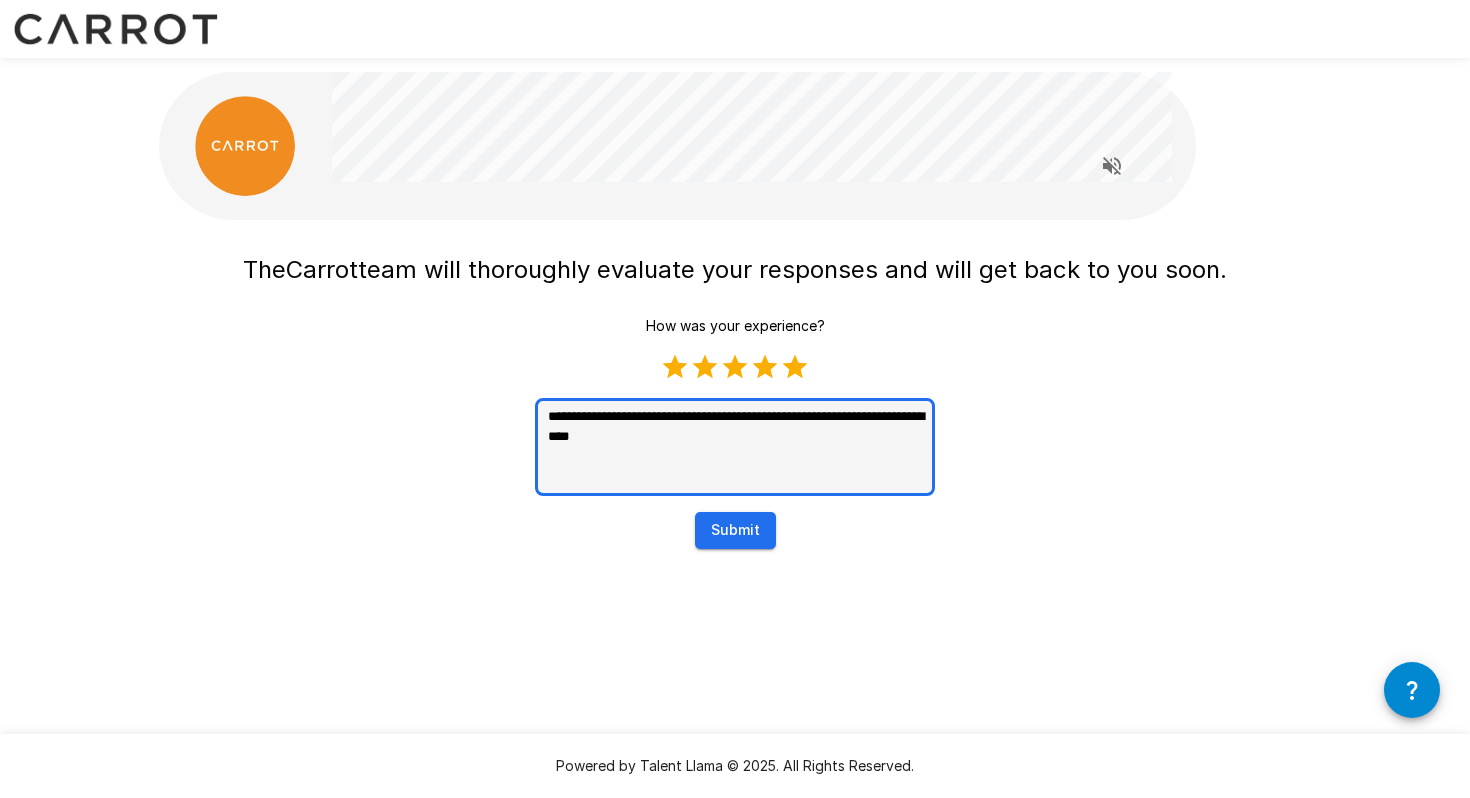 type on "[REDACTED]" 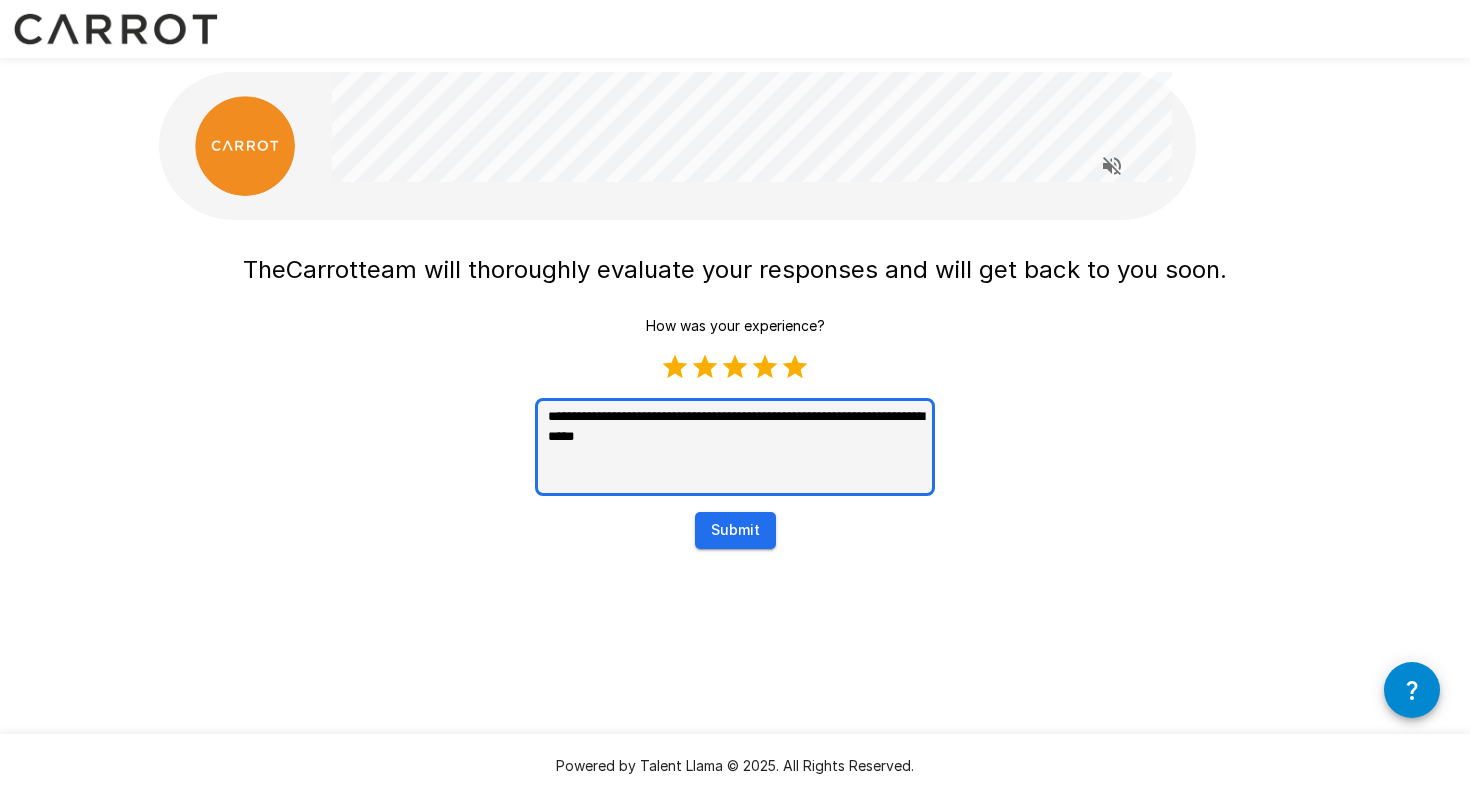 type on "[REDACTED]" 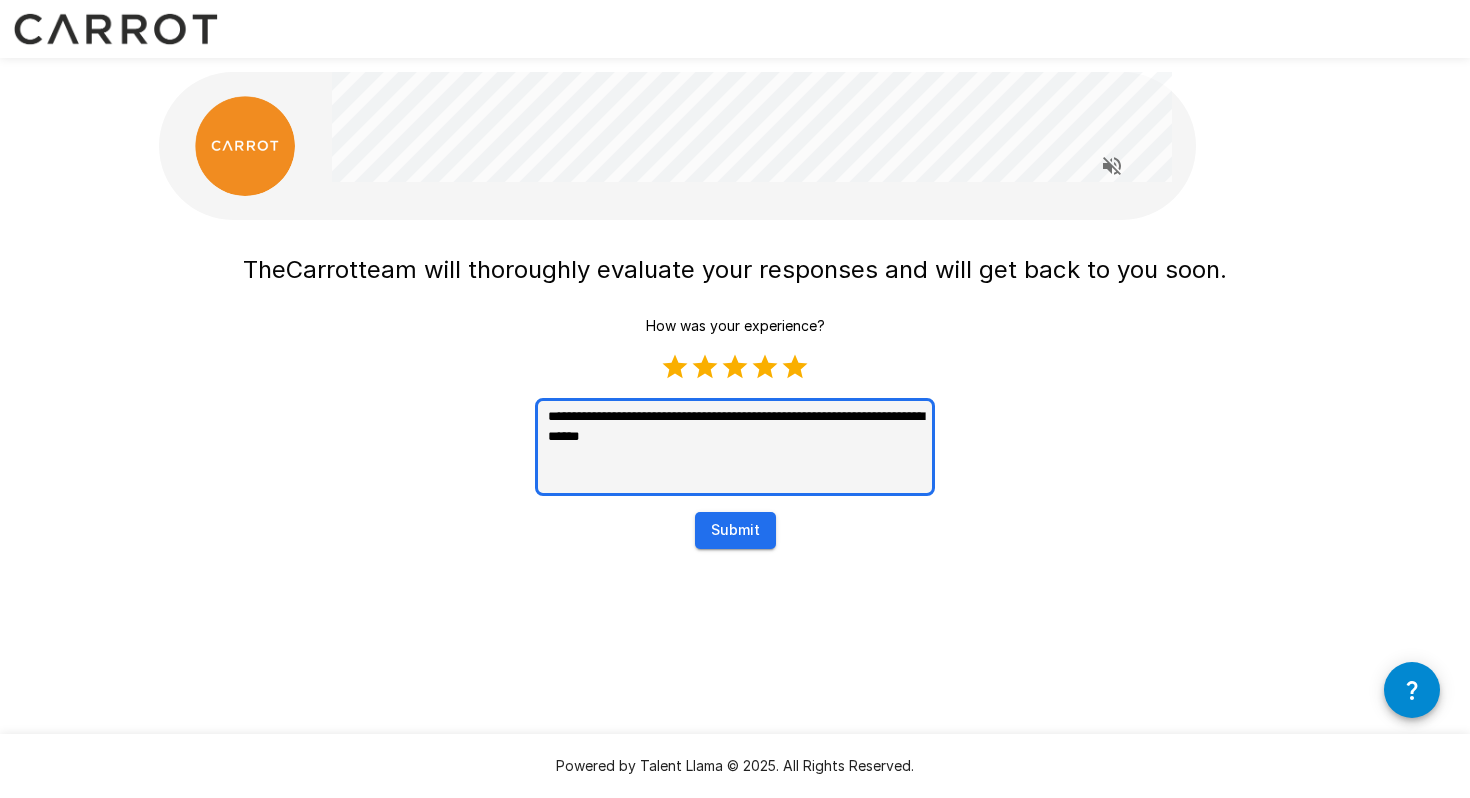 type on "[REDACTED]" 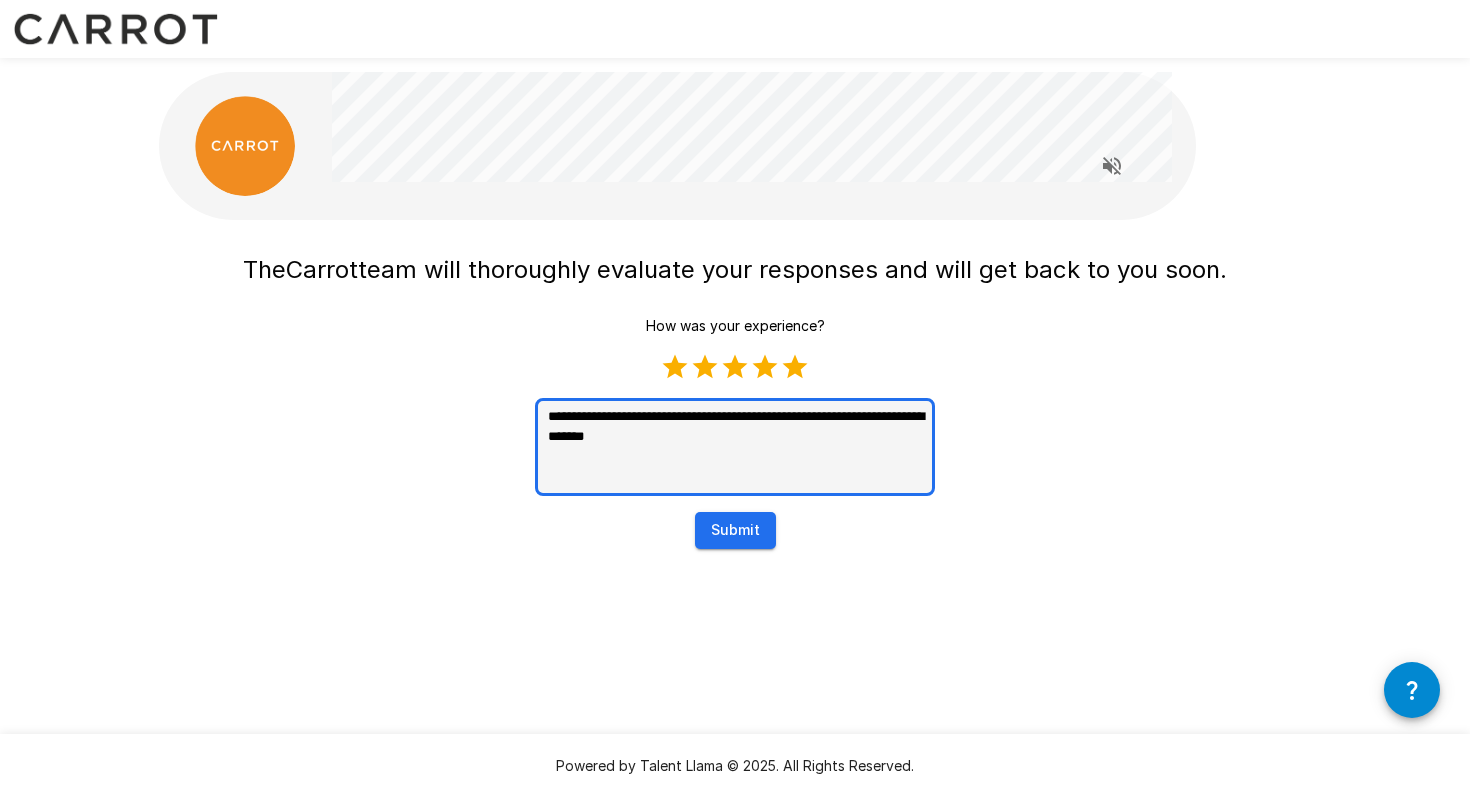 type on "[REDACTED]" 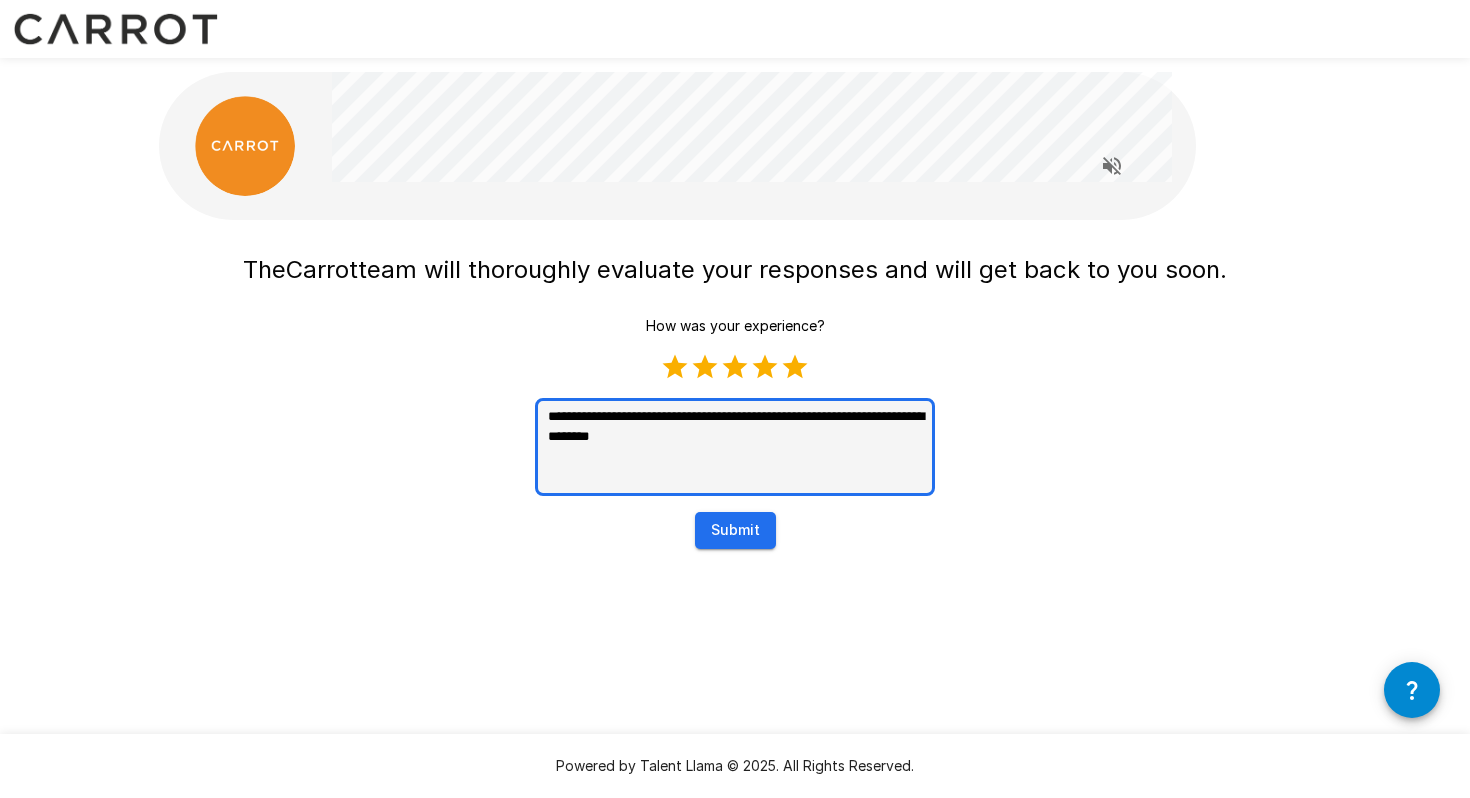 type on "[REDACTED]" 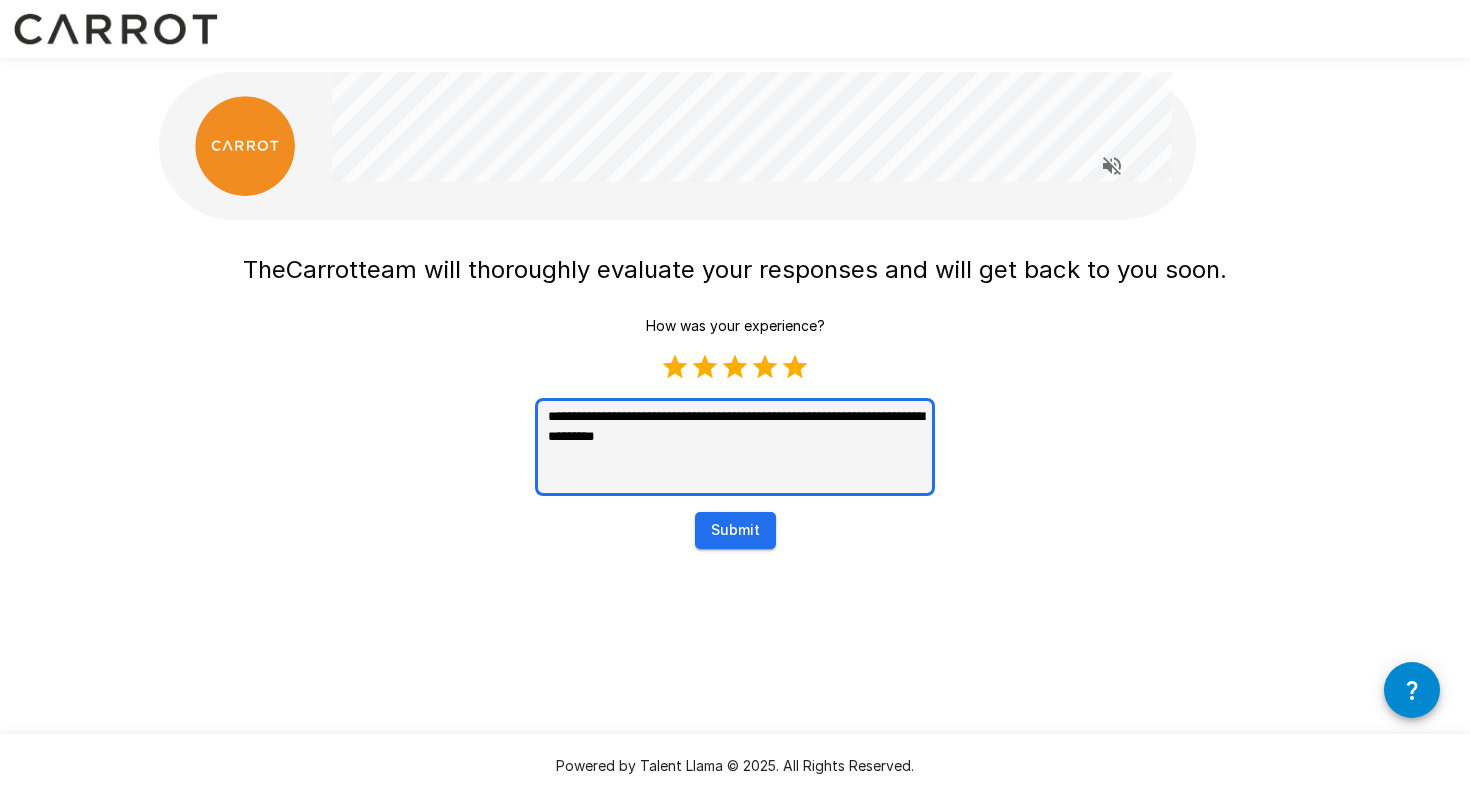type on "**********" 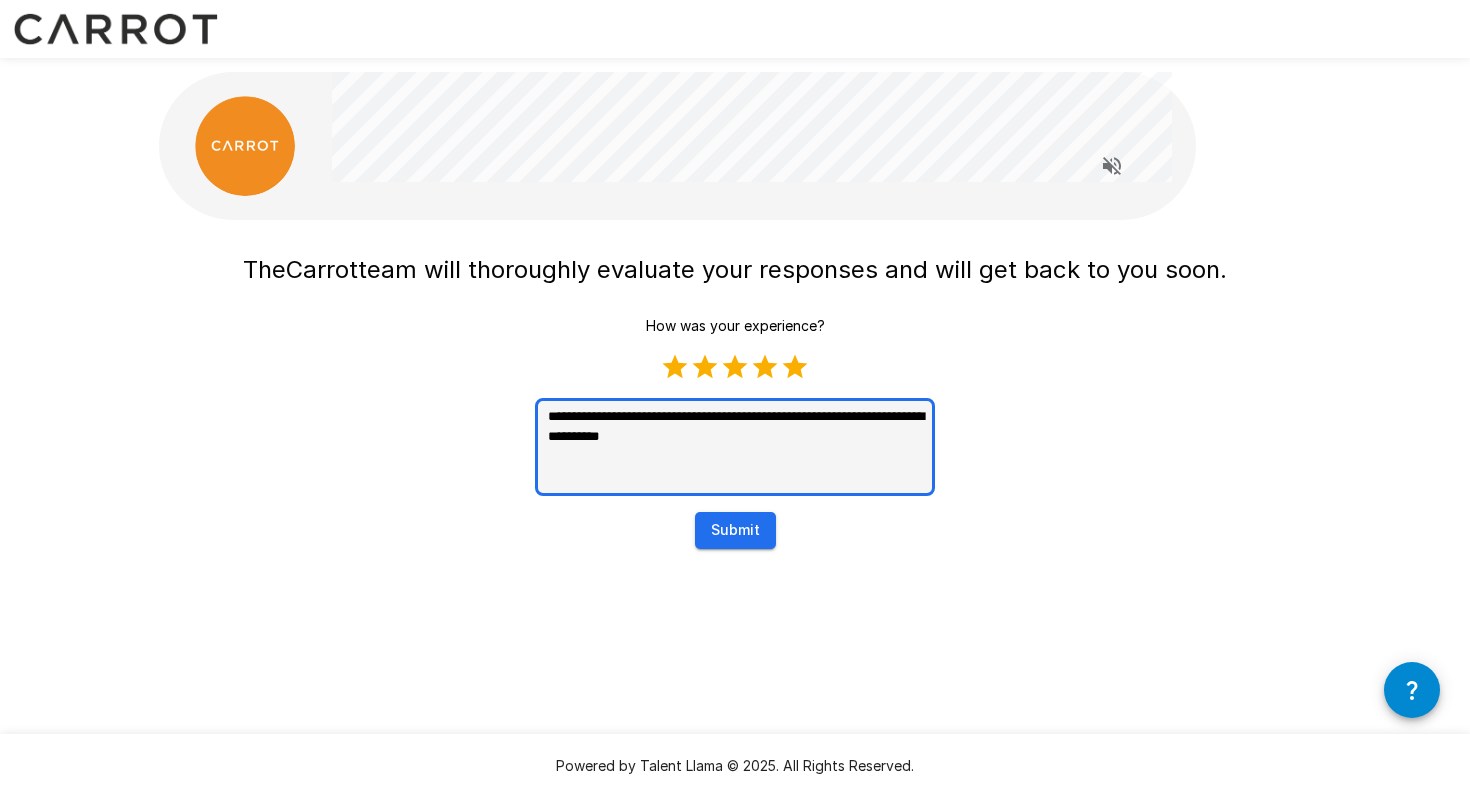type on "**********" 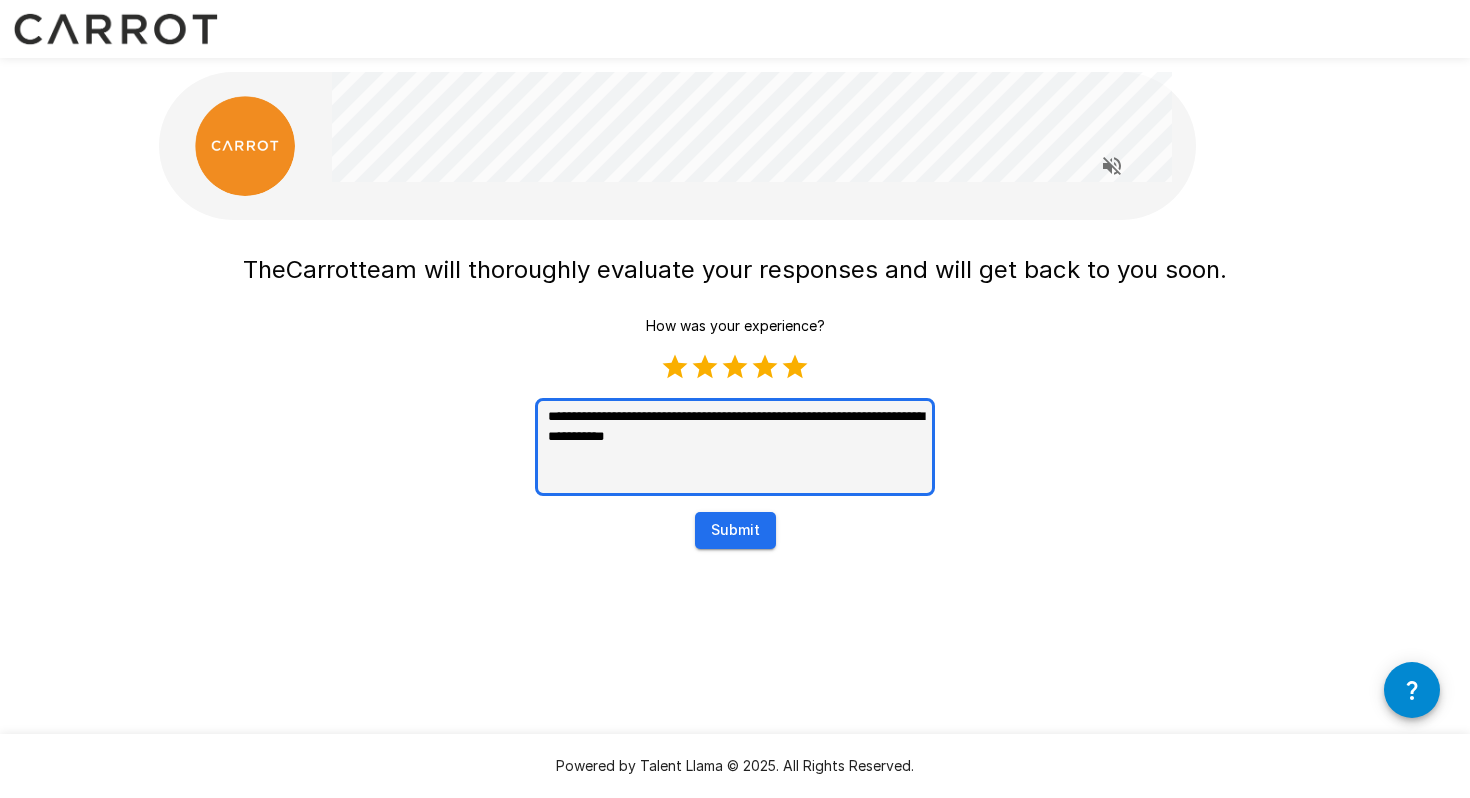 type on "**********" 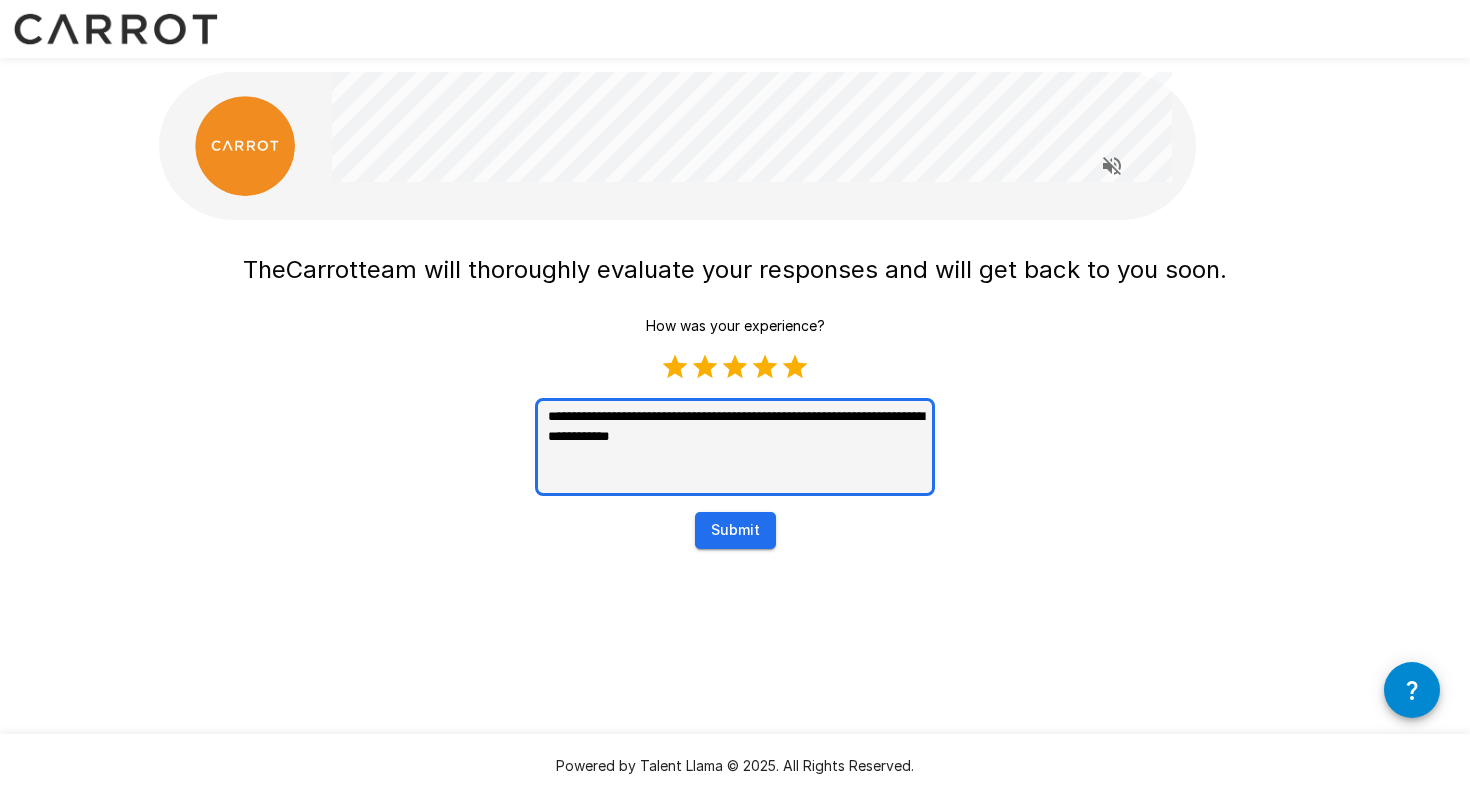 type on "[REDACTED]" 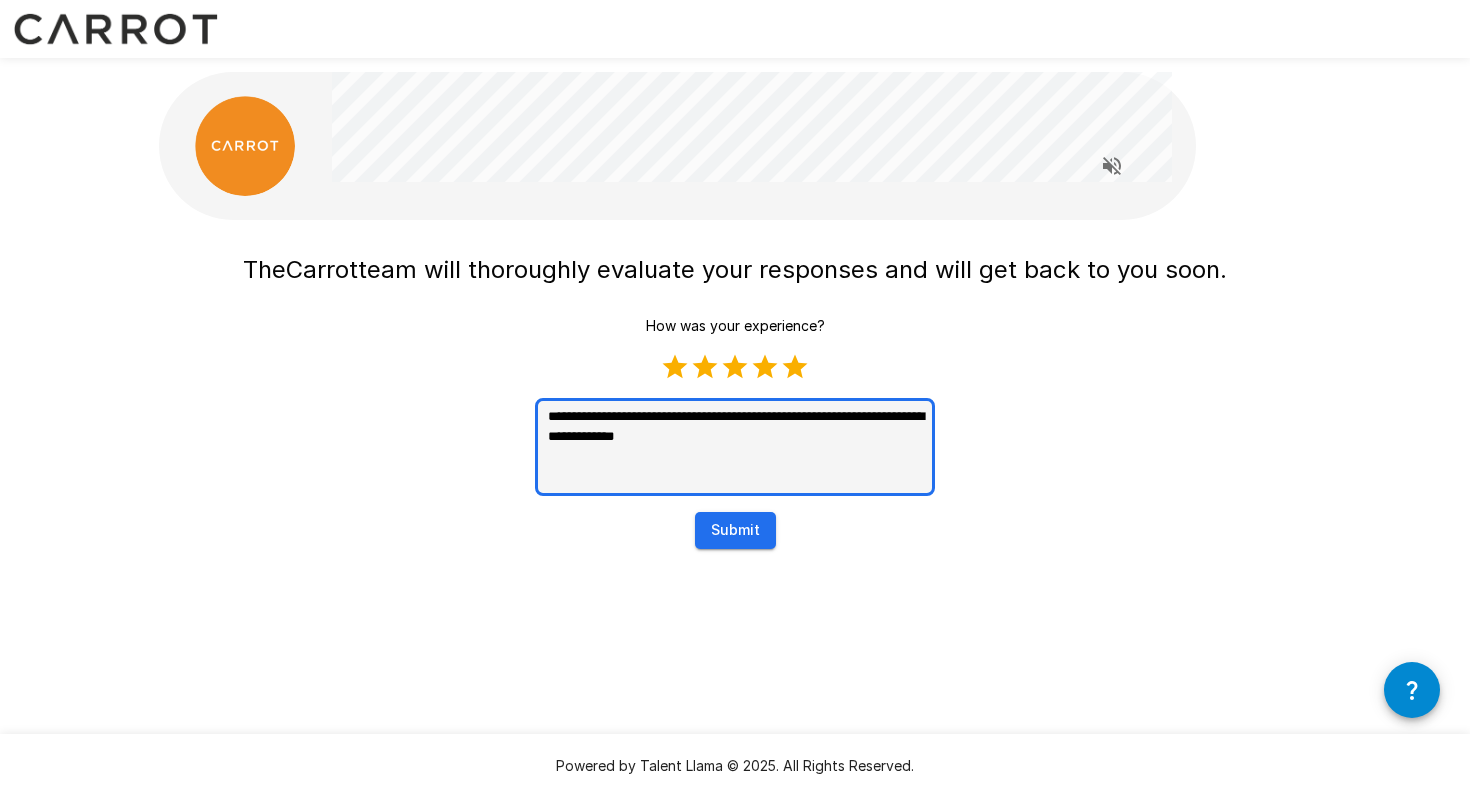 type on "[REDACTED]" 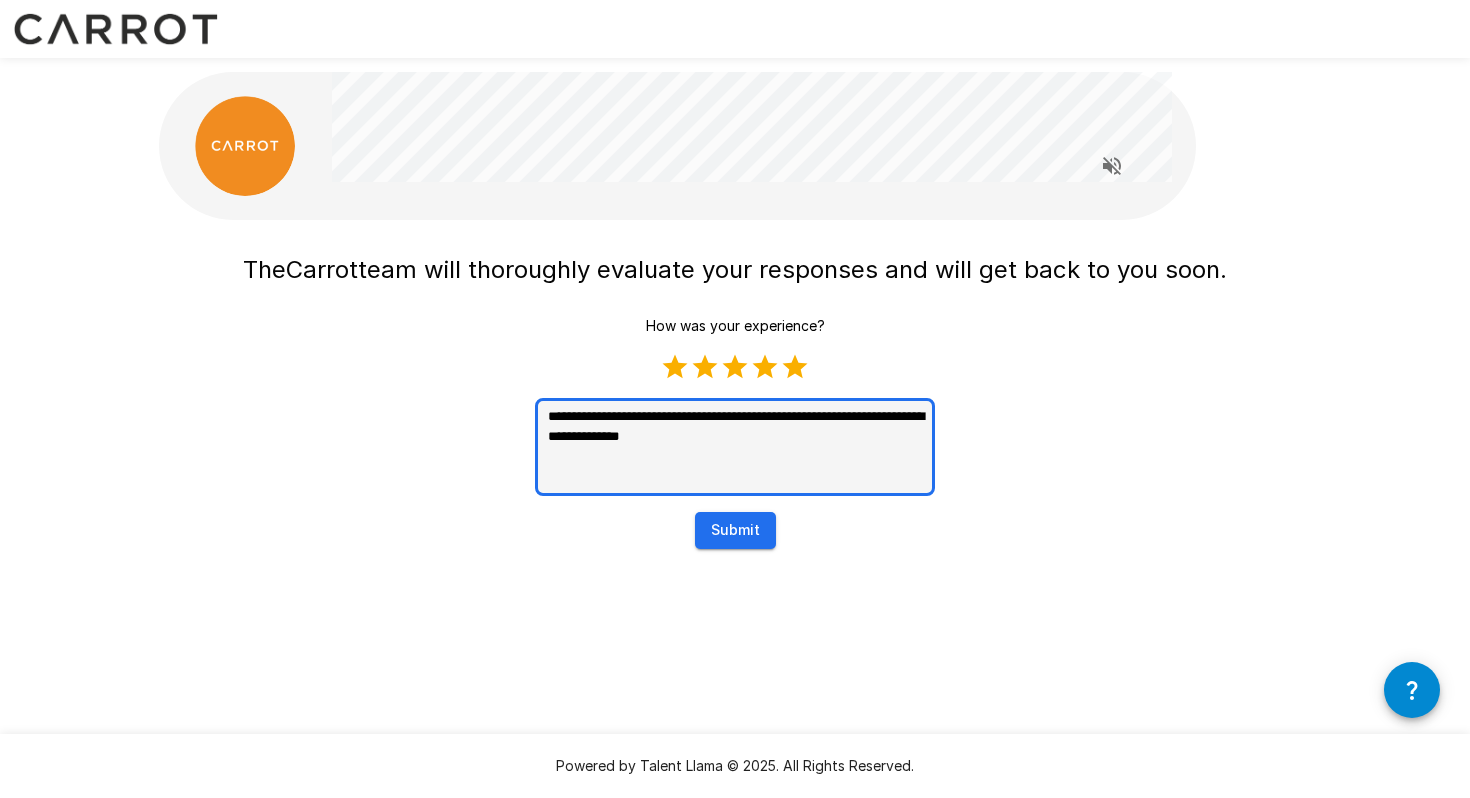 type on "[REDACTED]" 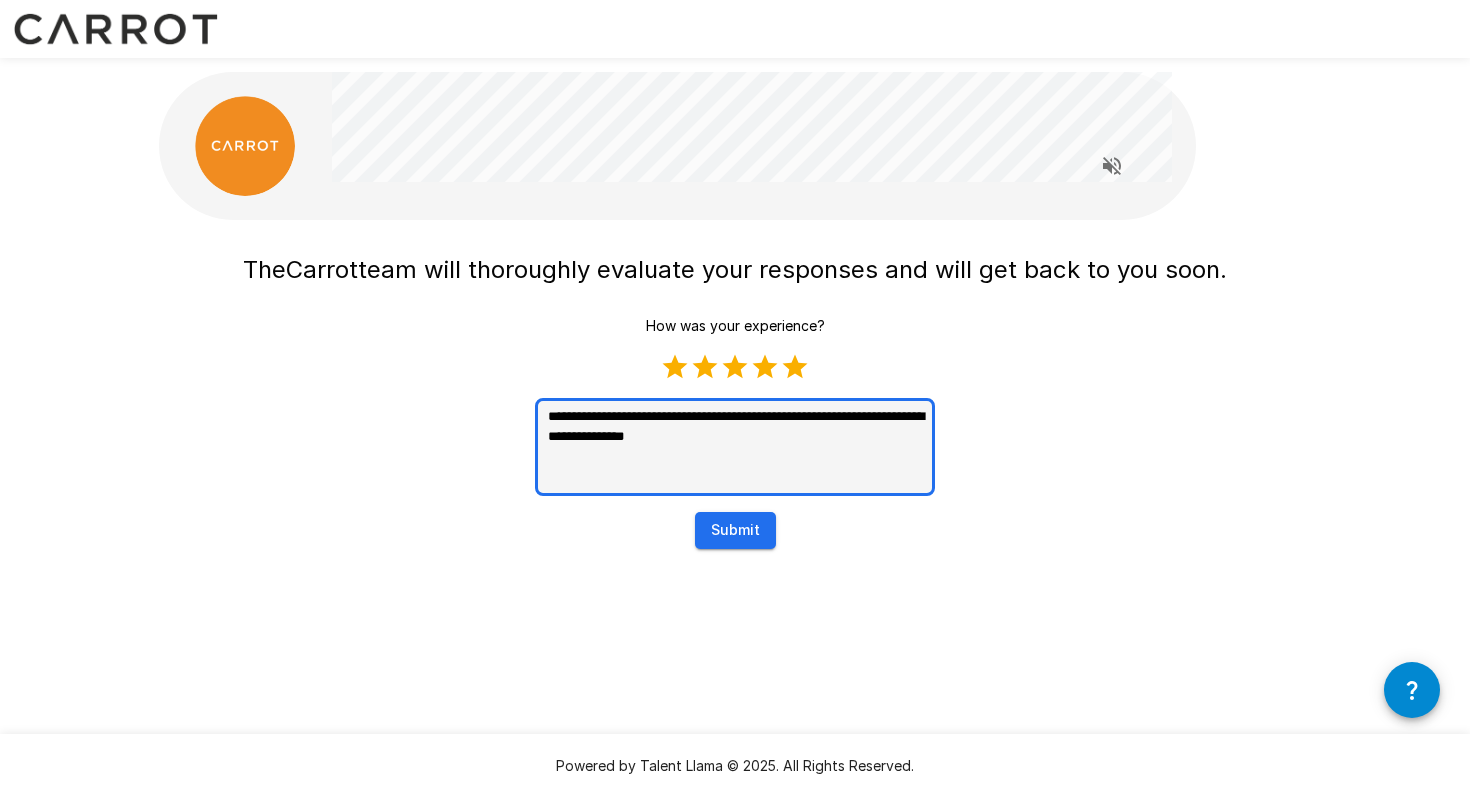 type on "[REDACTED]" 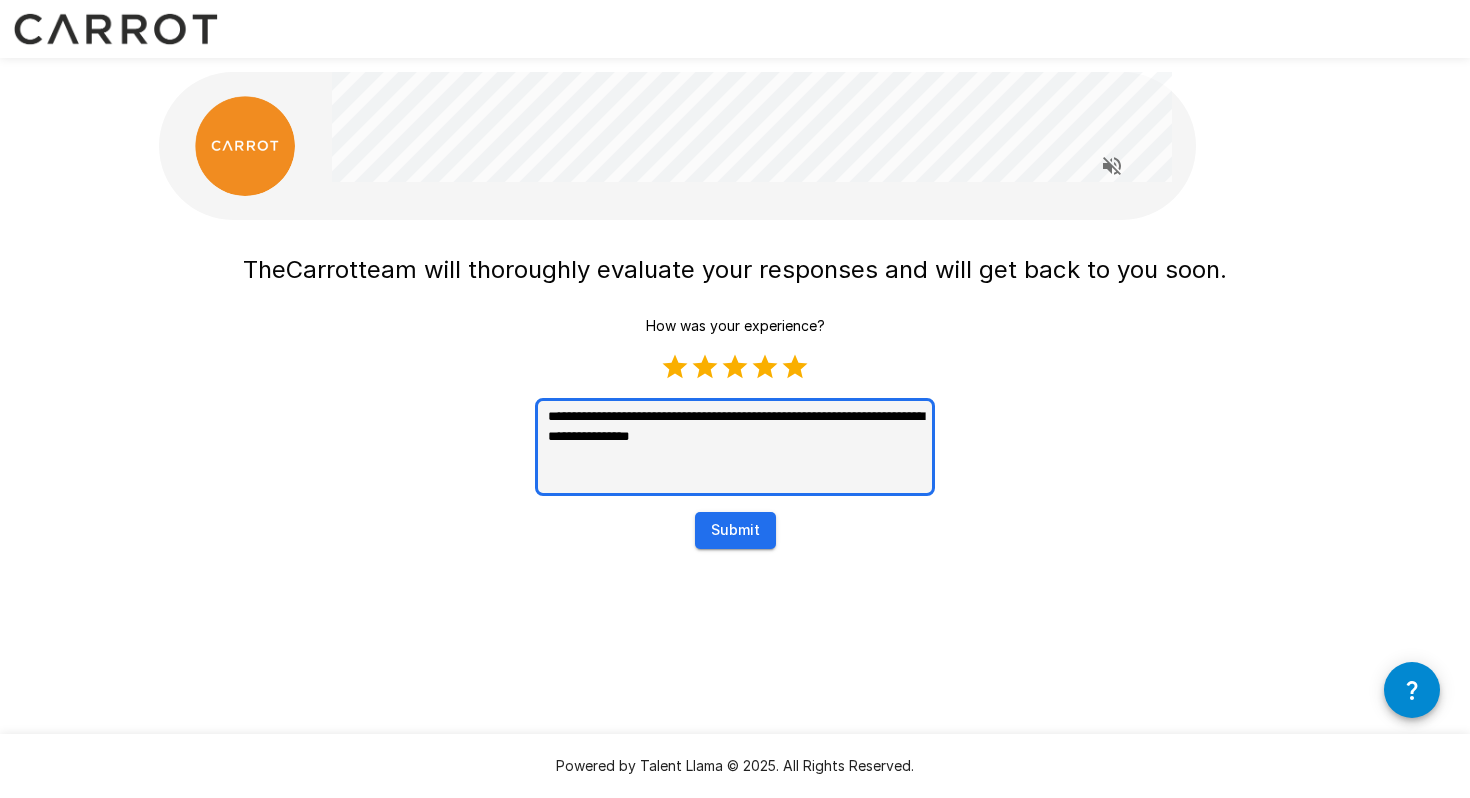 type on "[REDACTED]" 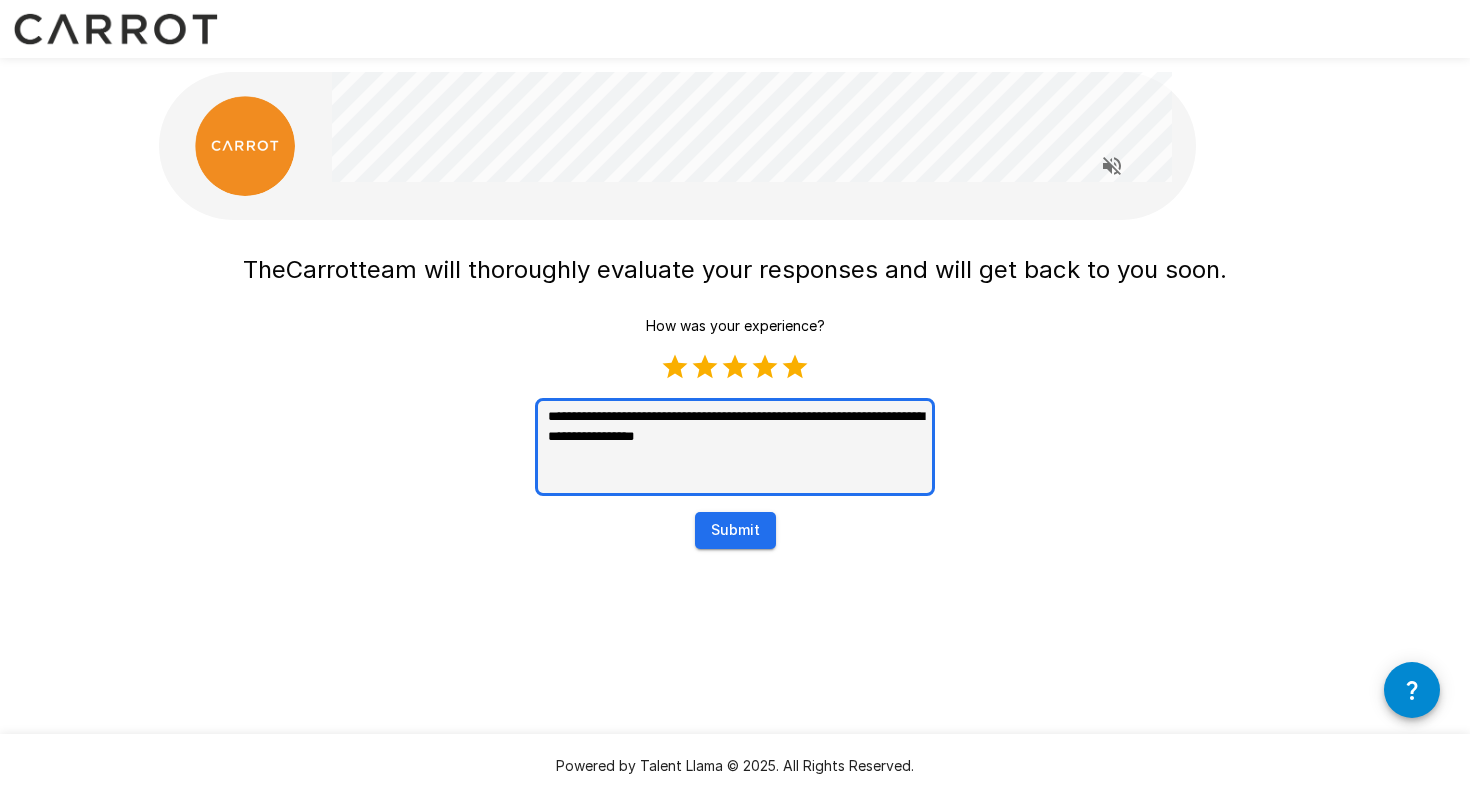 type on "[REDACTED]" 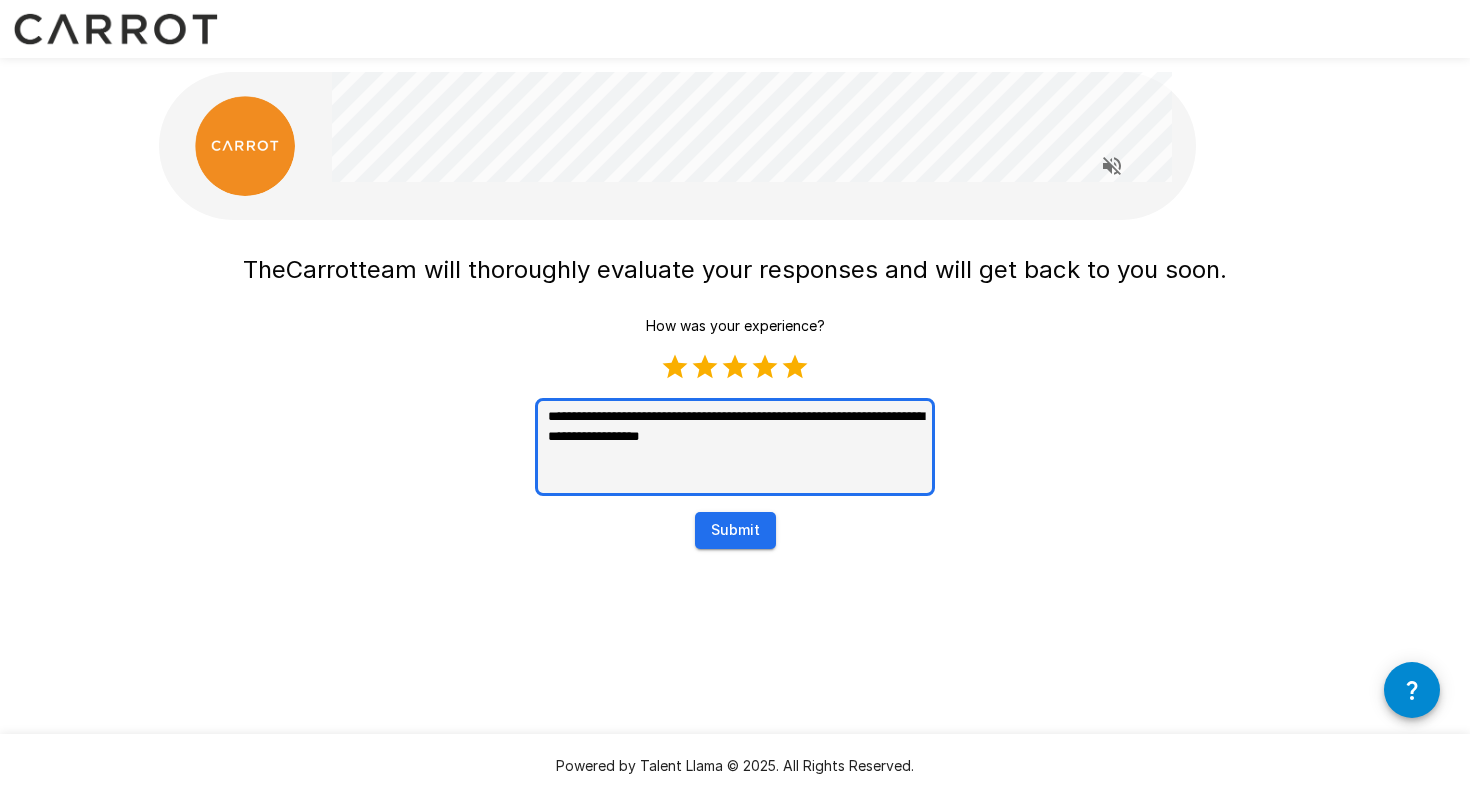 type on "[REDACTED]" 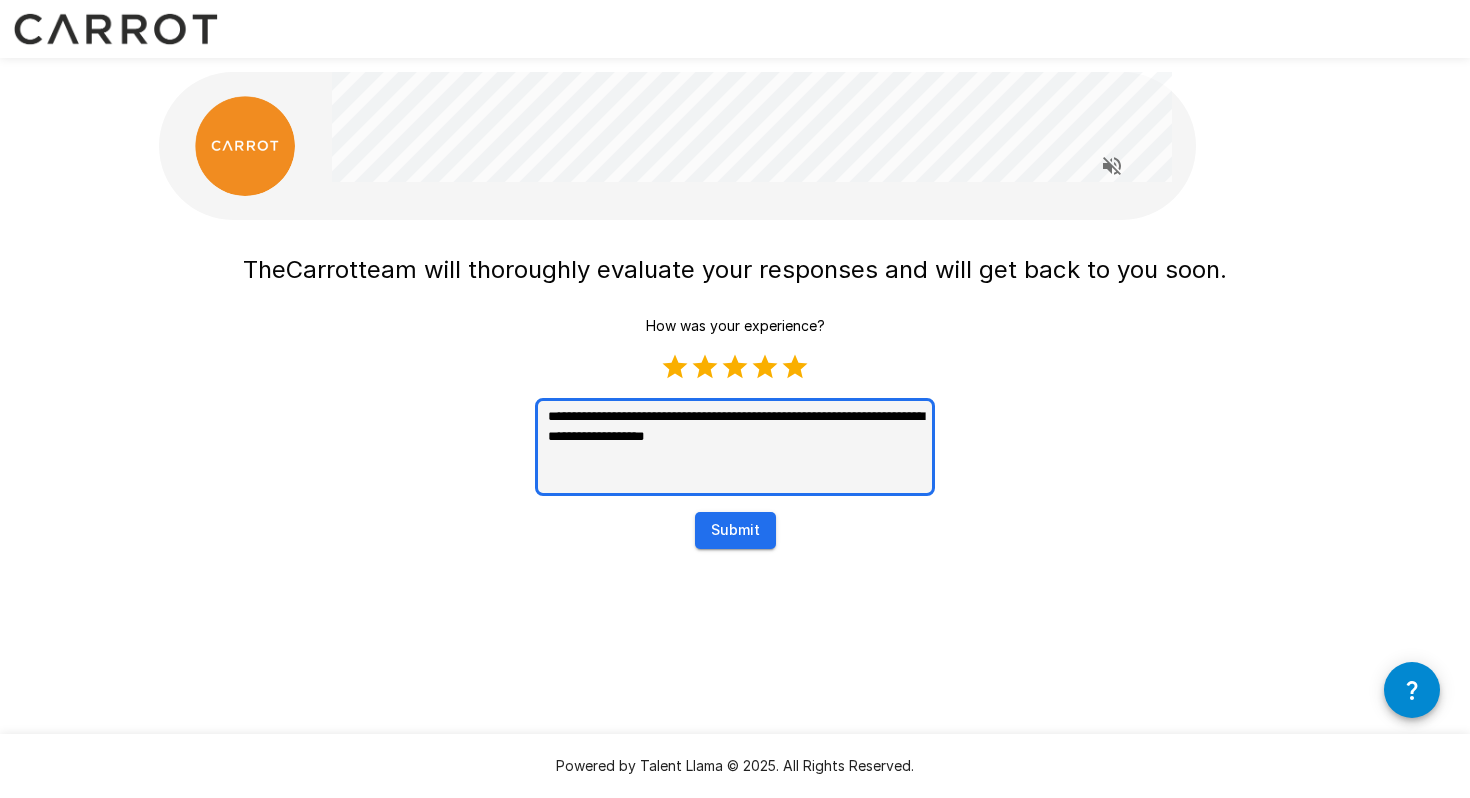 type on "[REDACTED]" 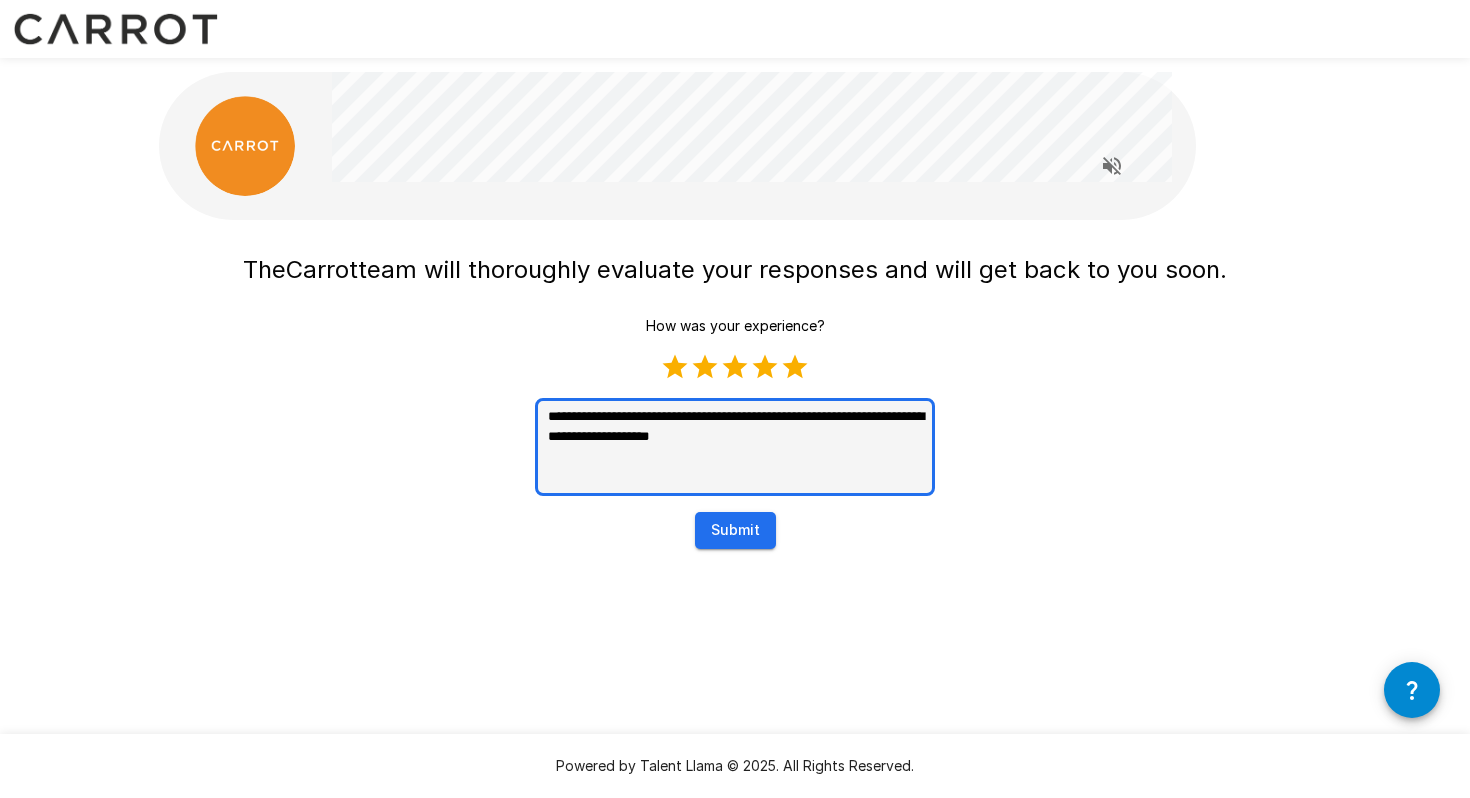 type on "[REDACTED]" 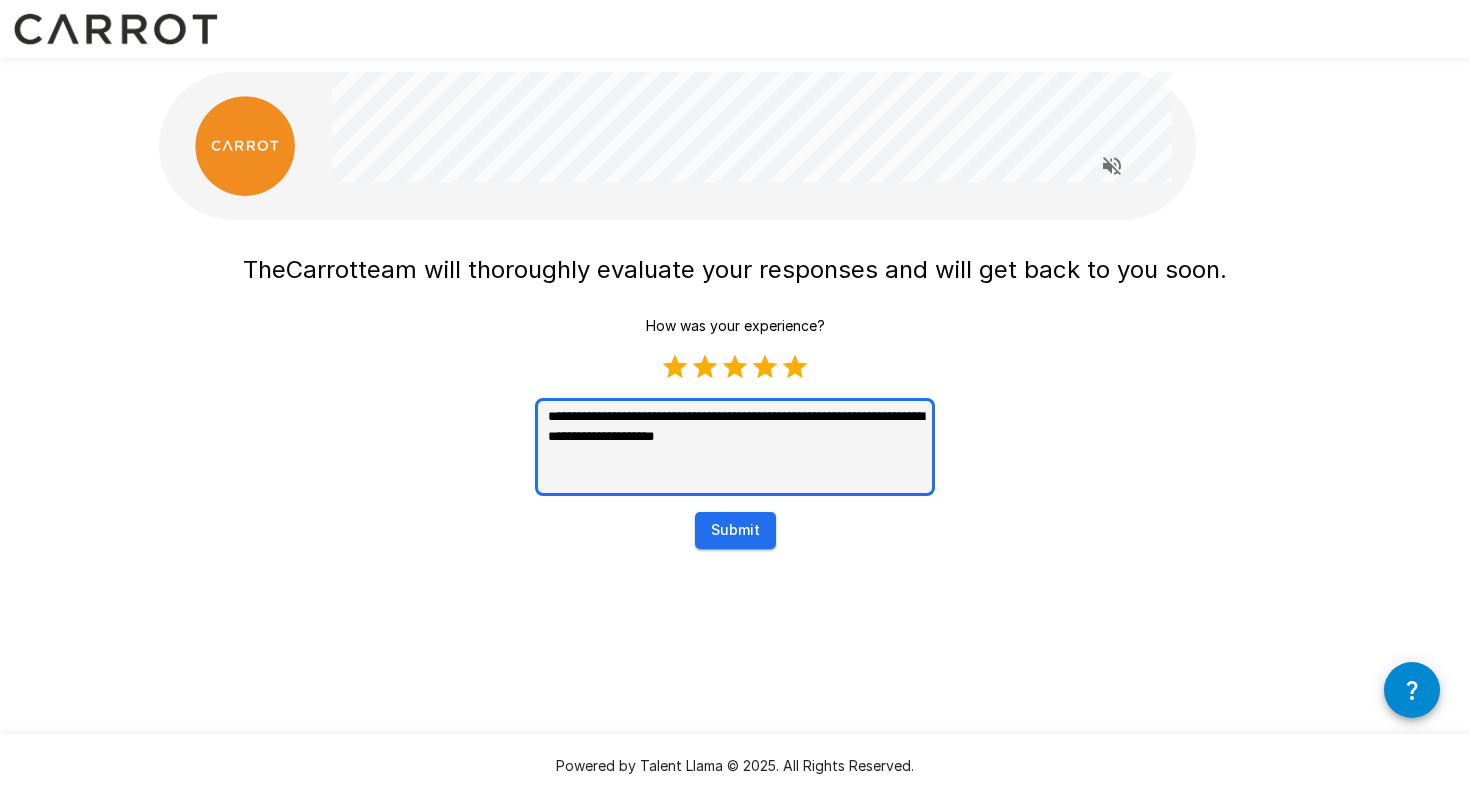 type on "[REDACTED]" 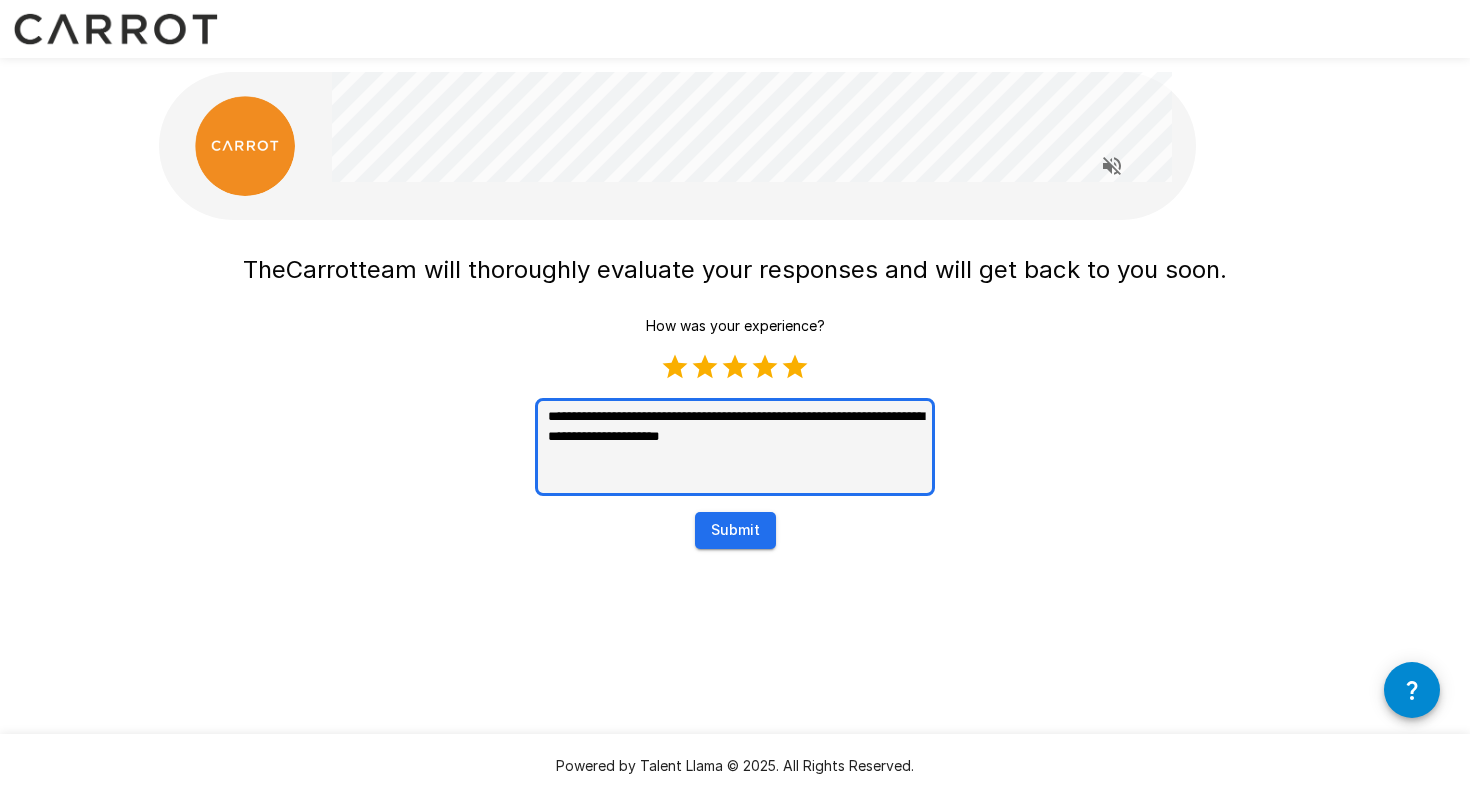 type on "[REDACTED]" 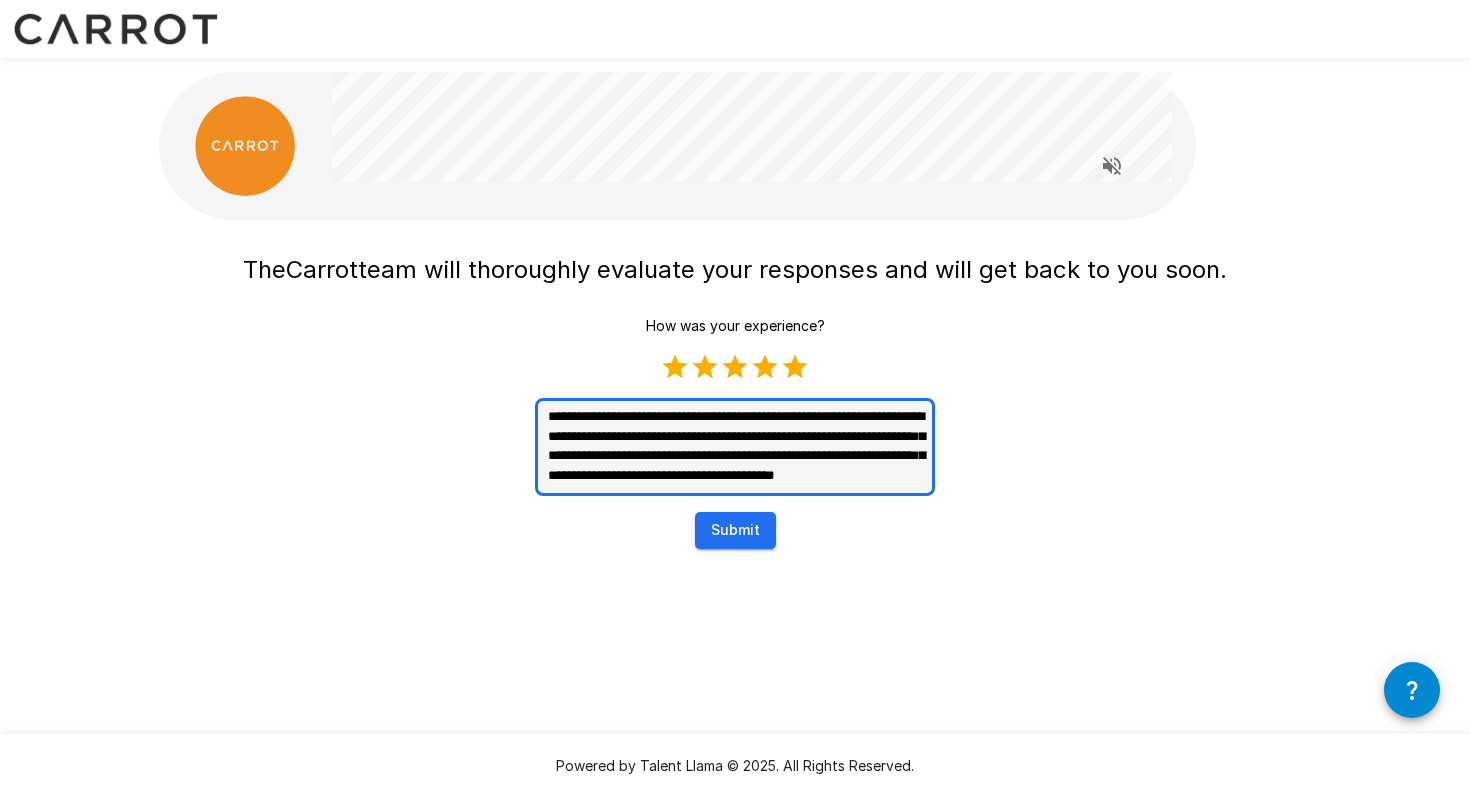 scroll, scrollTop: 30, scrollLeft: 0, axis: vertical 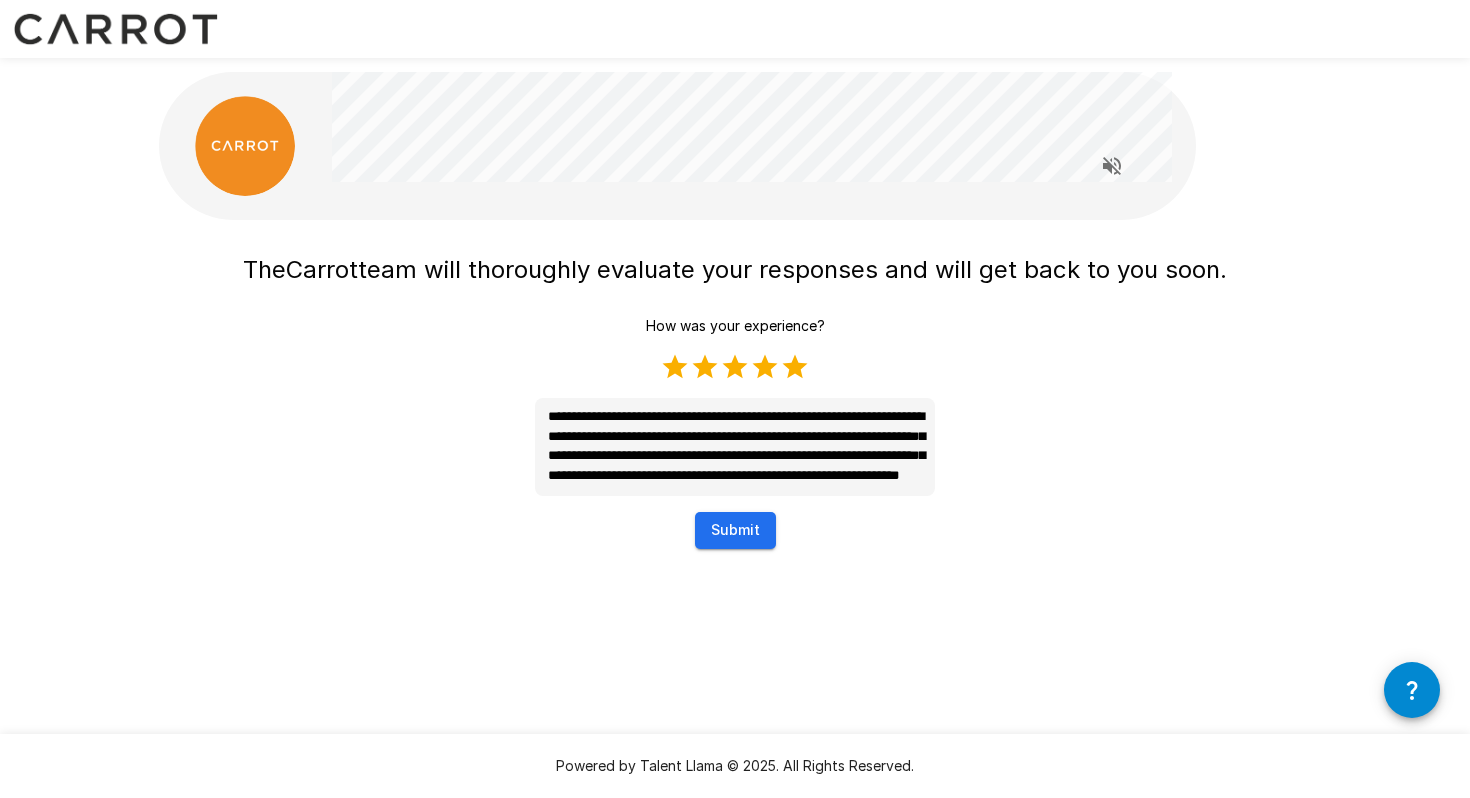 click on "Submit" at bounding box center [735, 530] 